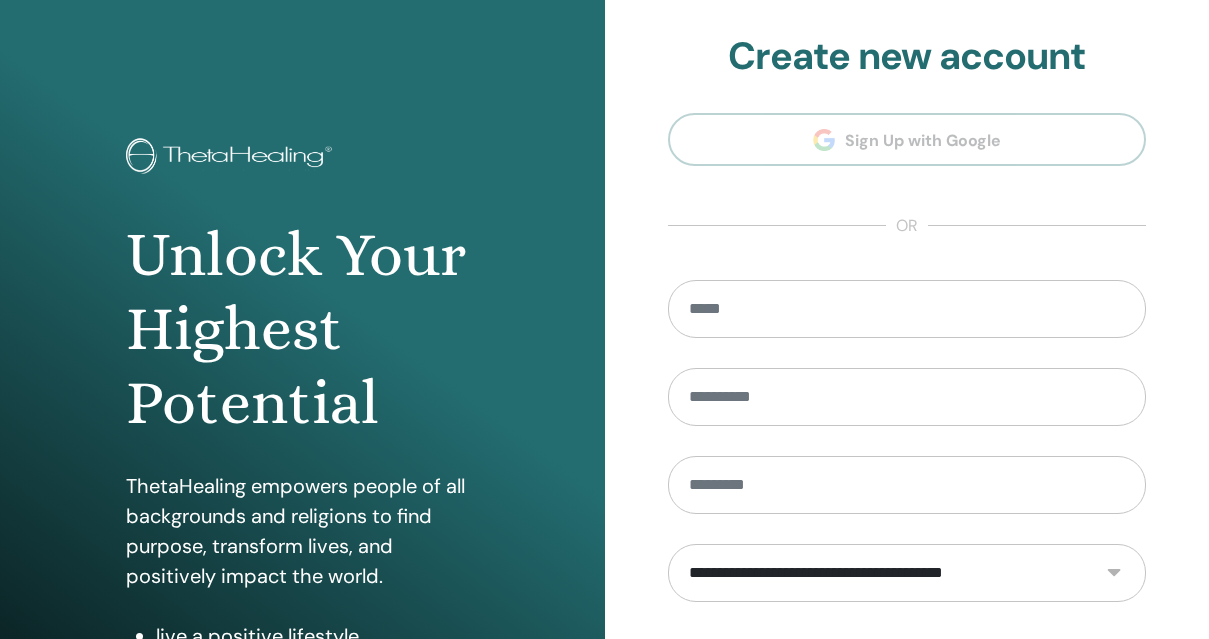 scroll, scrollTop: 321, scrollLeft: 0, axis: vertical 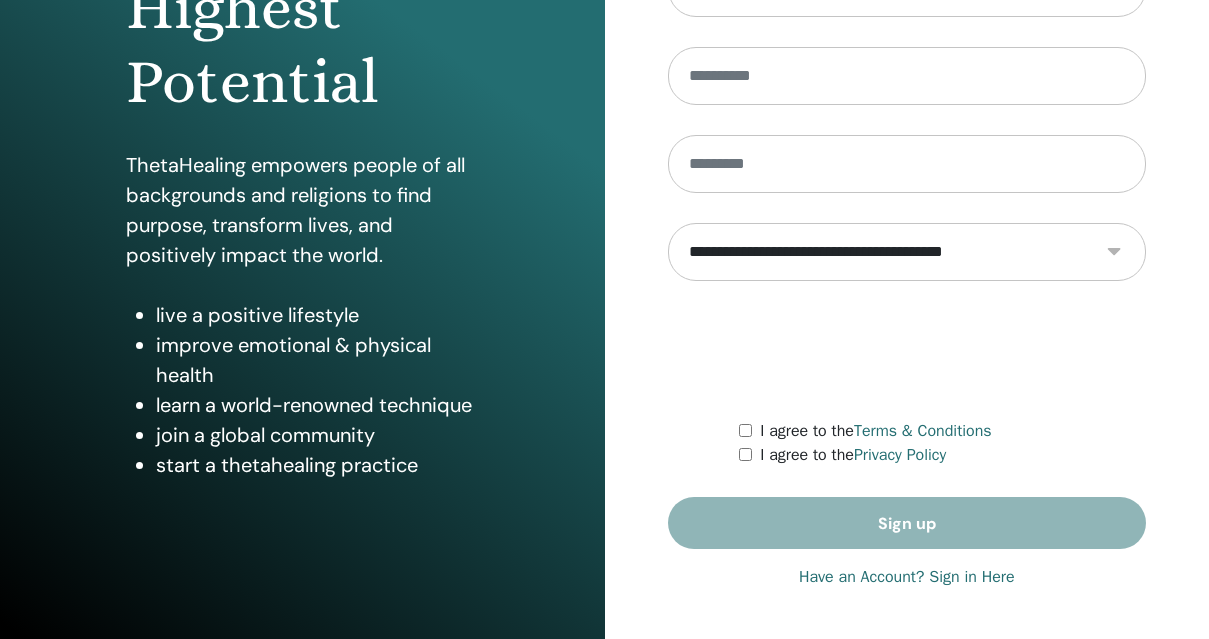 click on "Have an Account? Sign in Here" at bounding box center (907, 577) 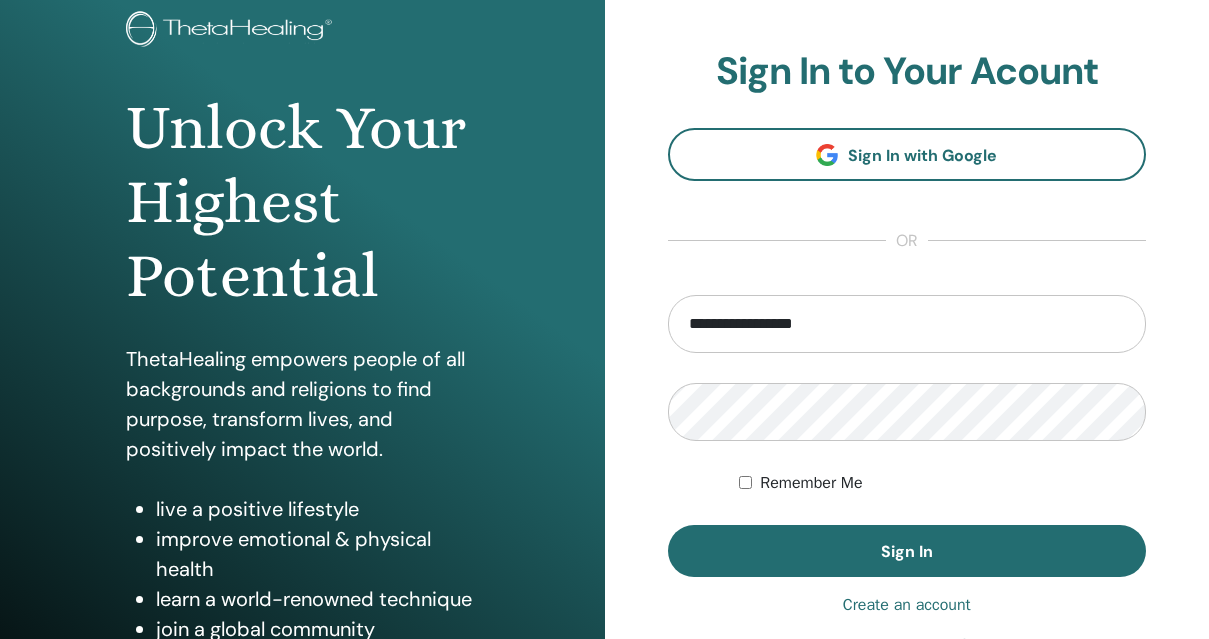 scroll, scrollTop: 289, scrollLeft: 0, axis: vertical 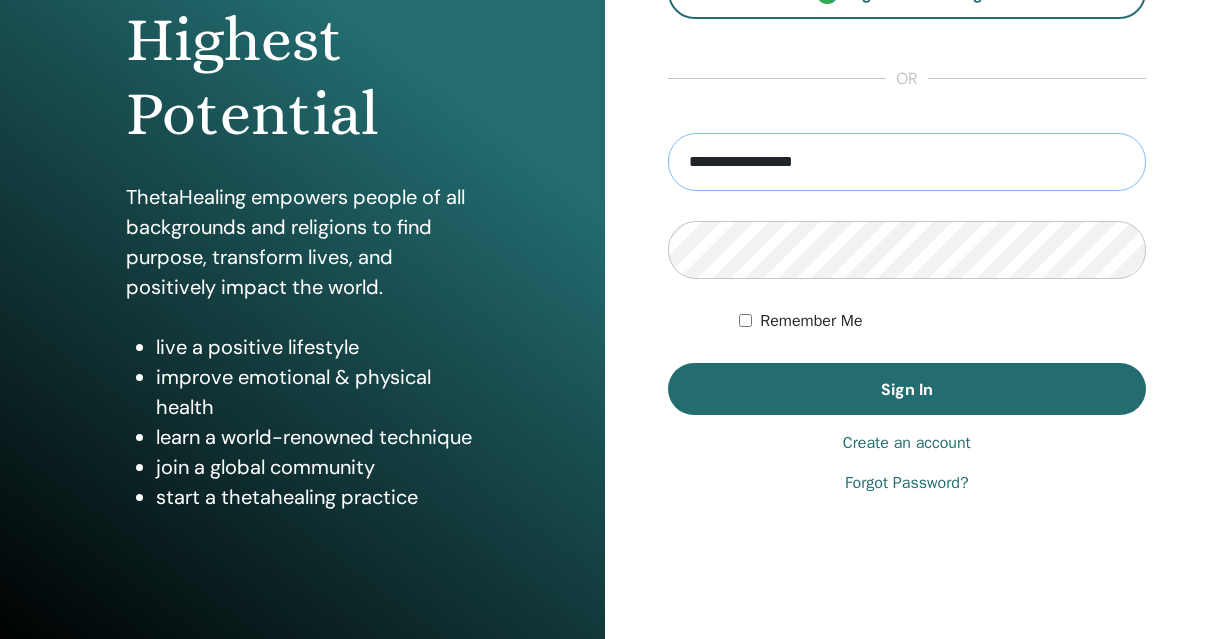 click on "**********" at bounding box center (907, 162) 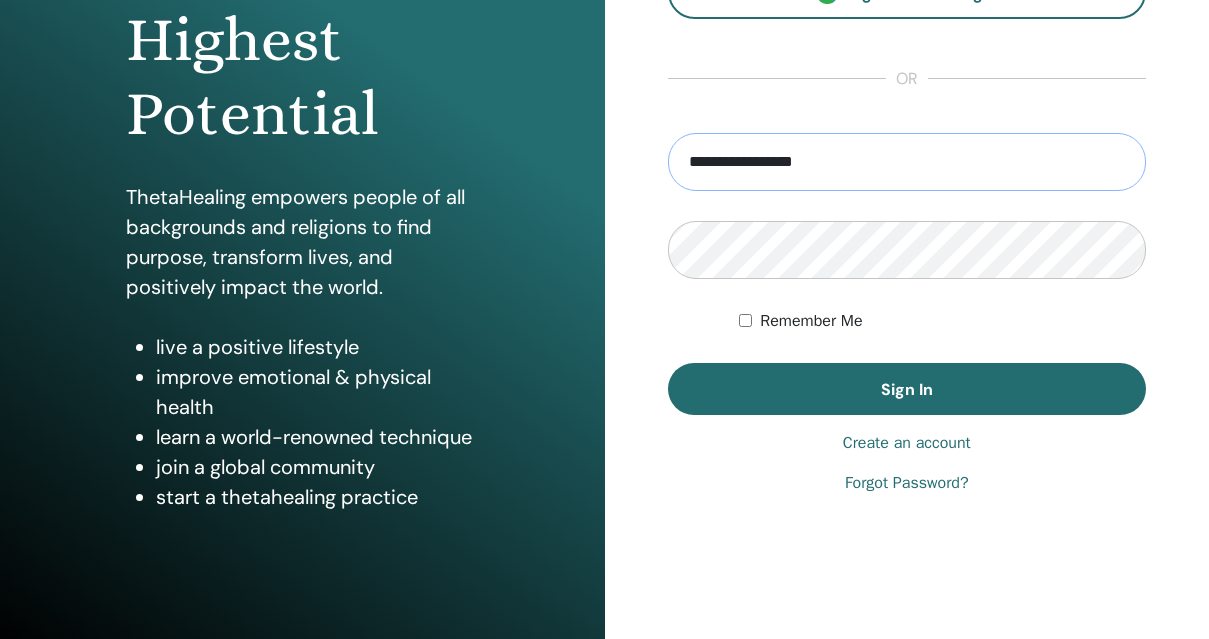 drag, startPoint x: 730, startPoint y: 162, endPoint x: 611, endPoint y: 135, distance: 122.02459 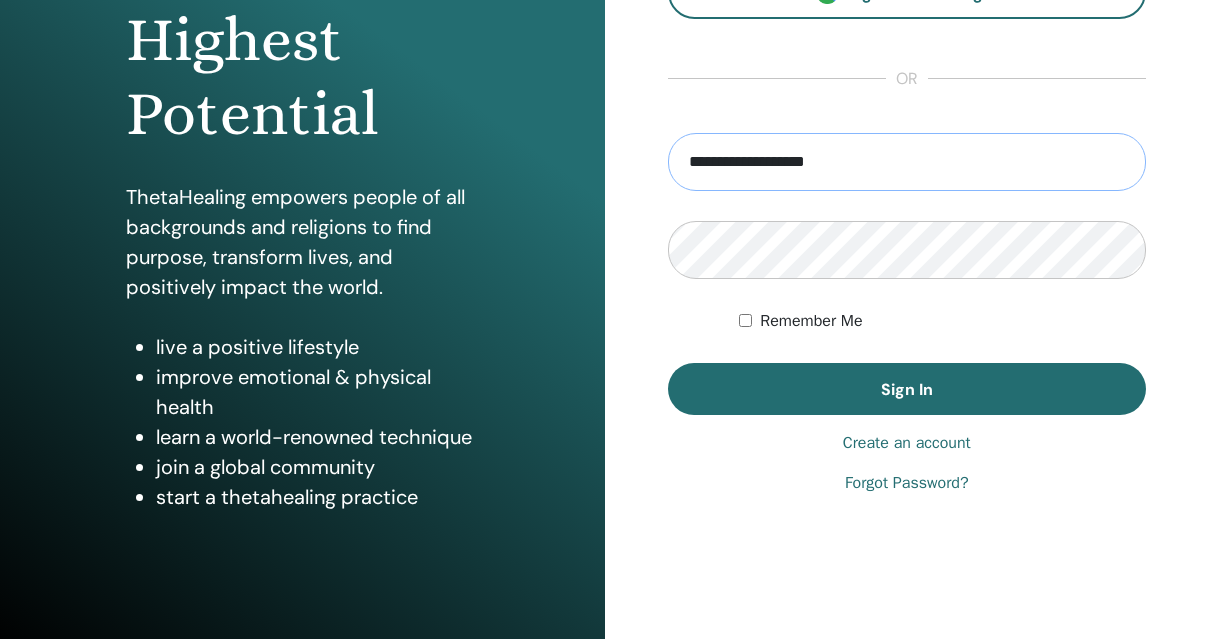 type on "**********" 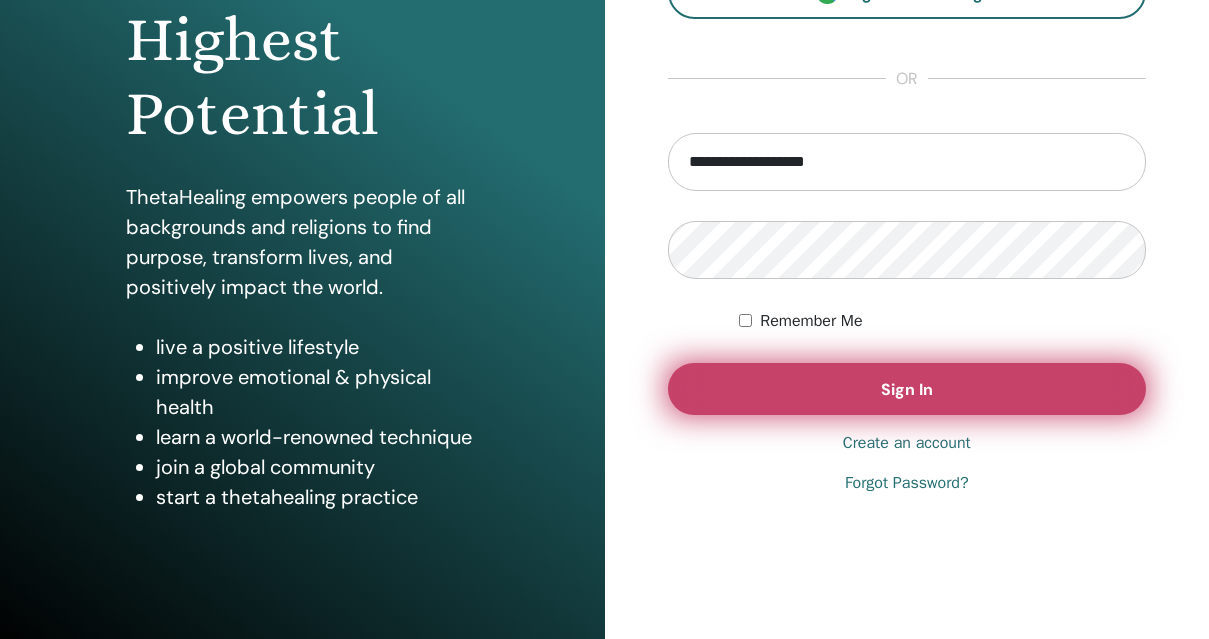 click on "Sign In" at bounding box center (907, 389) 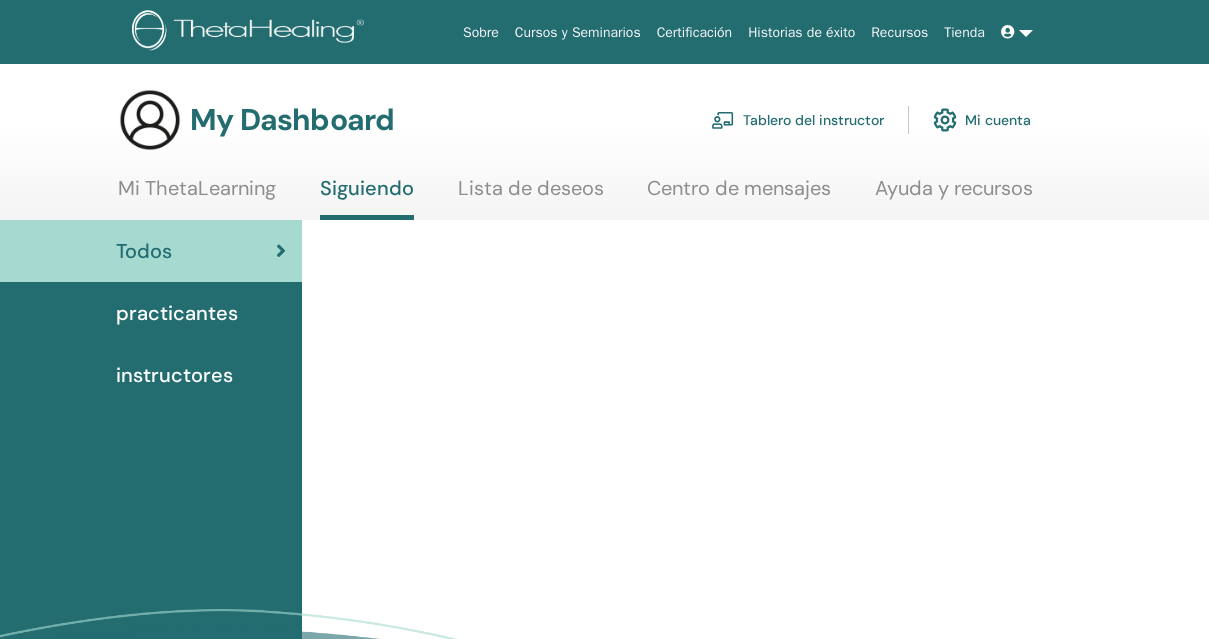 scroll, scrollTop: 0, scrollLeft: 0, axis: both 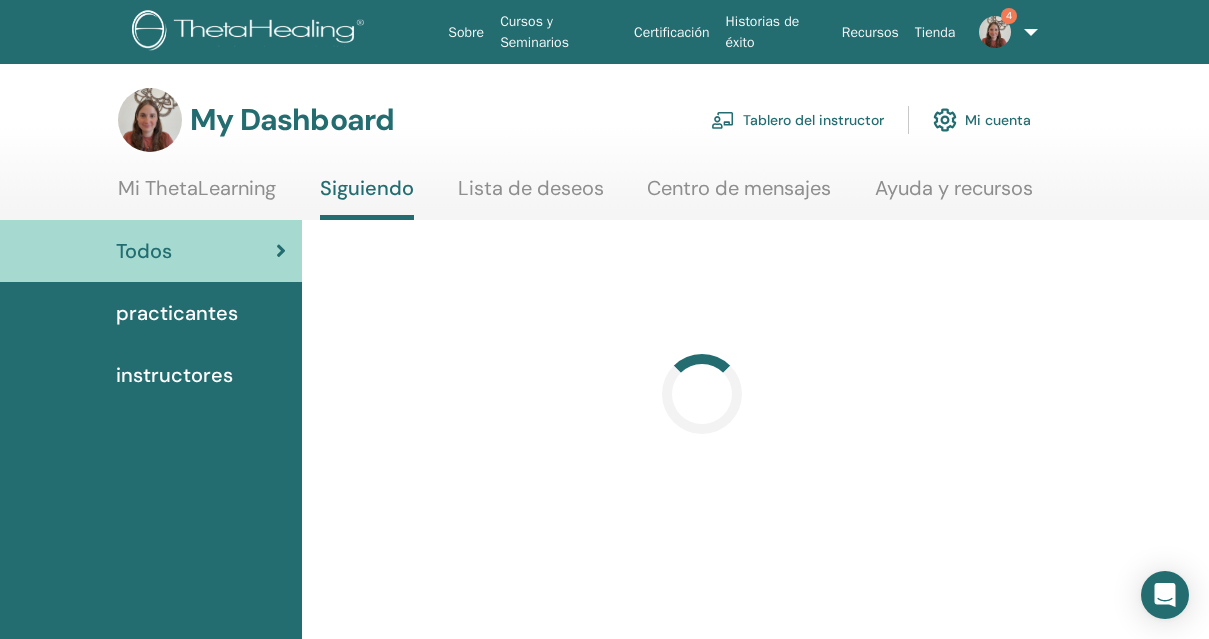 click on "Tablero del instructor" at bounding box center (797, 120) 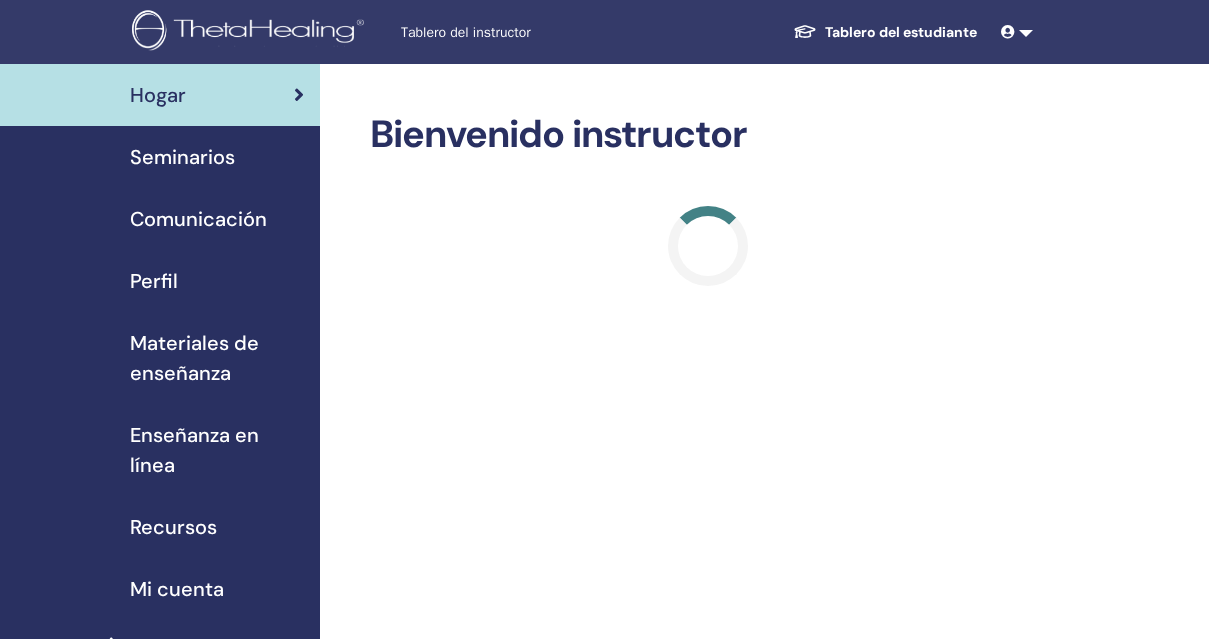 scroll, scrollTop: 0, scrollLeft: 0, axis: both 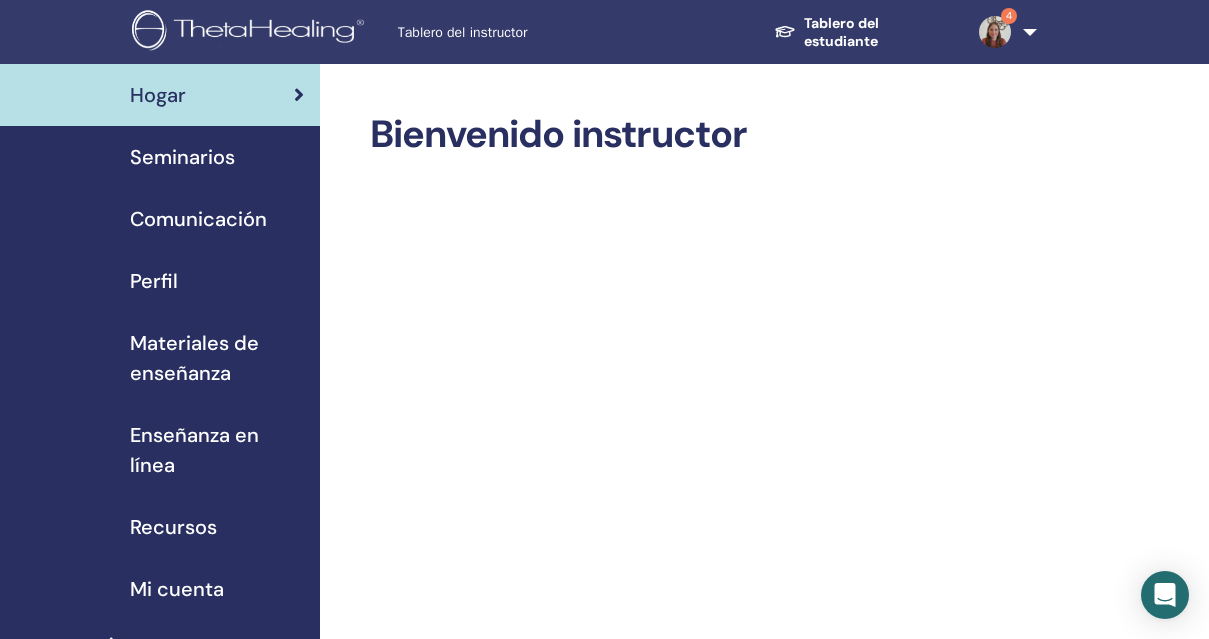 click on "Seminarios" at bounding box center [182, 157] 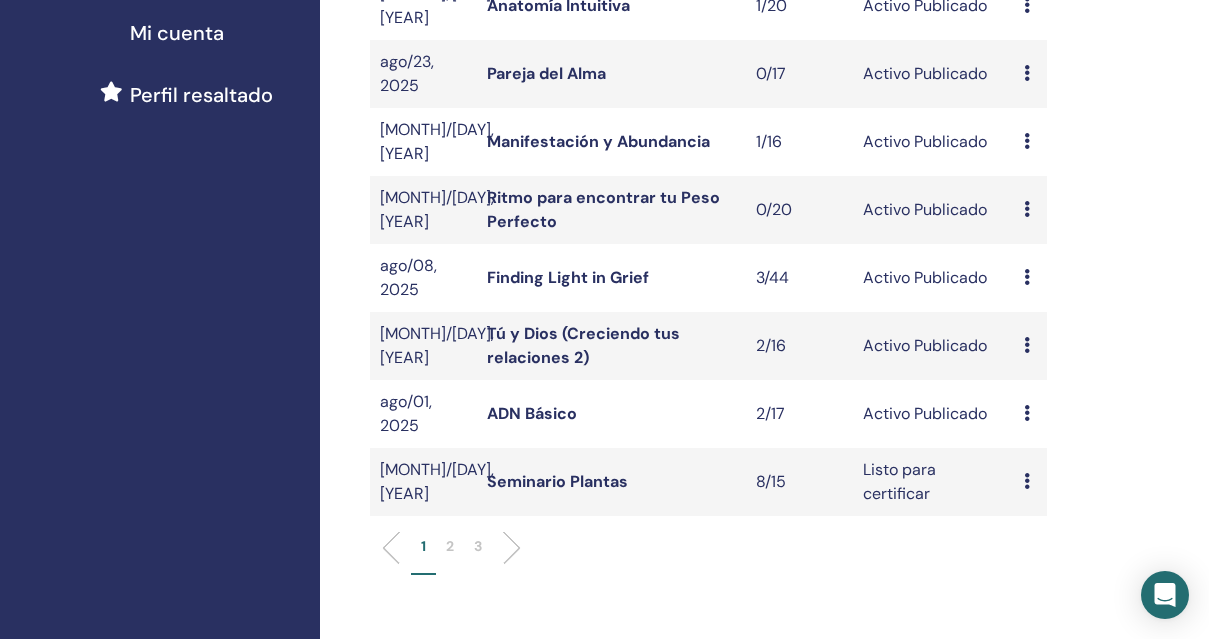 scroll, scrollTop: 587, scrollLeft: 0, axis: vertical 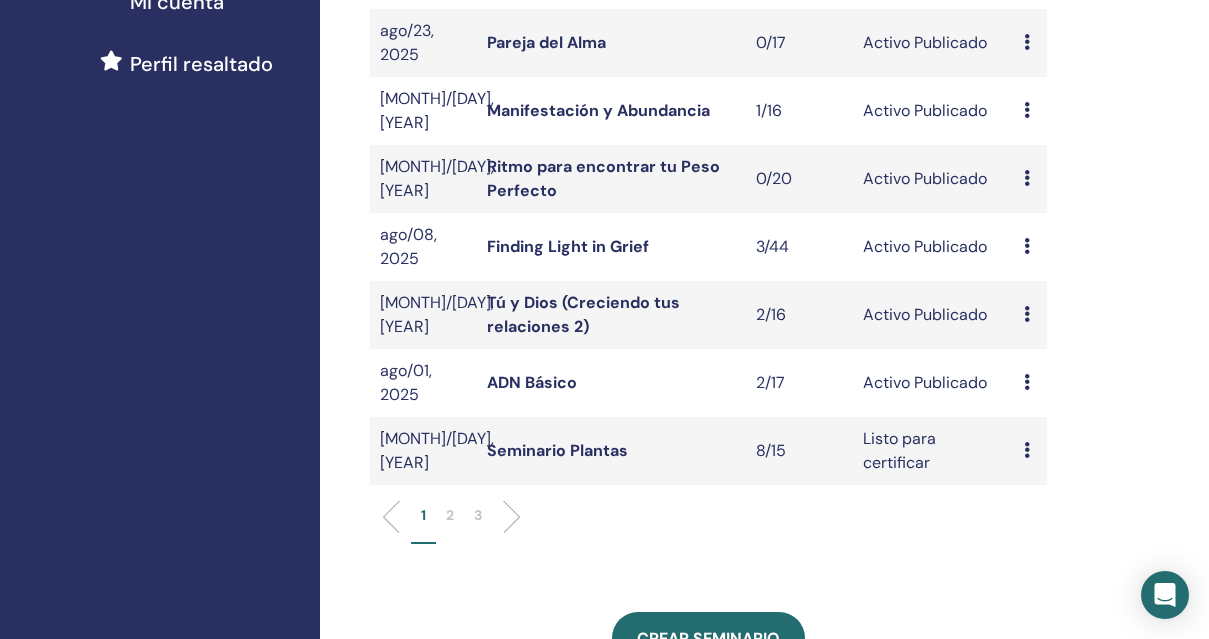 click at bounding box center (1027, 450) 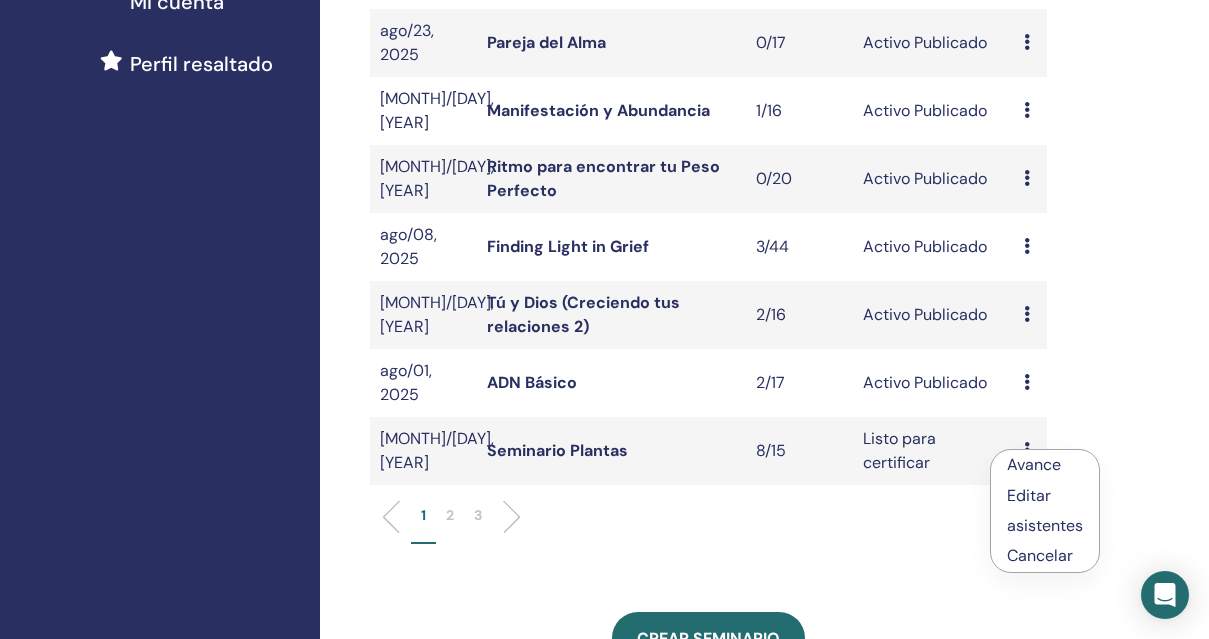 click on "asistentes" at bounding box center (1045, 525) 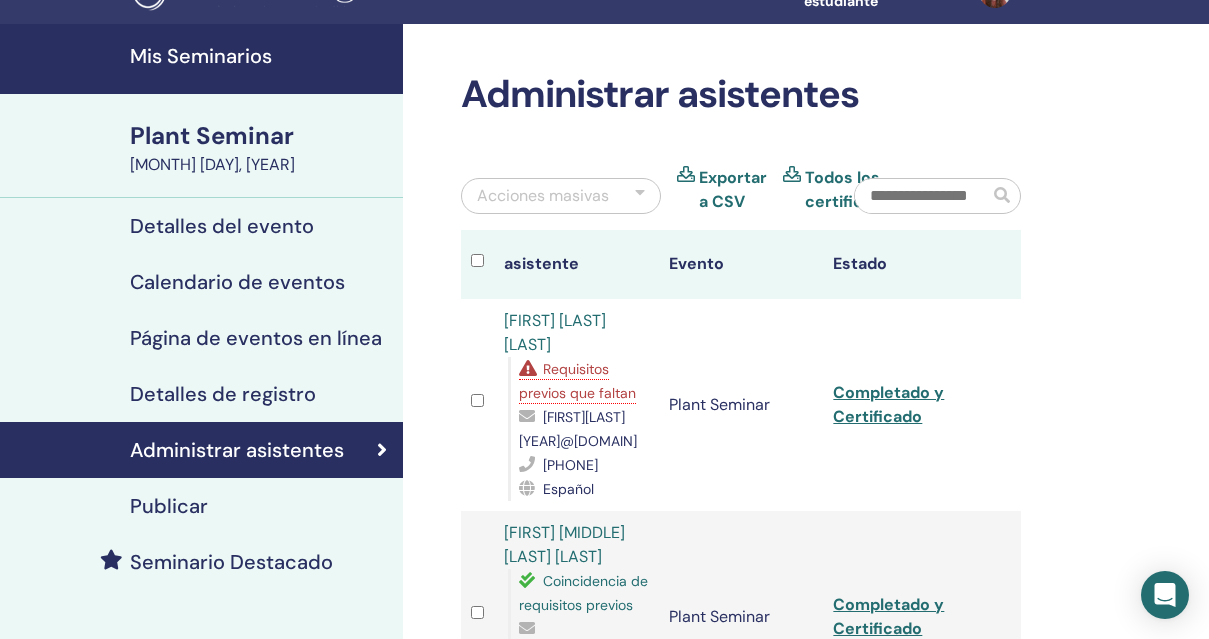 scroll, scrollTop: 43, scrollLeft: 0, axis: vertical 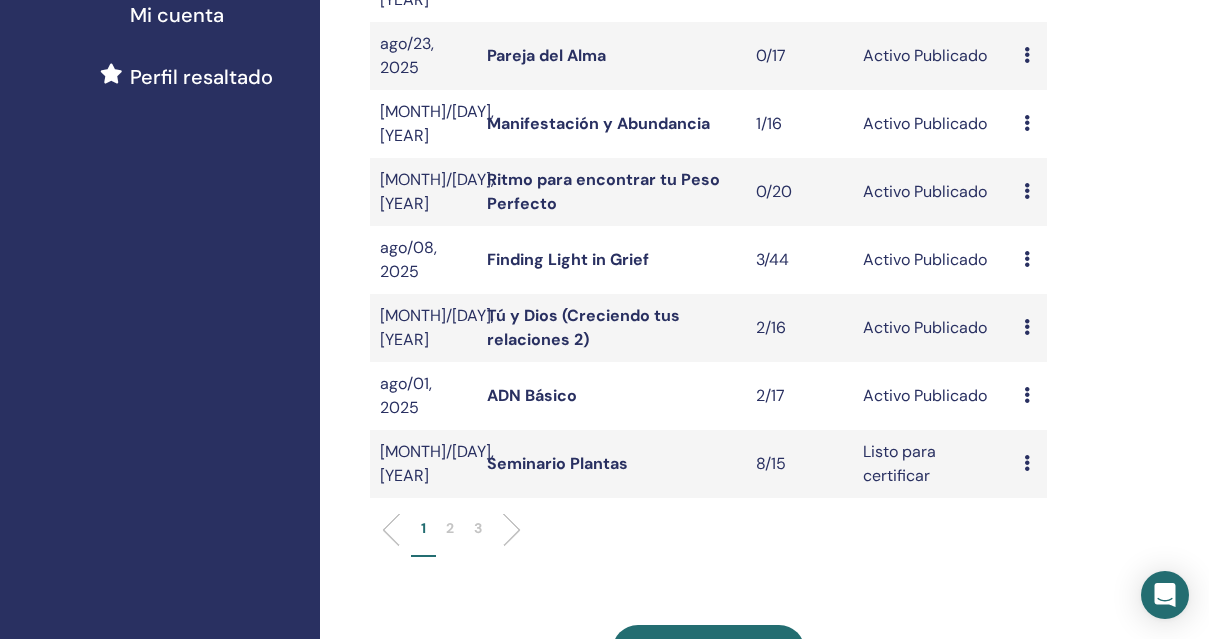 click at bounding box center (1027, 395) 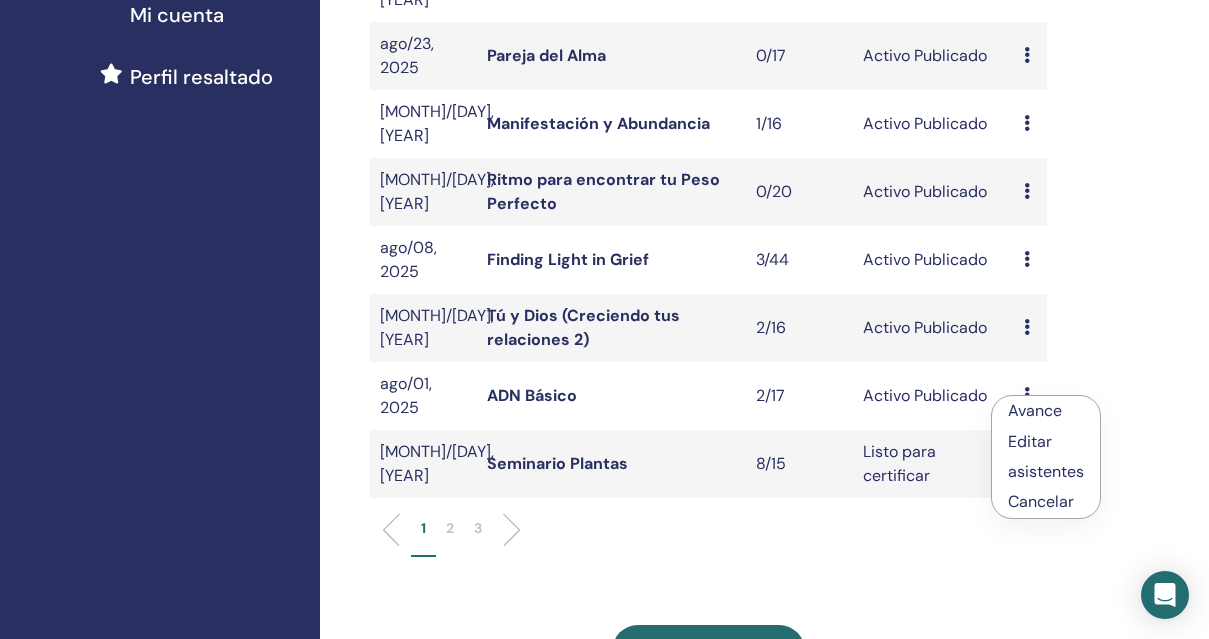 click on "asistentes" at bounding box center (1046, 471) 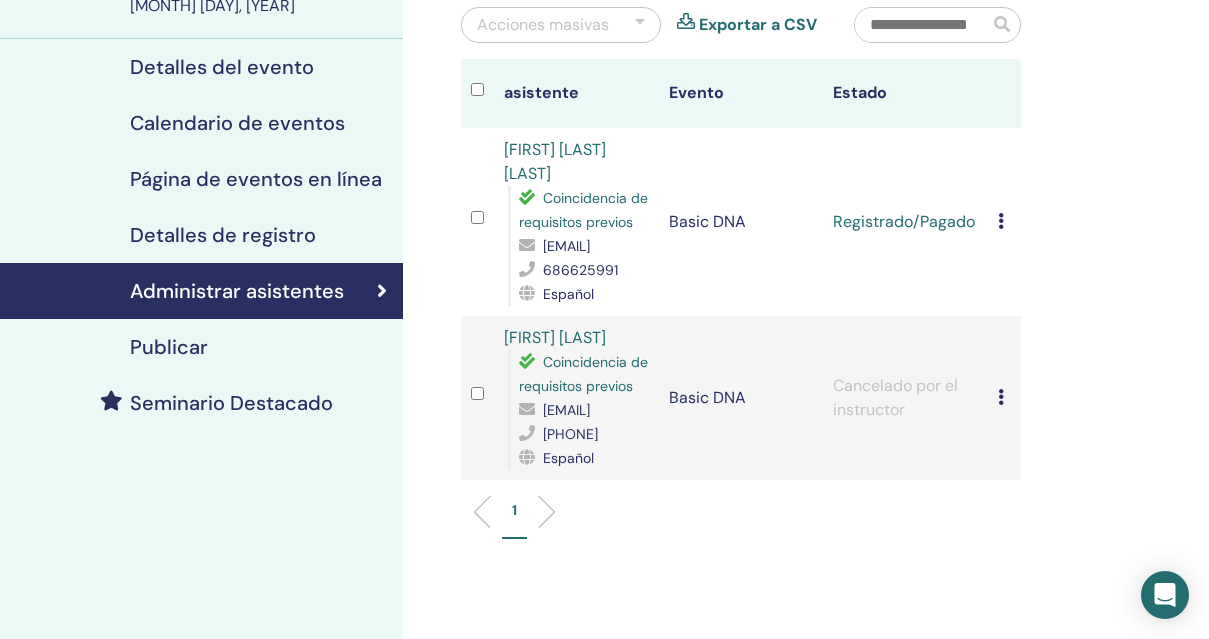 scroll, scrollTop: 0, scrollLeft: 0, axis: both 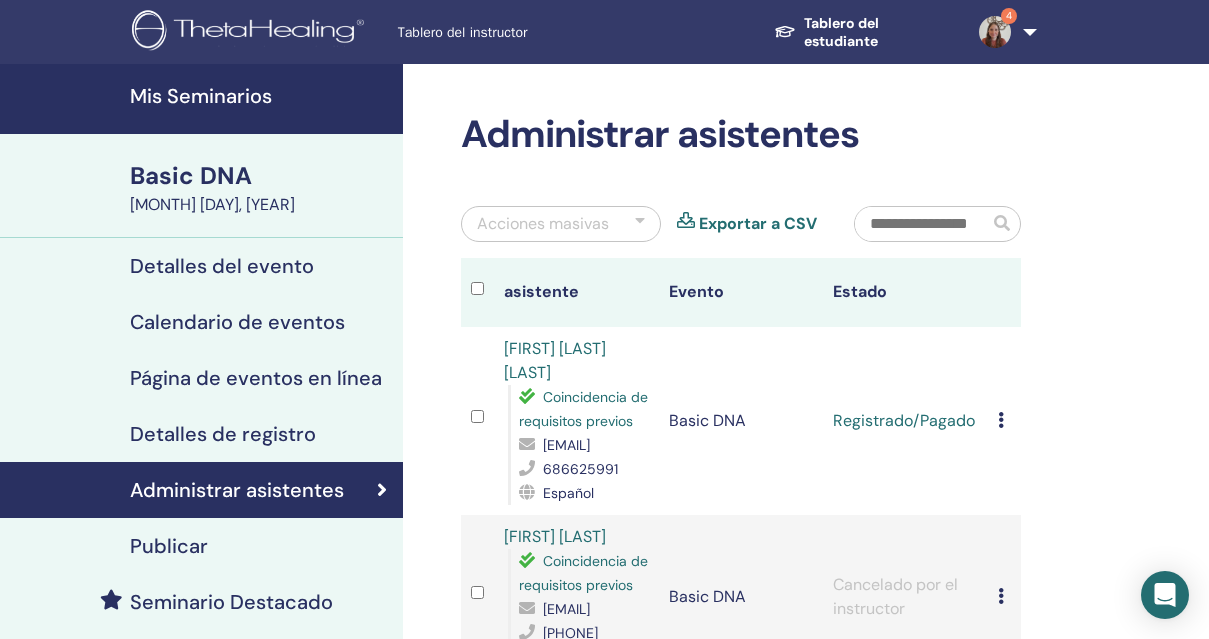 click on "4" at bounding box center [995, 31] 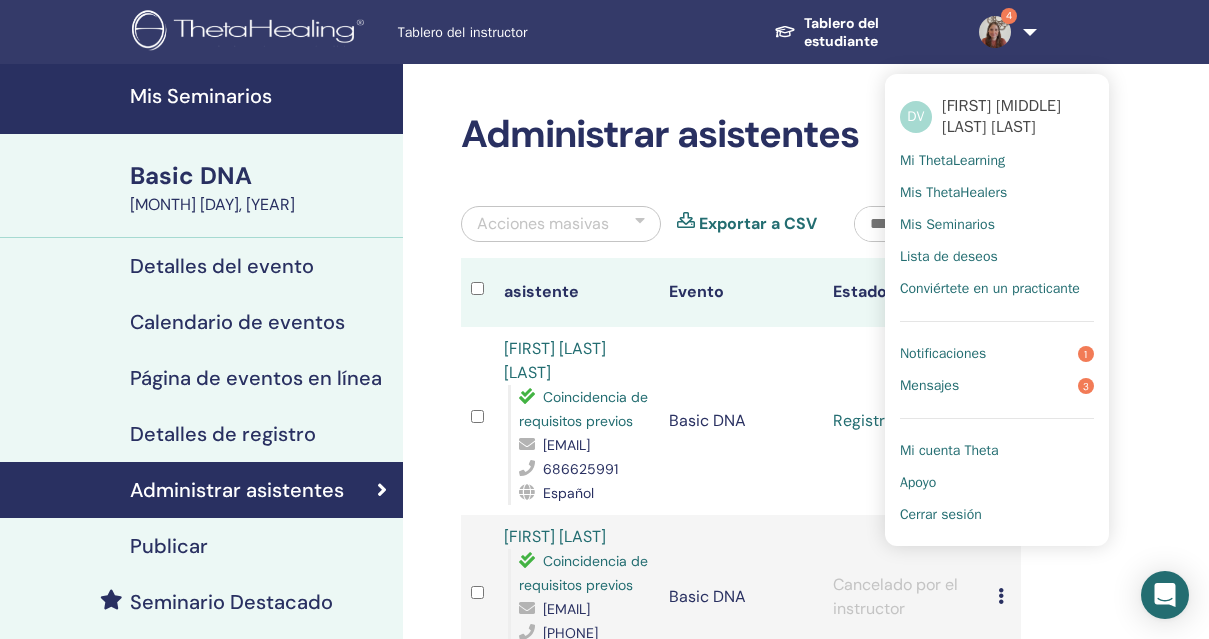 click on "Mensajes 3" at bounding box center (997, 386) 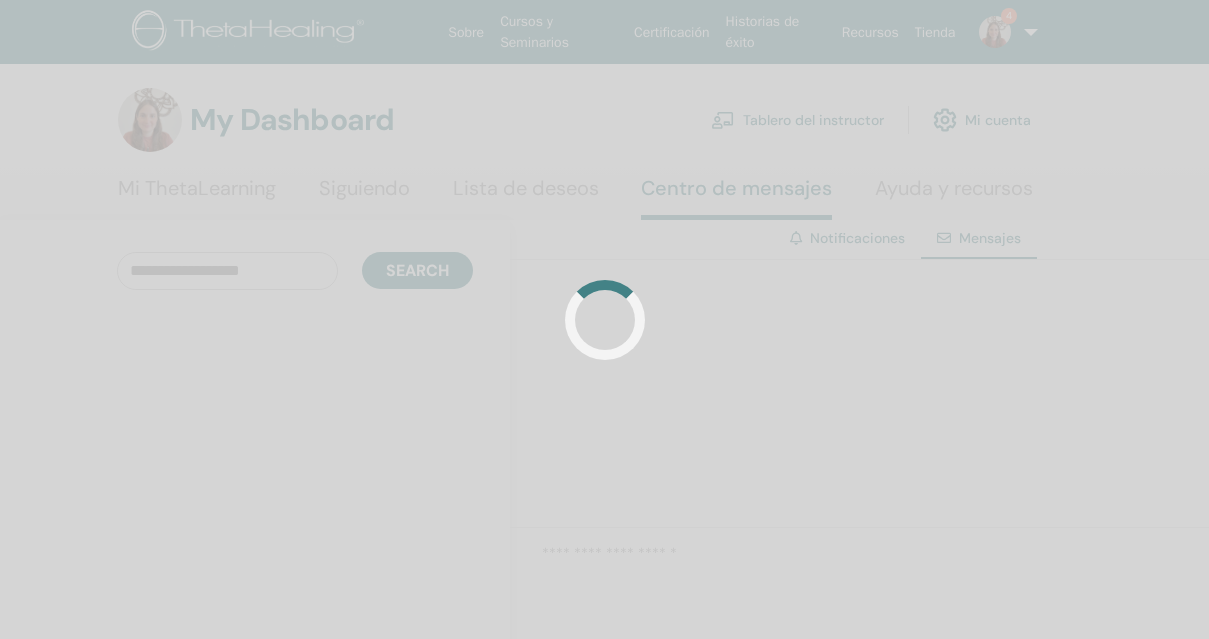 scroll, scrollTop: 0, scrollLeft: 0, axis: both 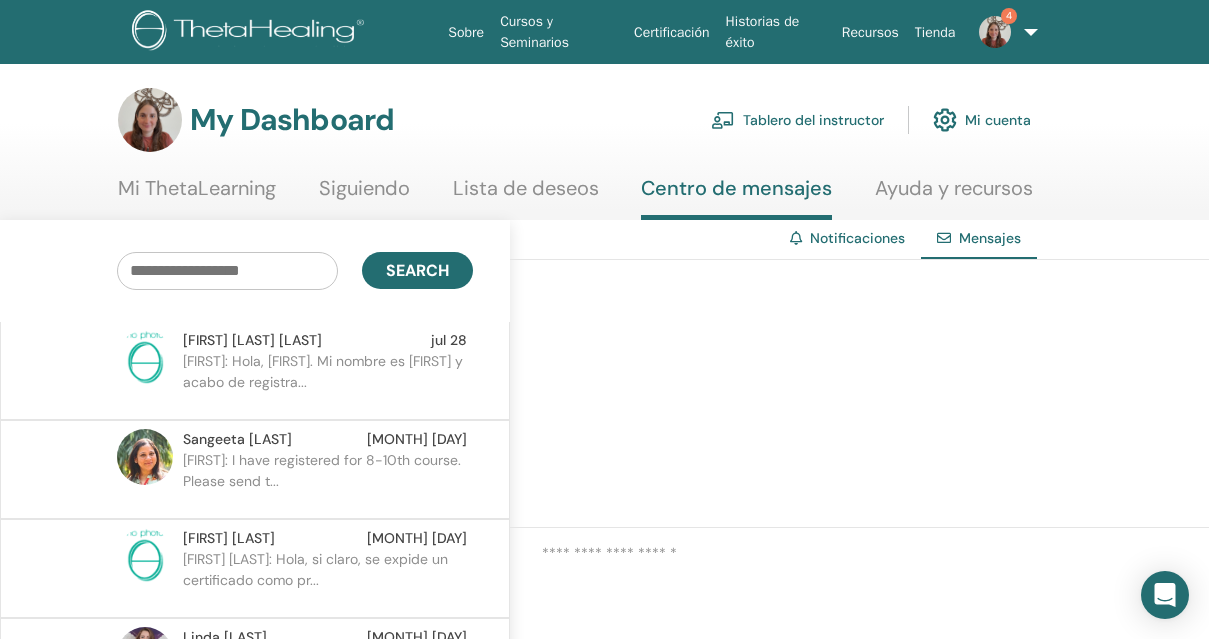 click on "Sangeeta: I have registered for 8-10th course. Please send t..." at bounding box center [328, 480] 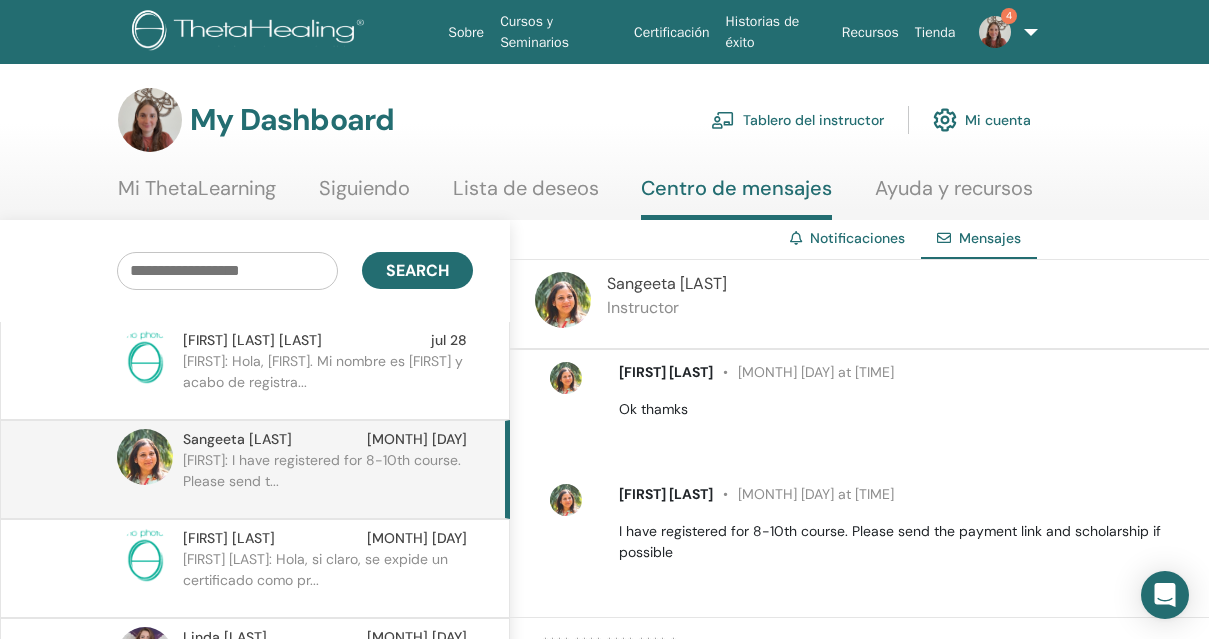 scroll, scrollTop: 1140, scrollLeft: 0, axis: vertical 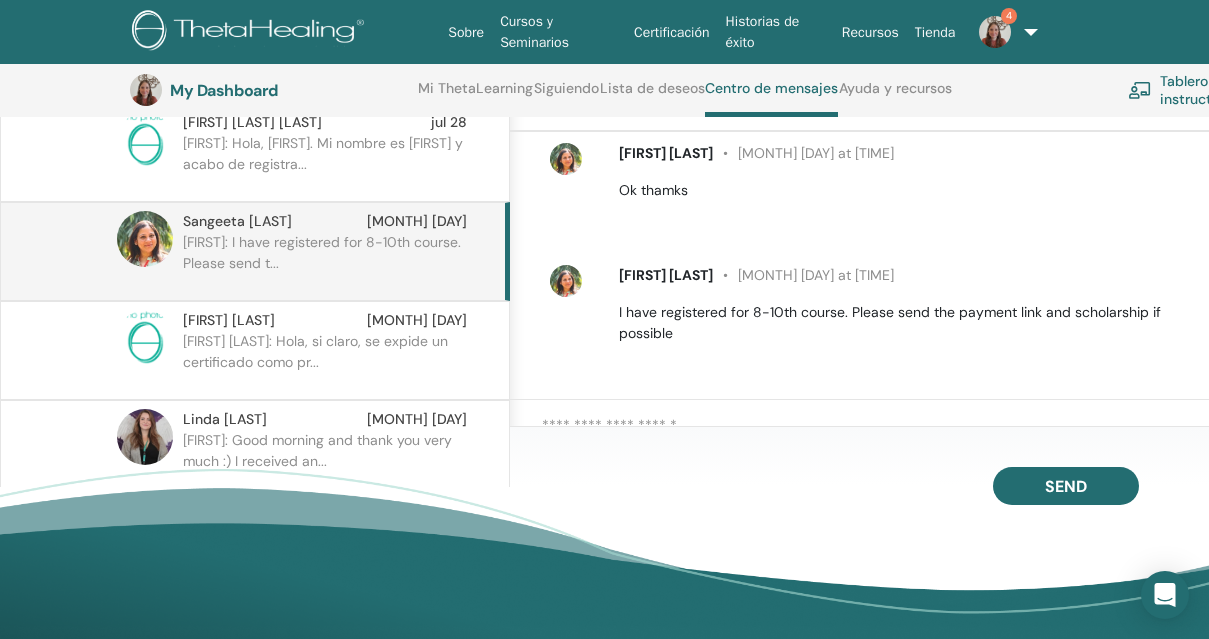 click at bounding box center [875, 432] 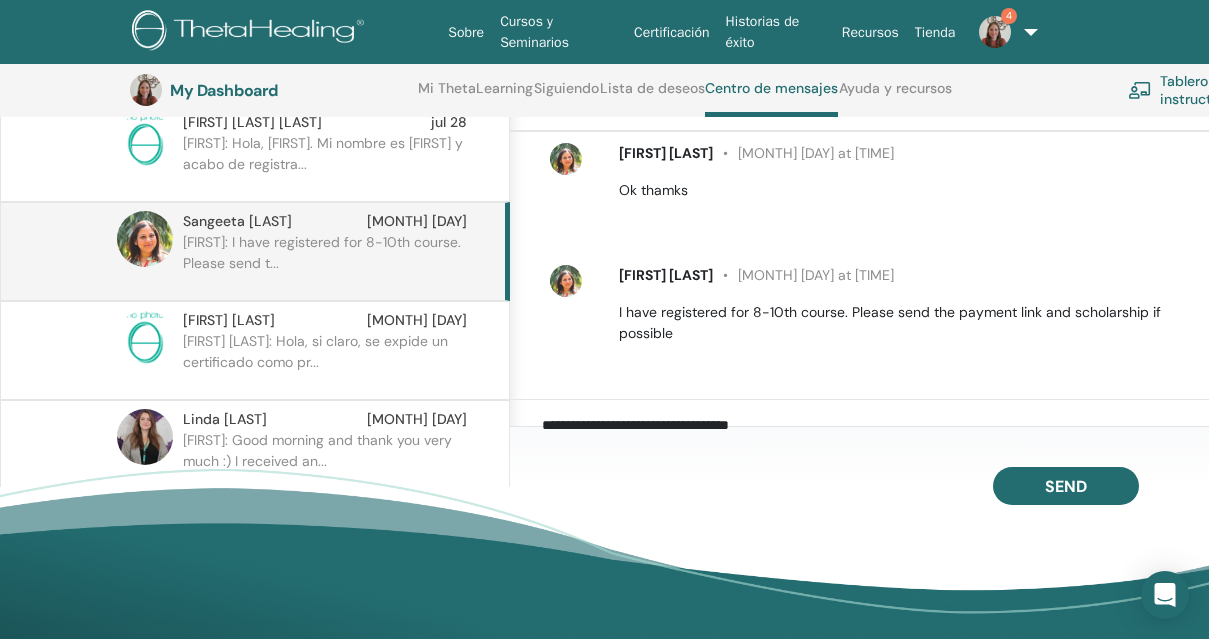 scroll, scrollTop: 6, scrollLeft: 0, axis: vertical 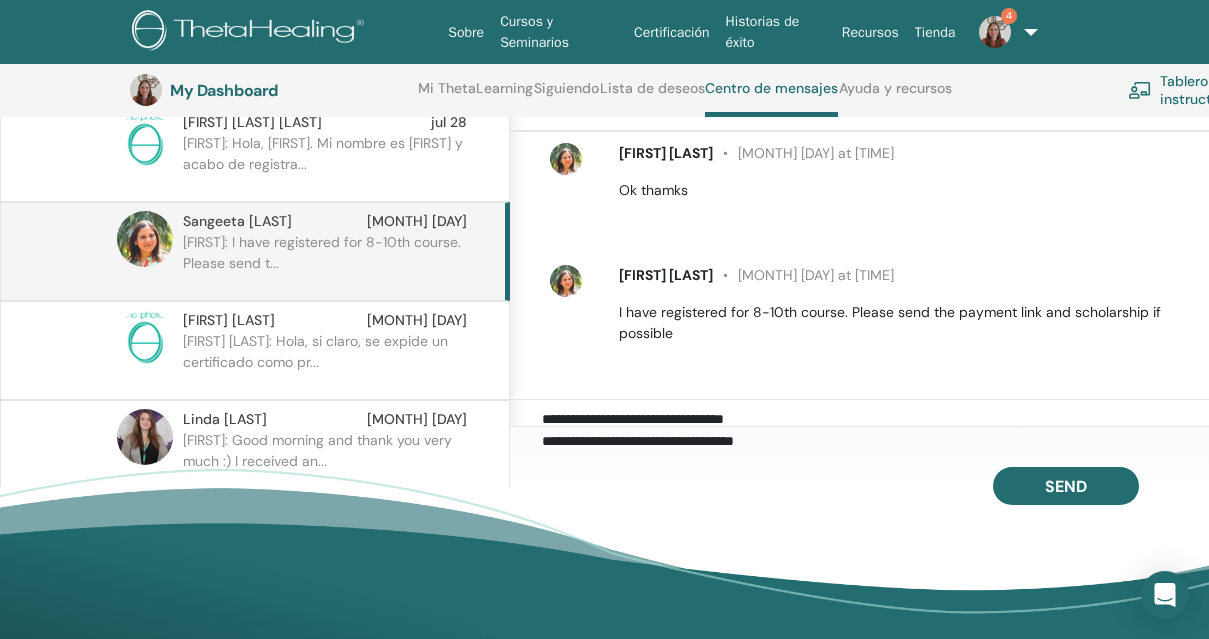 paste on "**********" 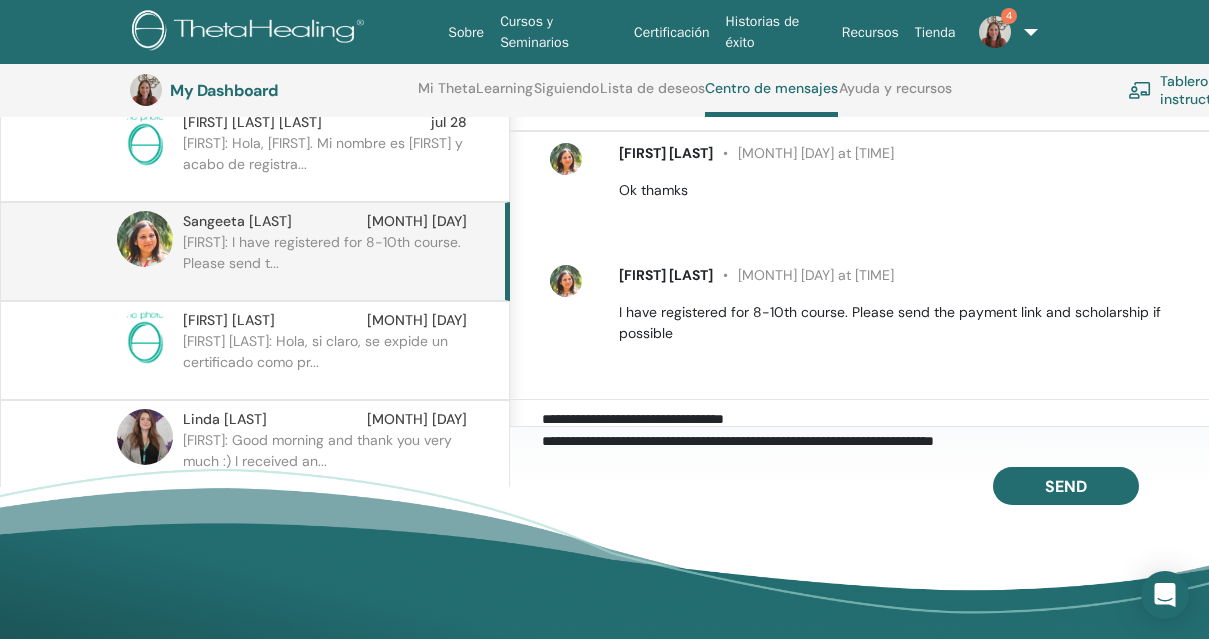 scroll, scrollTop: 8, scrollLeft: 0, axis: vertical 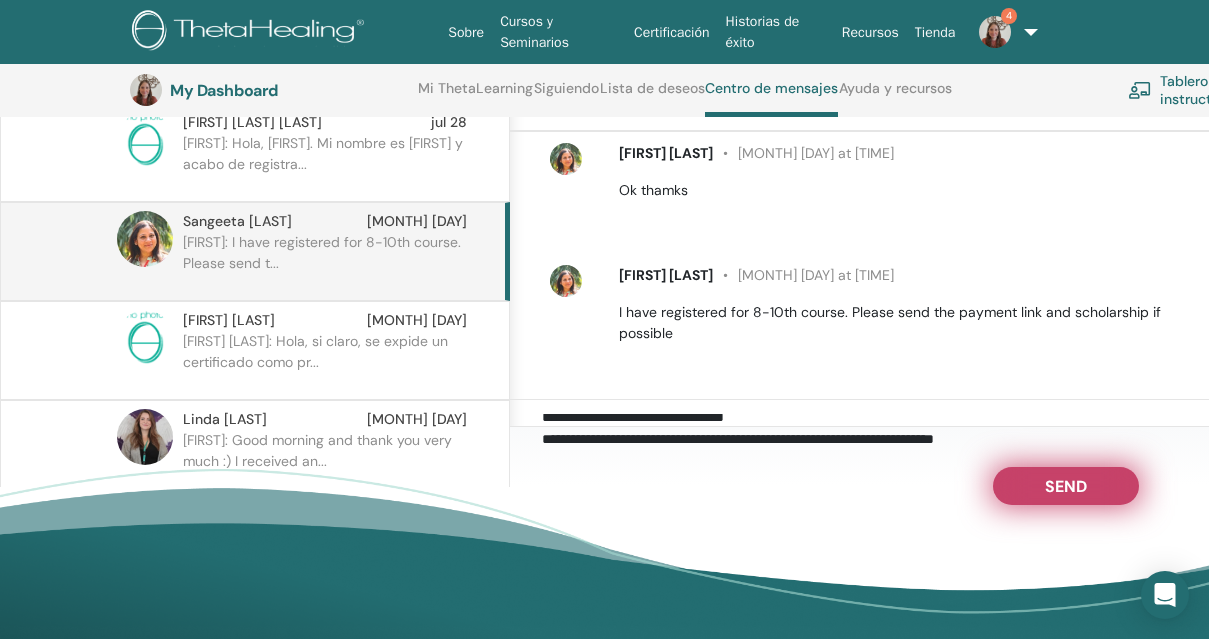 type on "**********" 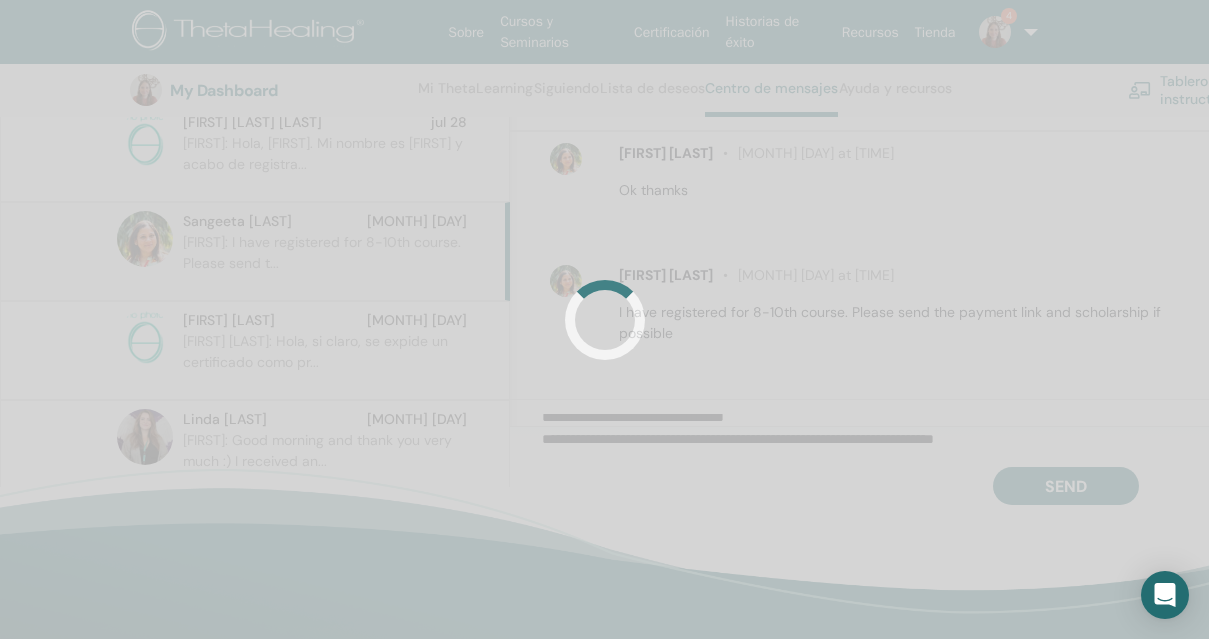 scroll, scrollTop: 271, scrollLeft: 37, axis: both 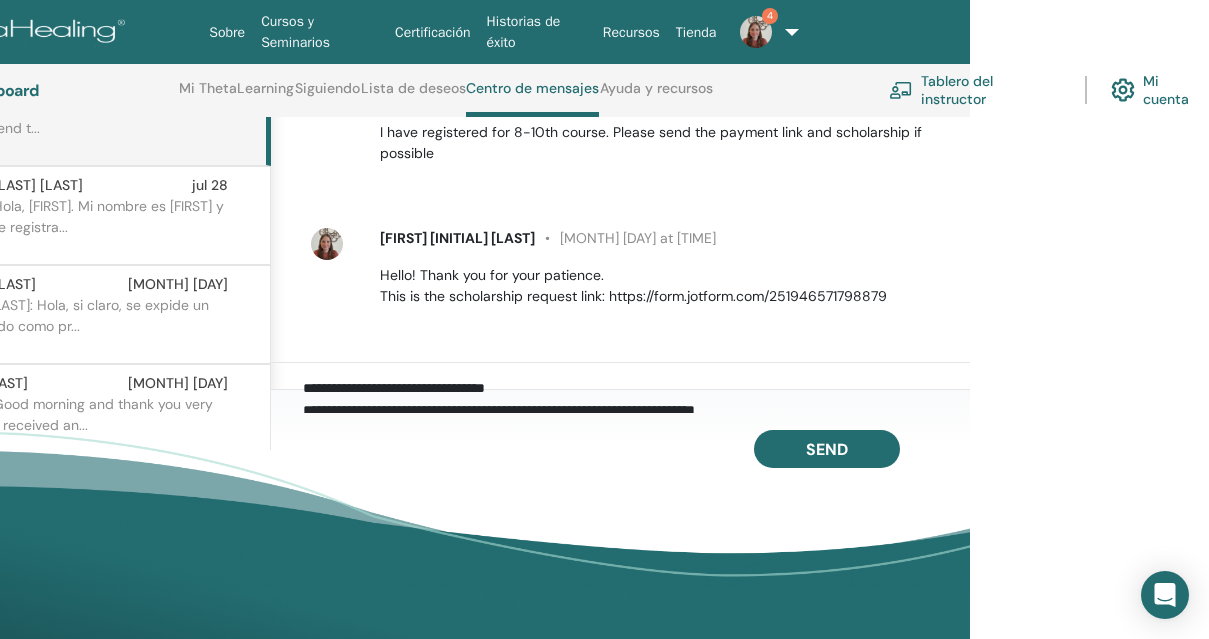 click on "**********" at bounding box center [636, 395] 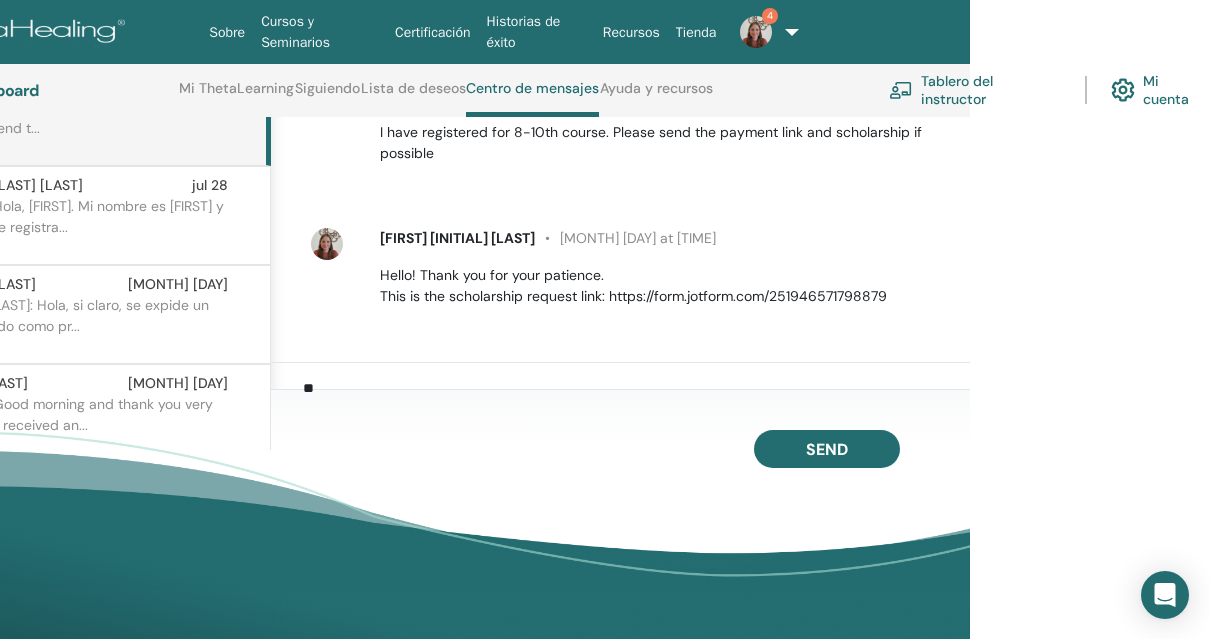 type on "*" 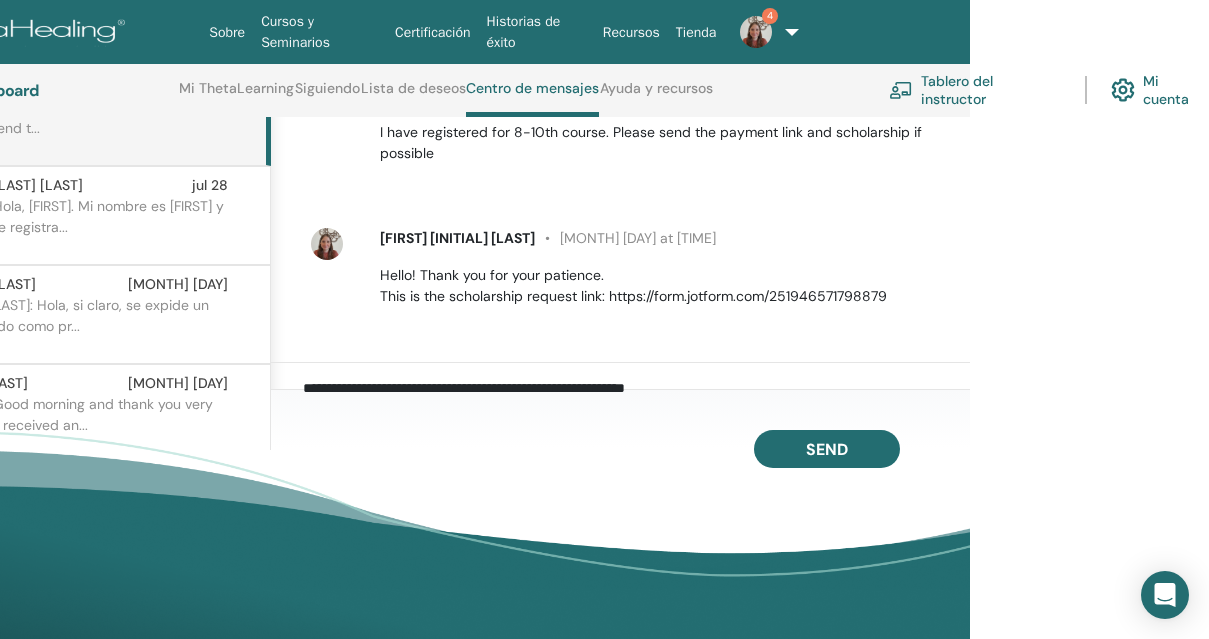 paste on "**********" 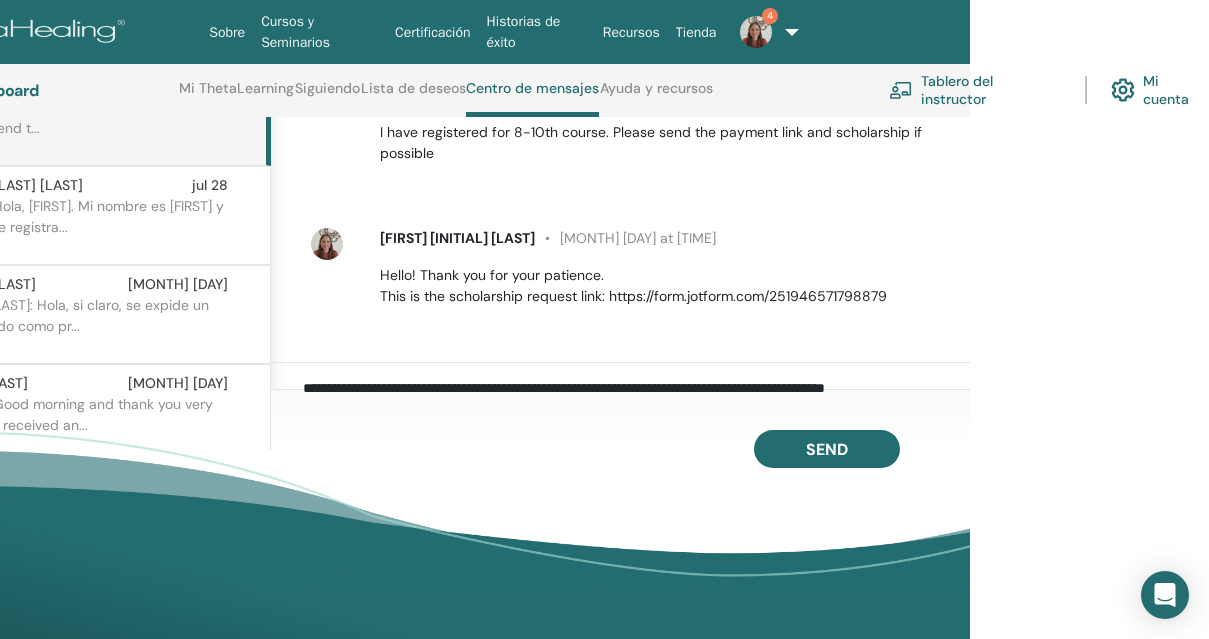 scroll, scrollTop: 6, scrollLeft: 0, axis: vertical 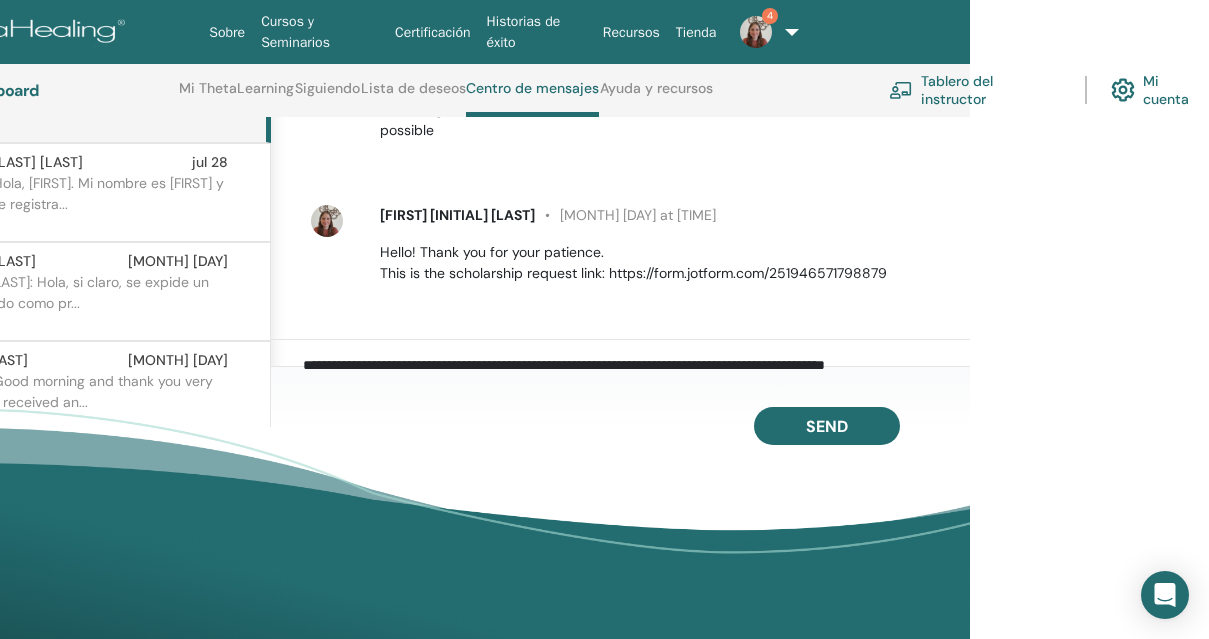type on "**********" 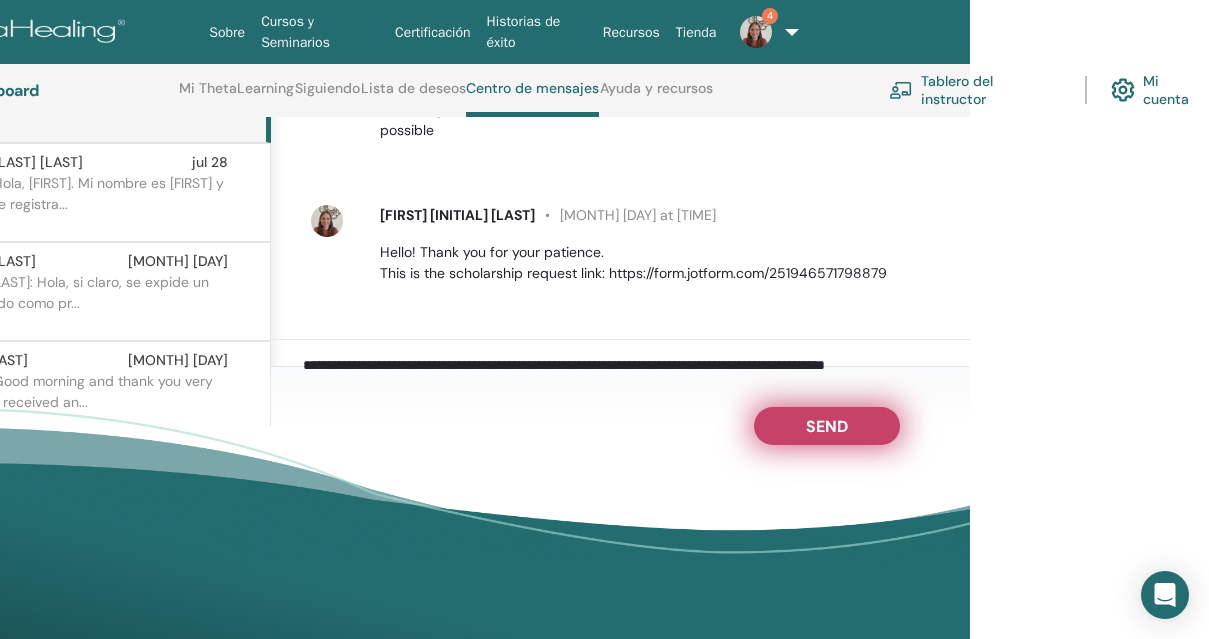 click on "Send" at bounding box center [827, 423] 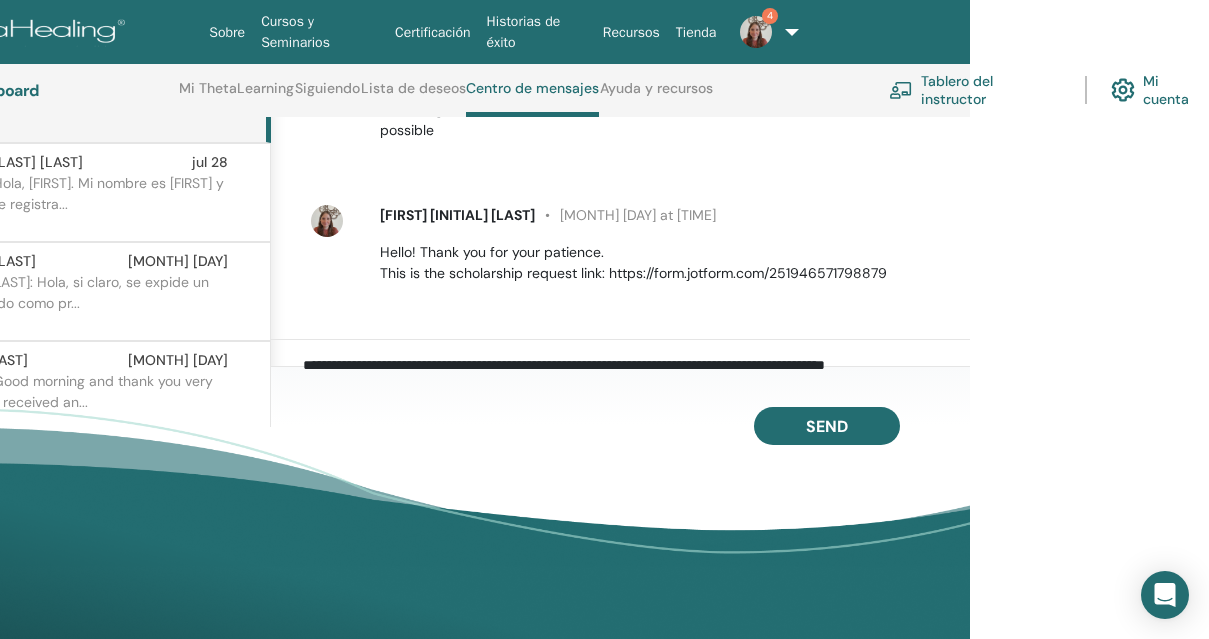 scroll, scrollTop: 0, scrollLeft: 0, axis: both 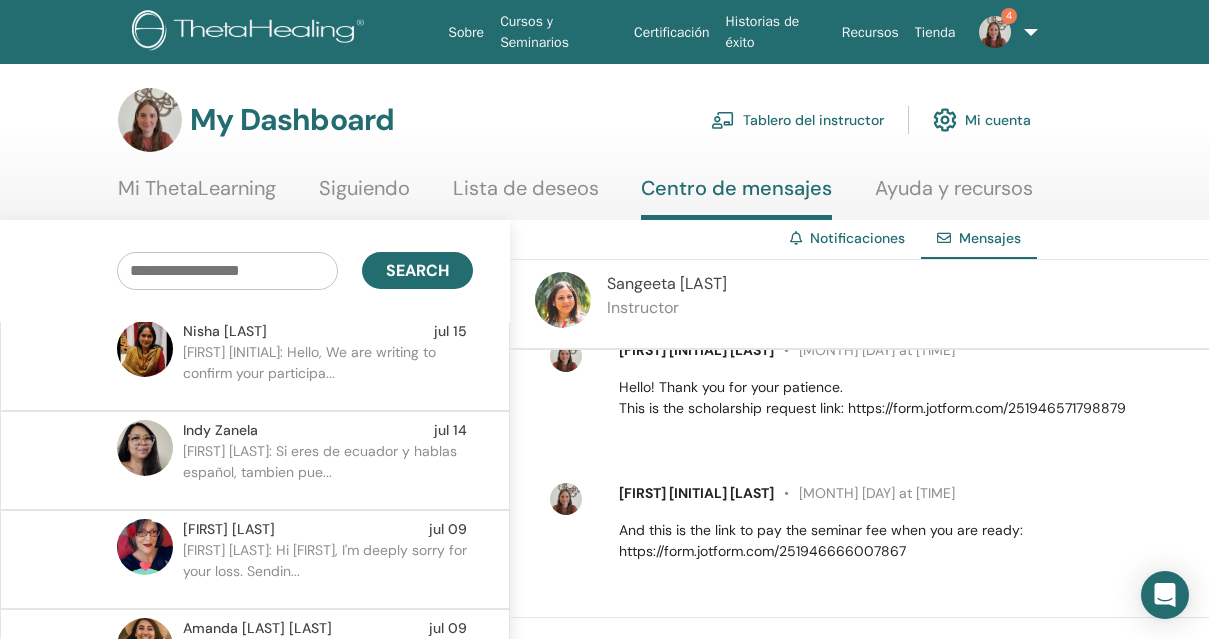 click on "Daniela C.: Hello,
We are writing to confirm your participa..." at bounding box center (328, 372) 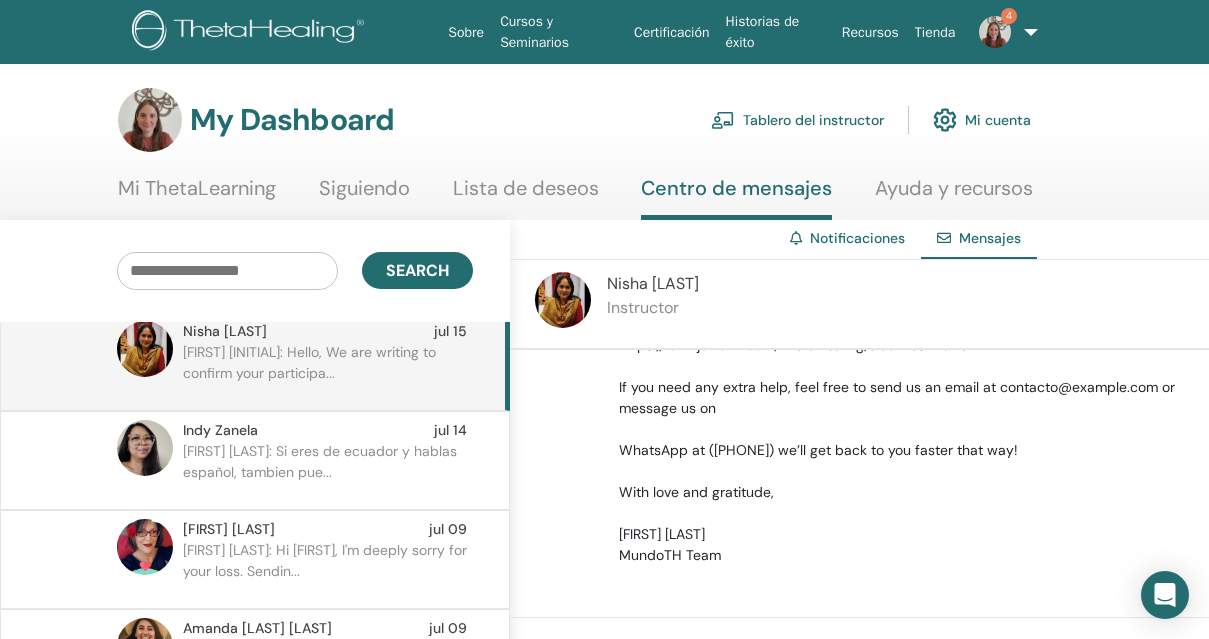 scroll, scrollTop: 1959, scrollLeft: 0, axis: vertical 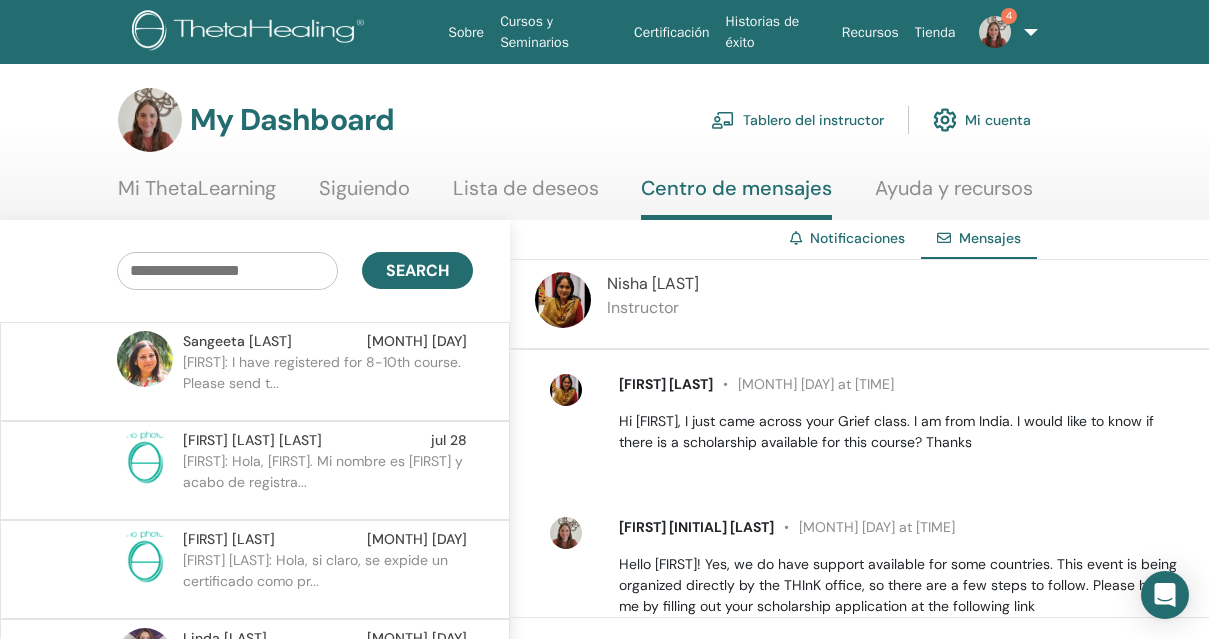 click on "4" at bounding box center (1002, 32) 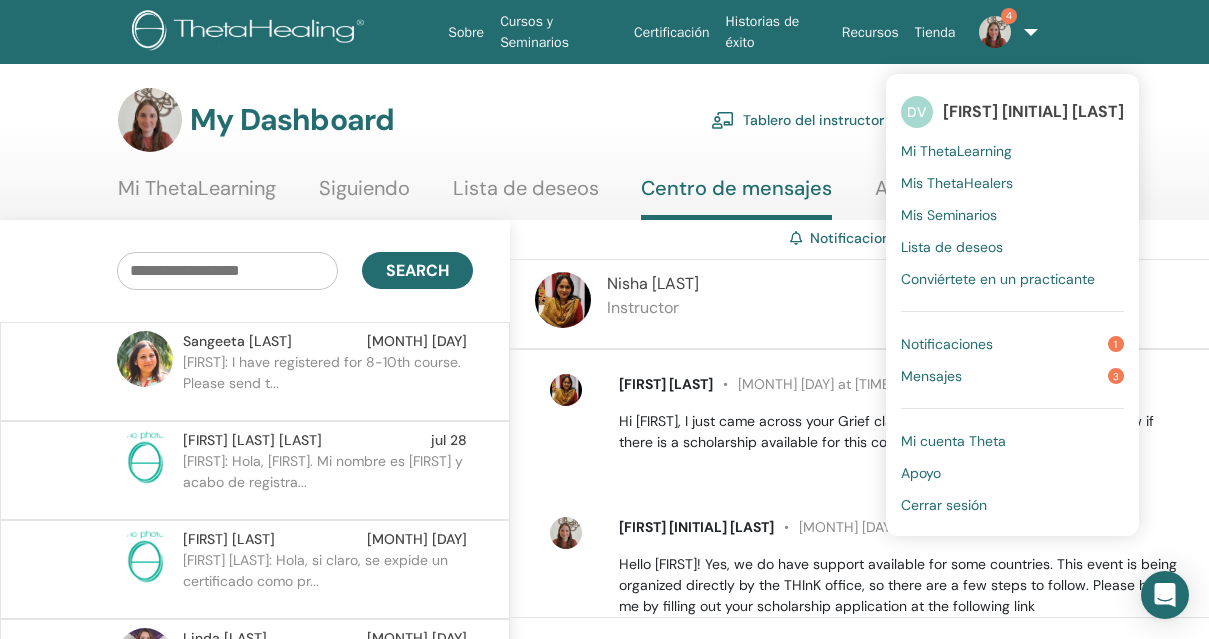 click on "Mis Seminarios" at bounding box center (949, 215) 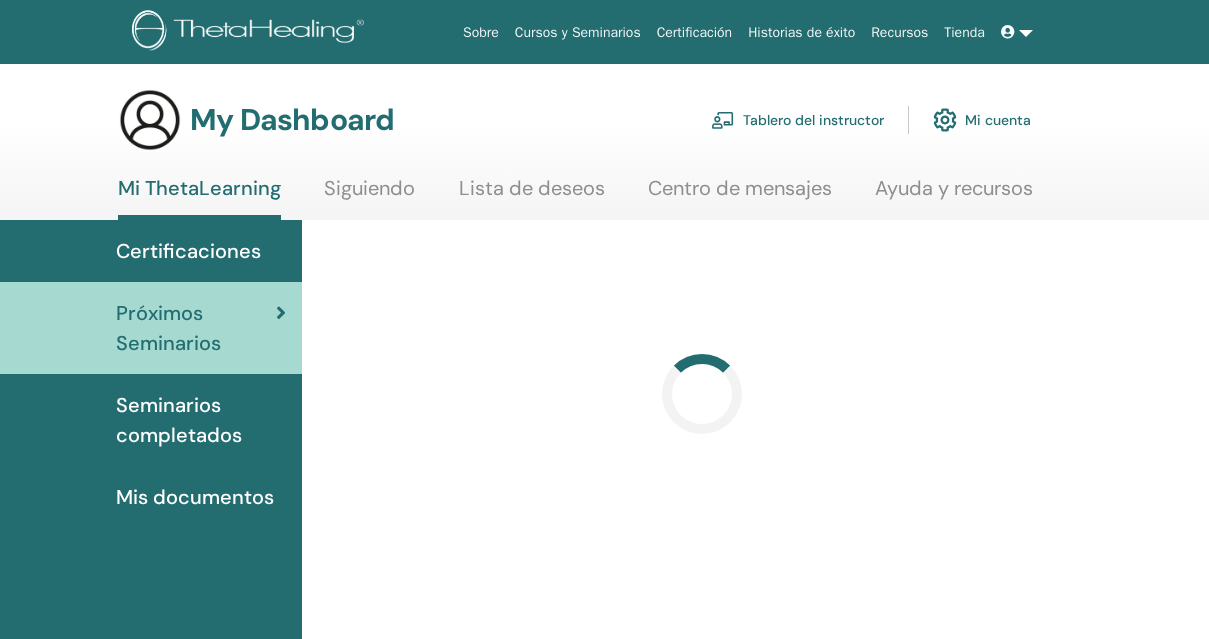 scroll, scrollTop: 0, scrollLeft: 0, axis: both 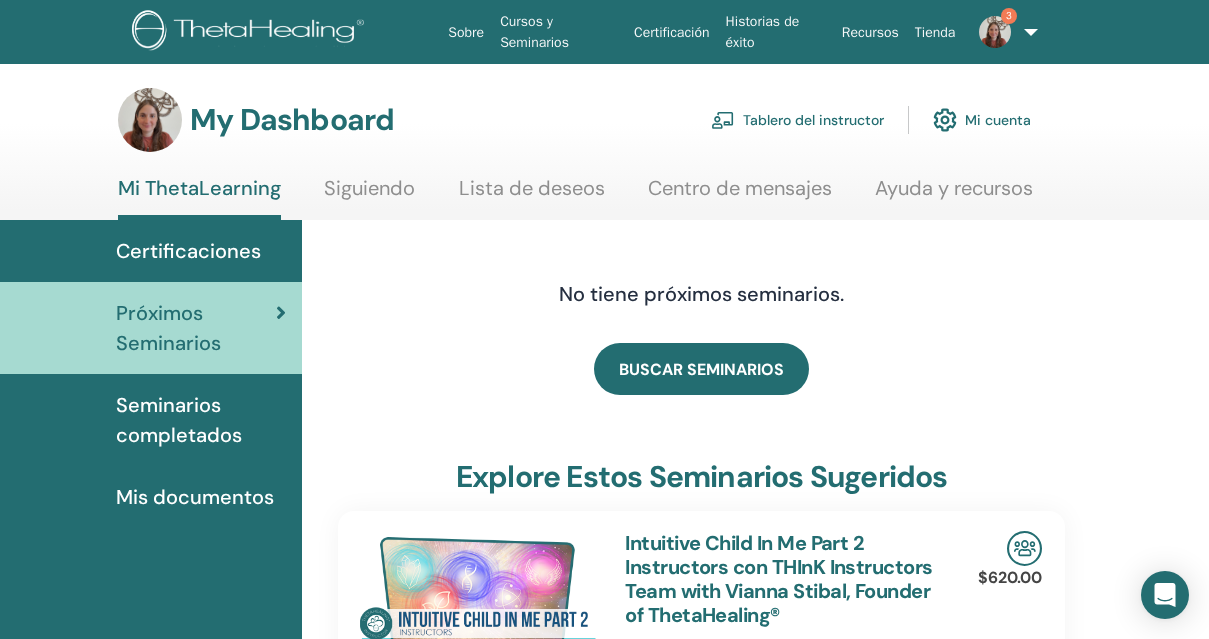 click on "Tablero del instructor" at bounding box center (797, 120) 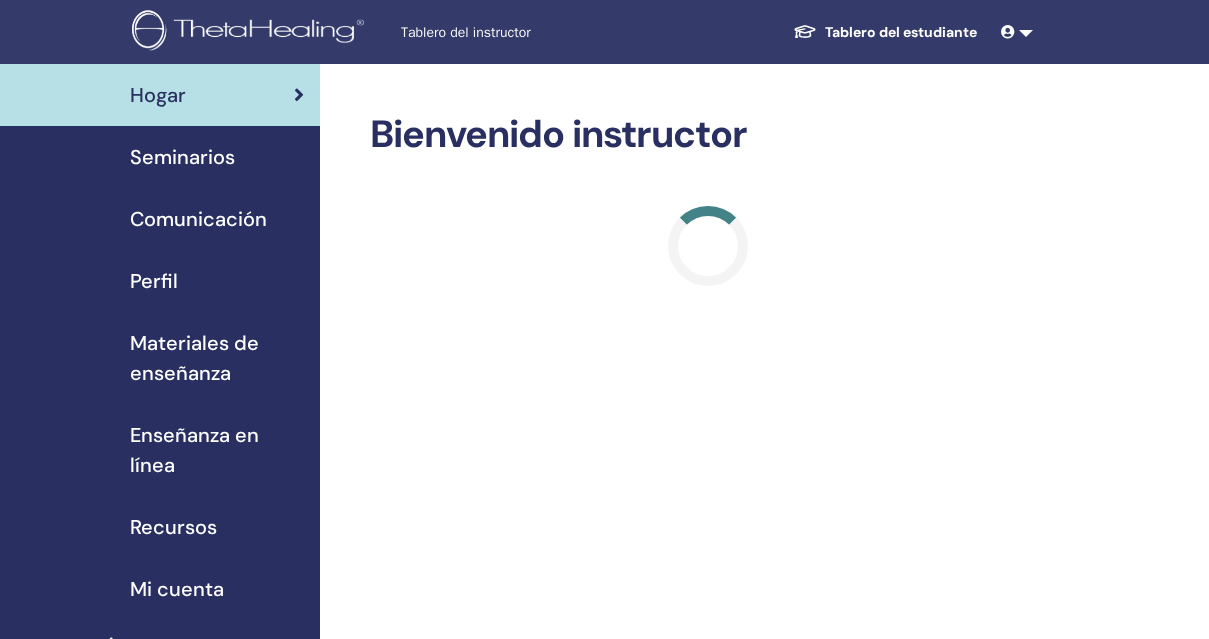 scroll, scrollTop: 0, scrollLeft: 0, axis: both 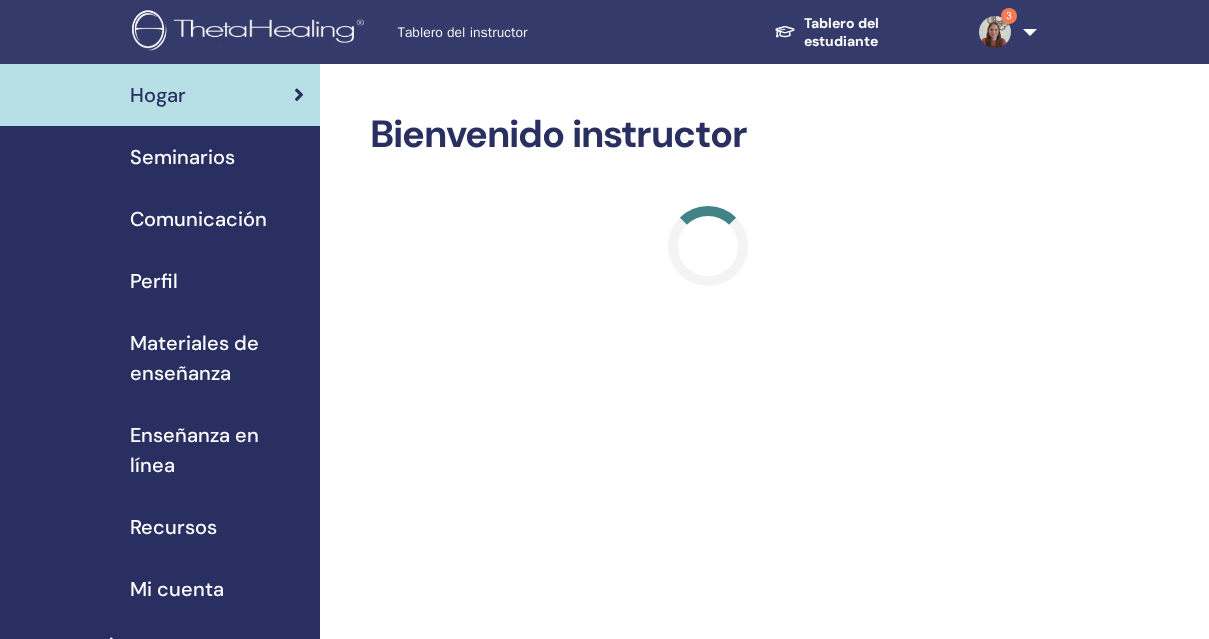 click on "Seminarios" at bounding box center (182, 157) 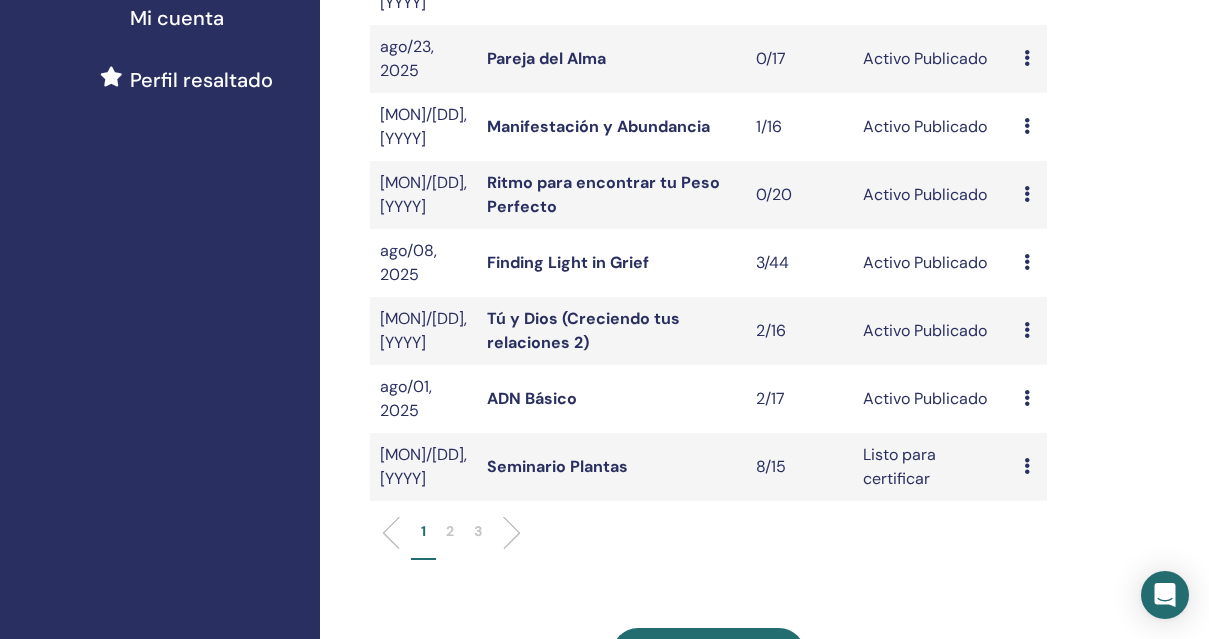 scroll, scrollTop: 573, scrollLeft: 0, axis: vertical 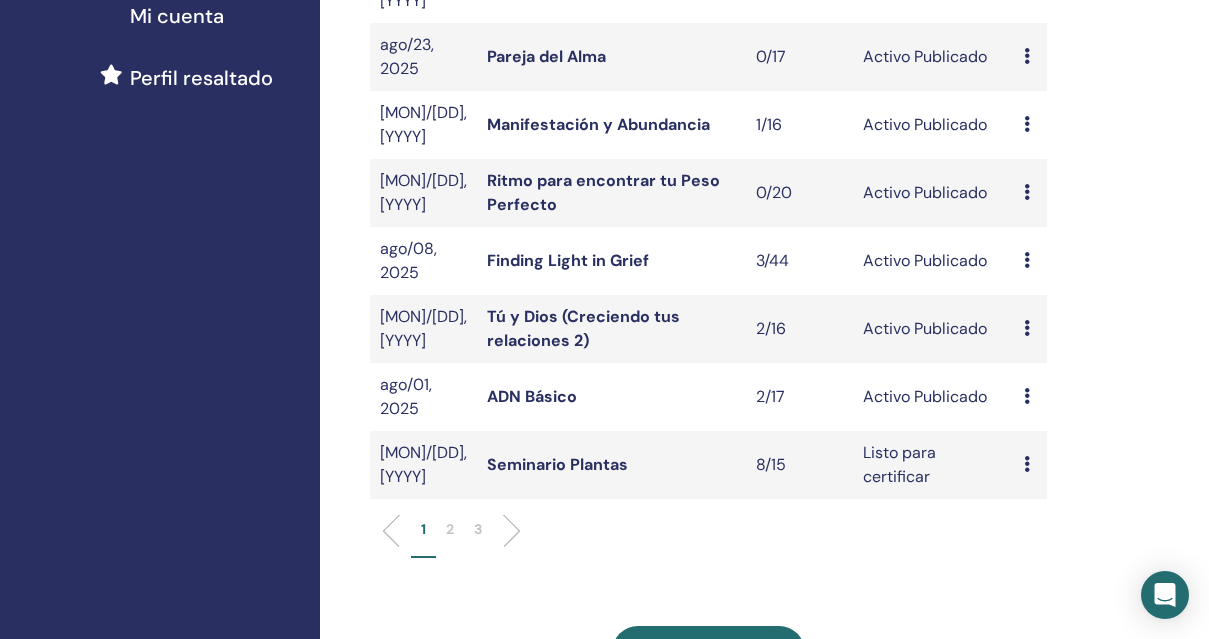 click at bounding box center [1027, 260] 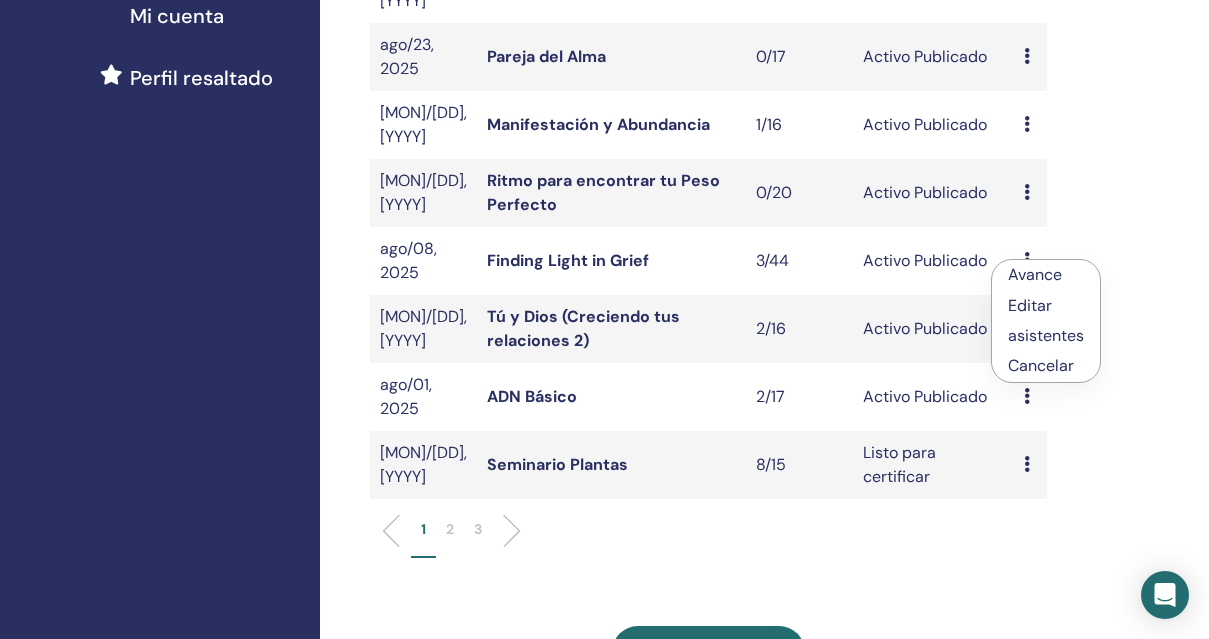 click on "asistentes" at bounding box center (1046, 335) 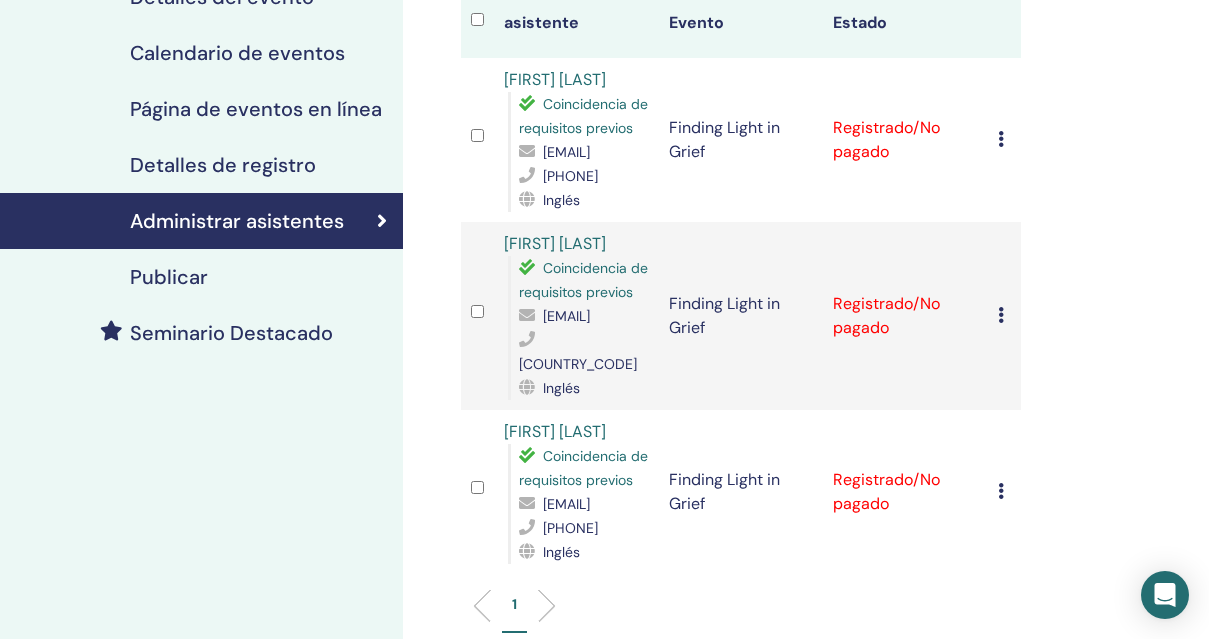 scroll, scrollTop: 271, scrollLeft: 0, axis: vertical 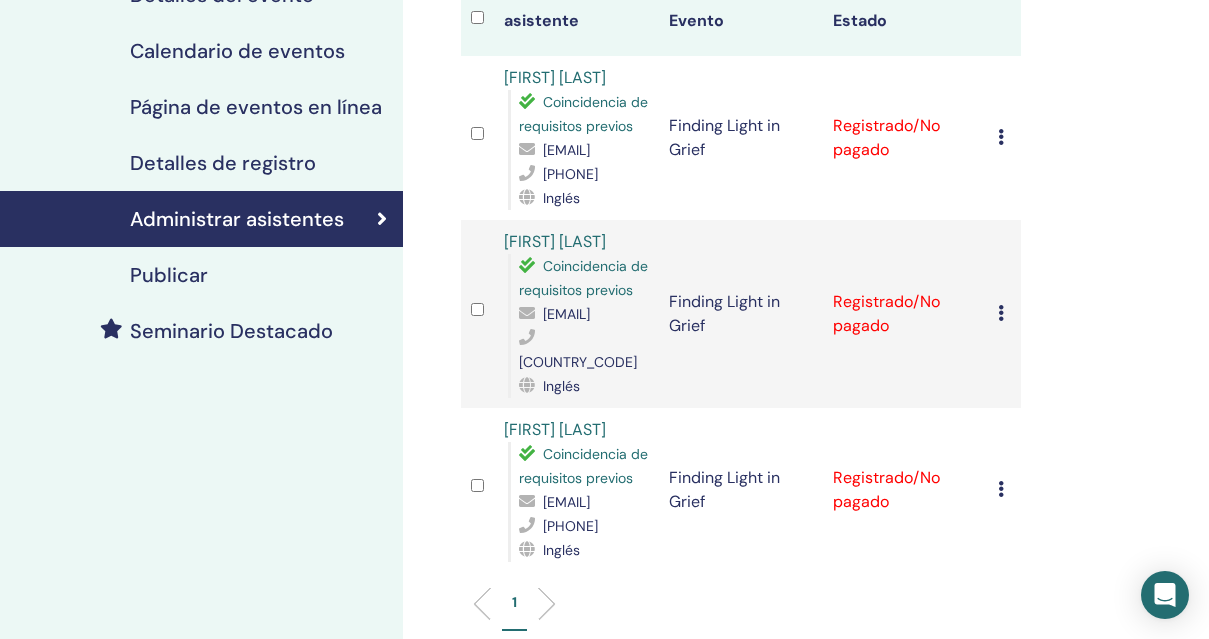 click at bounding box center (1001, 313) 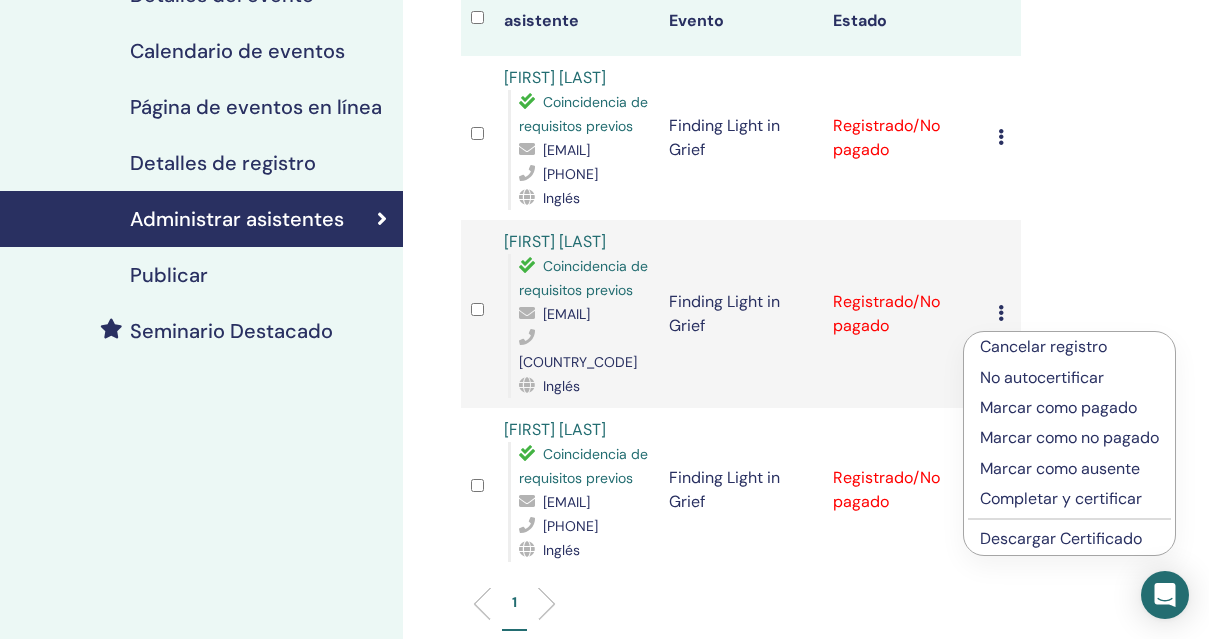 click on "Administrar asistentes Acciones masivas Exportar a CSV asistente Evento Estado [FIRST] [LAST] Coincidencia de requisitos previos [EMAIL] [PHONE] Inglés Finding Light in Grief Registrado/No pagado Cancelar registro No autocertificar Marcar como pagado Marcar como no pagado Marcar como ausente Completar y certificar Descargar Certificado [FIRST] [LAST] Coincidencia de requisitos previos [EMAIL] [COUNTRY_CODE] Inglés Finding Light in Grief Registrado/No pagado Cancelar registro No autocertificar Marcar como pagado Marcar como no pagado Marcar como ausente Completar y certificar Descargar Certificado [FIRST] [LAST] Coincidencia de requisitos previos [EMAIL] [PHONE] Inglés Finding Light in Grief Registrado/No pagado Cancelar registro No autocertificar Marcar como pagado Marcar como no pagado Marcar como ausente Completar y certificar Descargar Certificado 1" at bounding box center (806, 362) 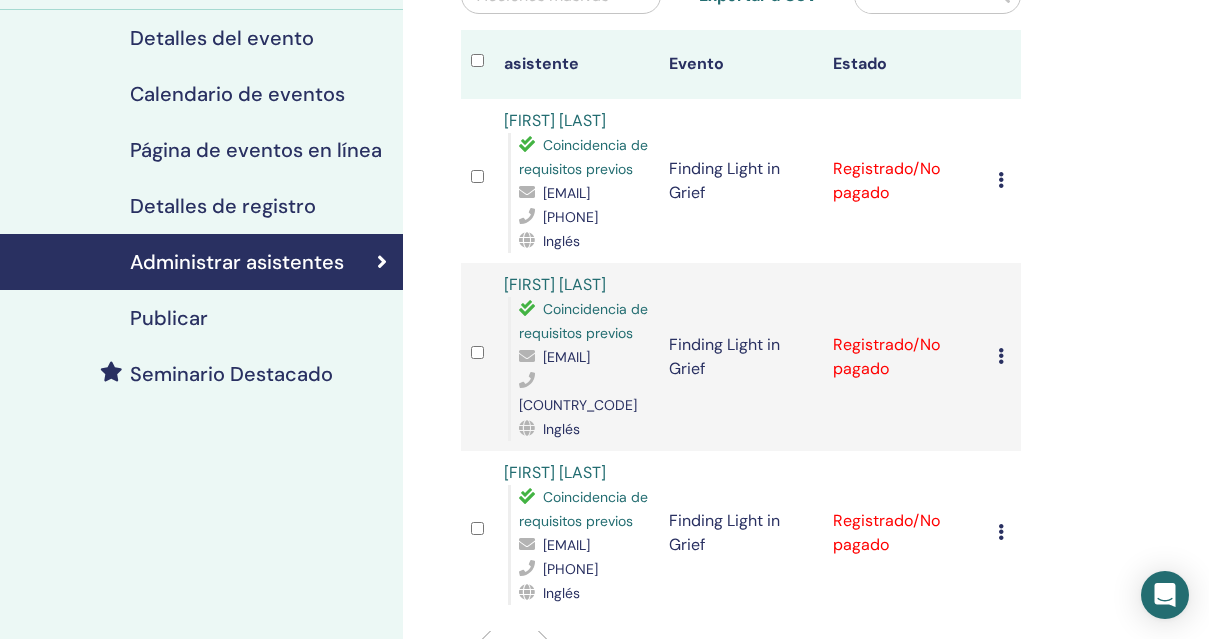 scroll, scrollTop: 229, scrollLeft: 0, axis: vertical 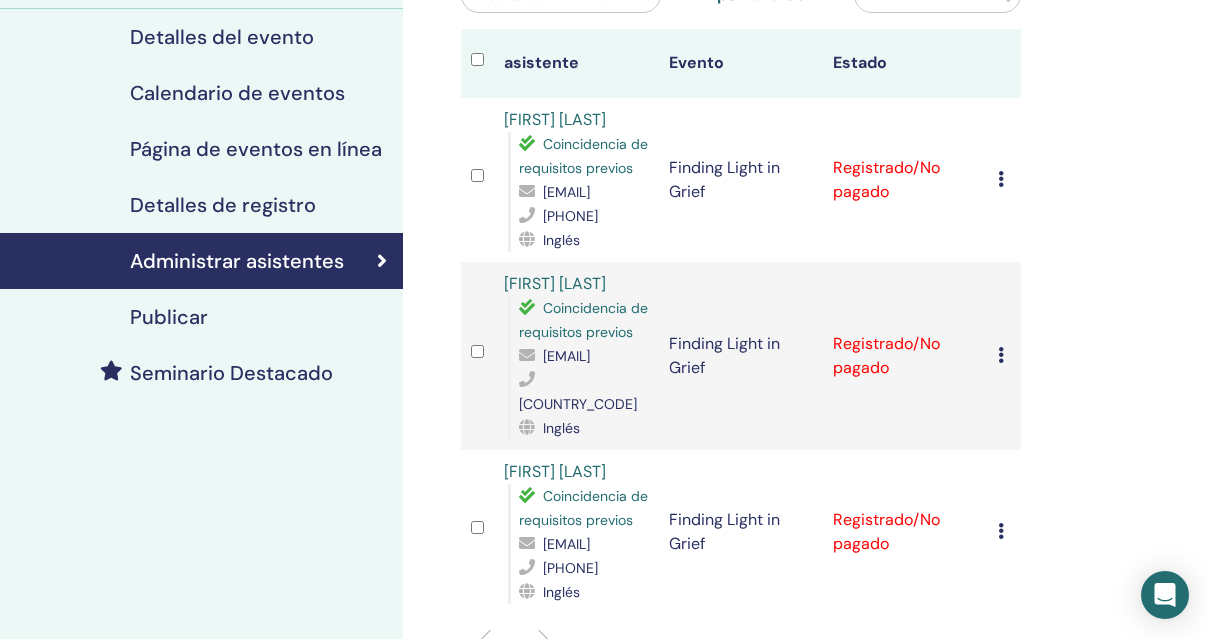drag, startPoint x: 519, startPoint y: 405, endPoint x: 676, endPoint y: 409, distance: 157.05095 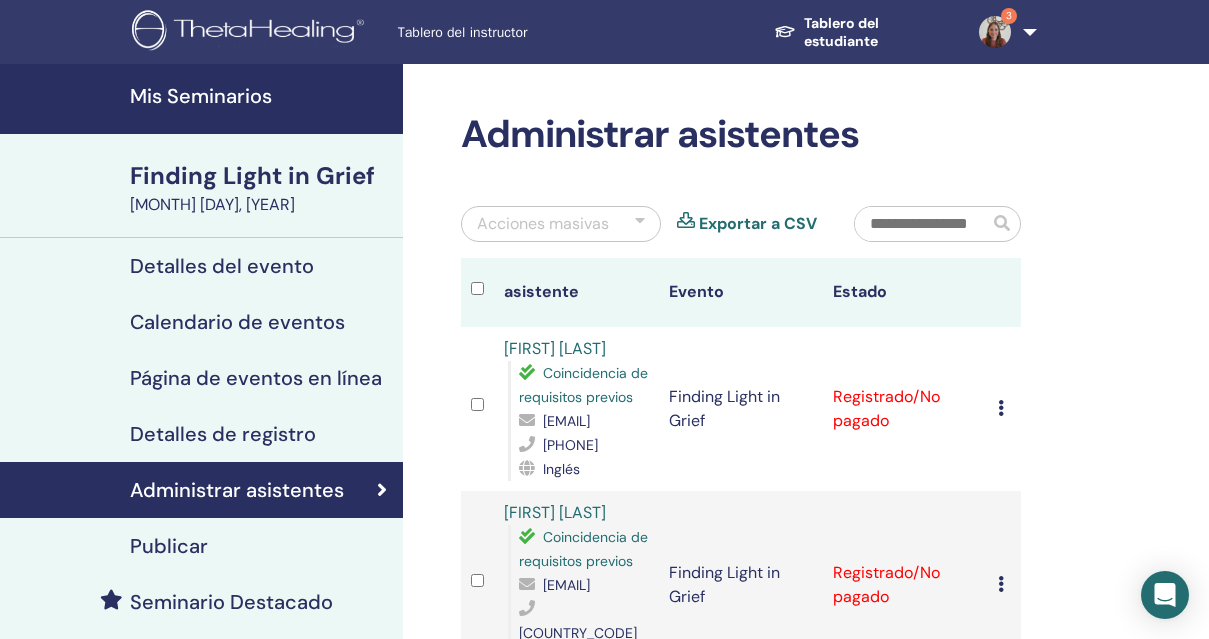 click on "Tablero del estudiante" at bounding box center (860, 32) 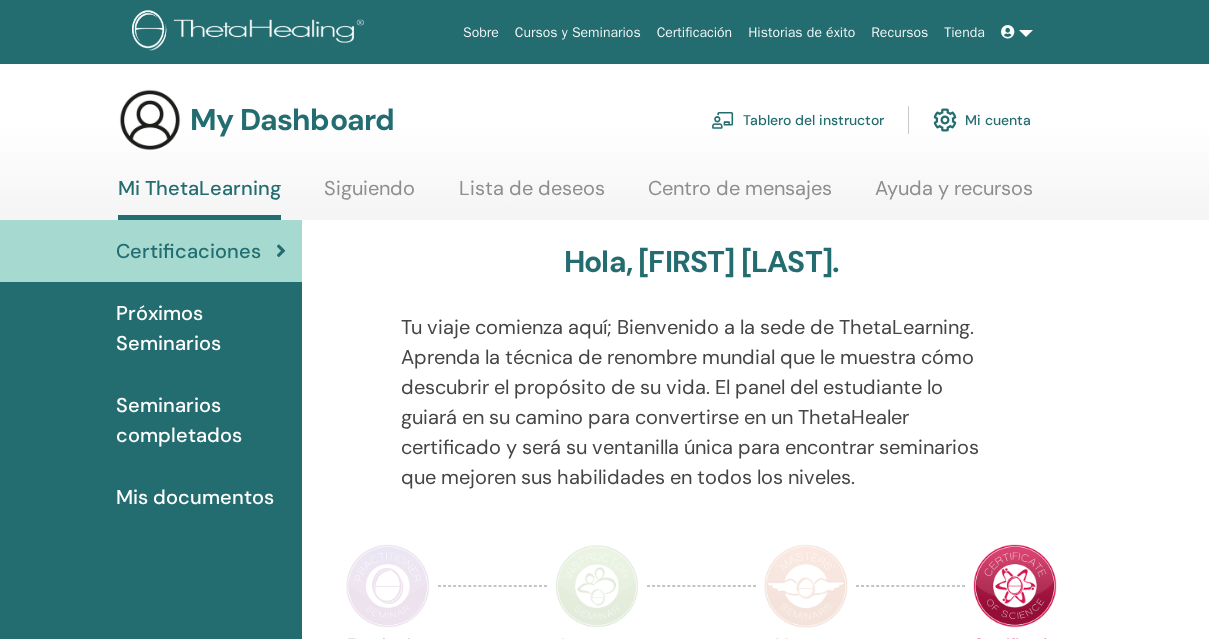 scroll, scrollTop: 0, scrollLeft: 0, axis: both 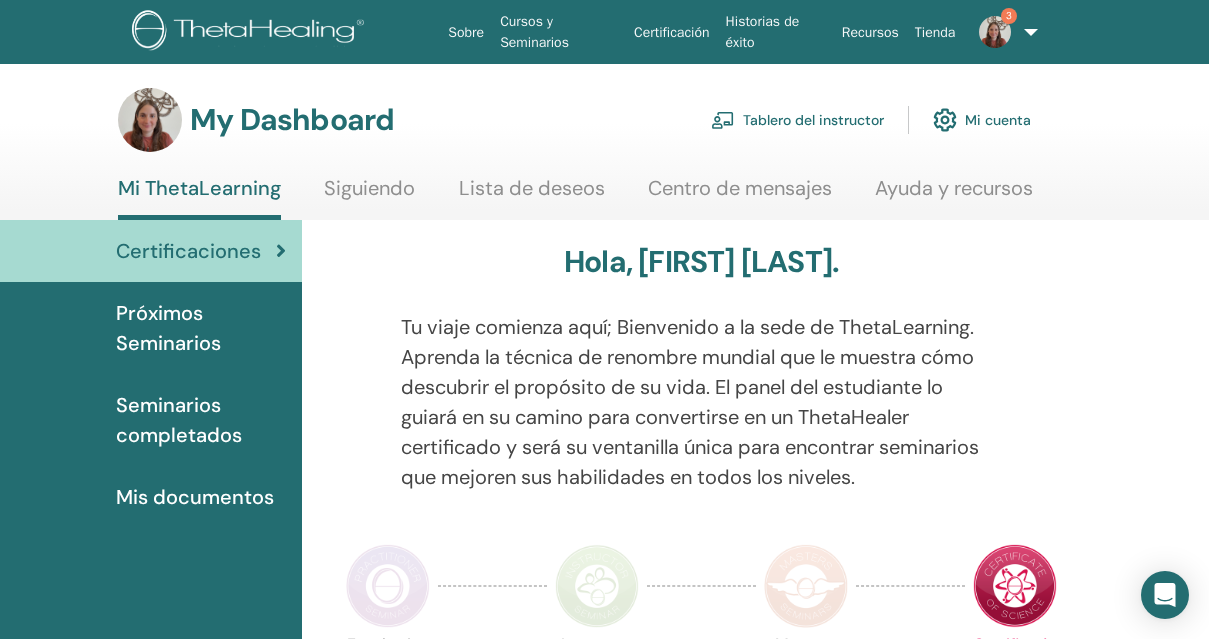click on "Tablero del instructor" at bounding box center (797, 120) 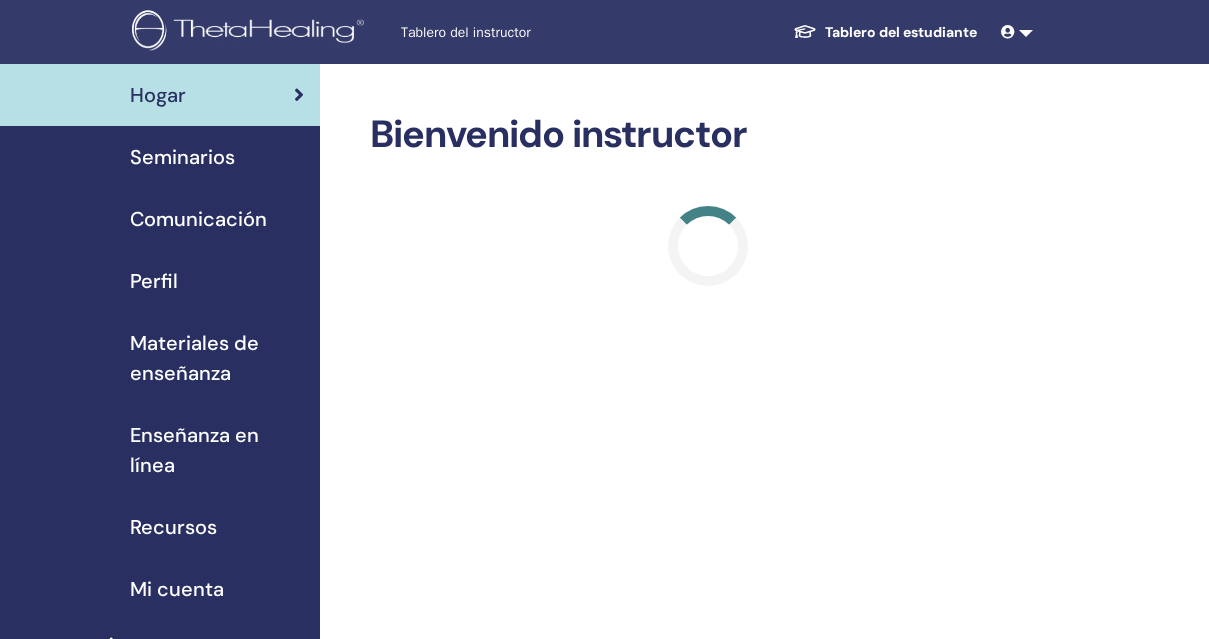 scroll, scrollTop: 0, scrollLeft: 0, axis: both 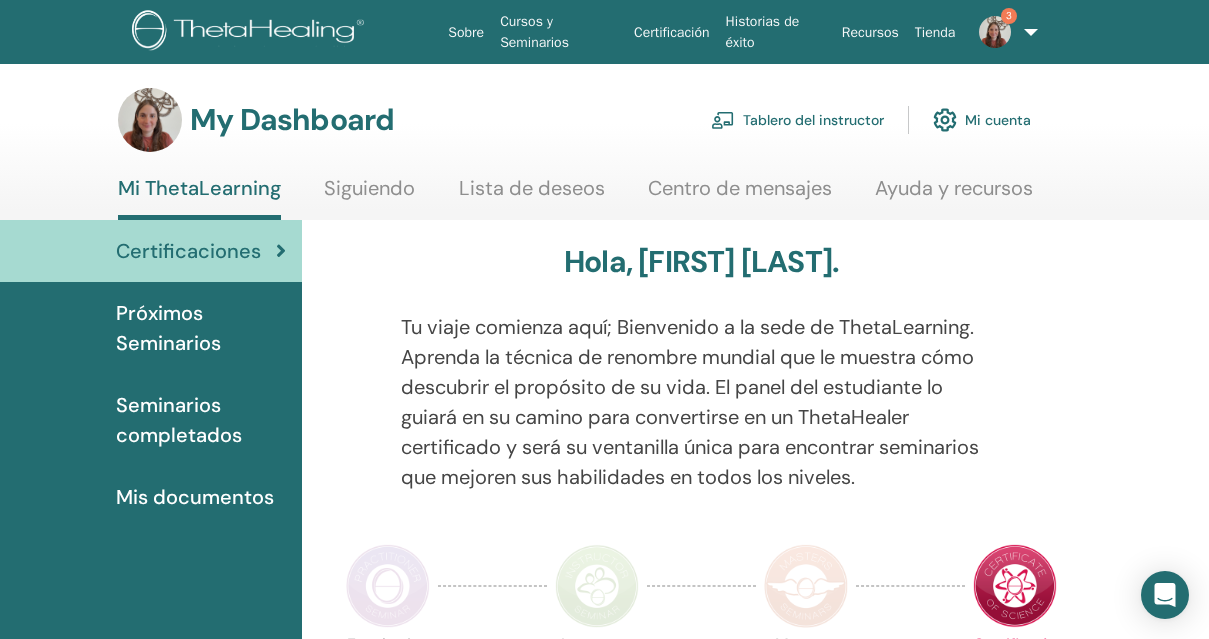 click on "Centro de mensajes" at bounding box center (740, 195) 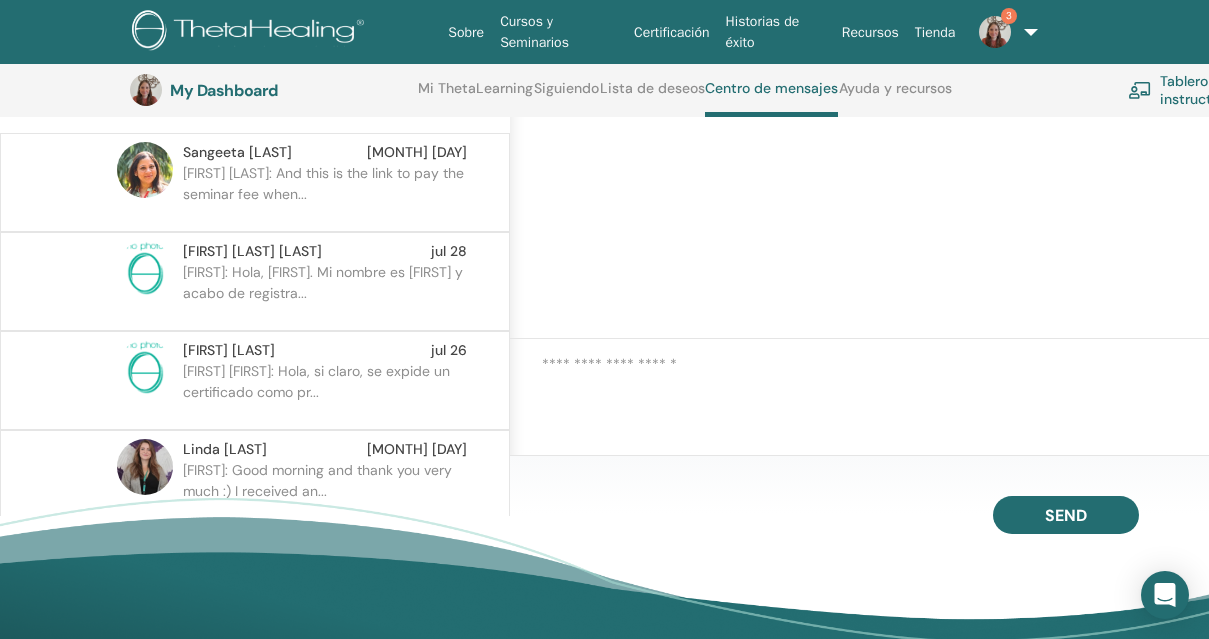 scroll, scrollTop: 243, scrollLeft: 0, axis: vertical 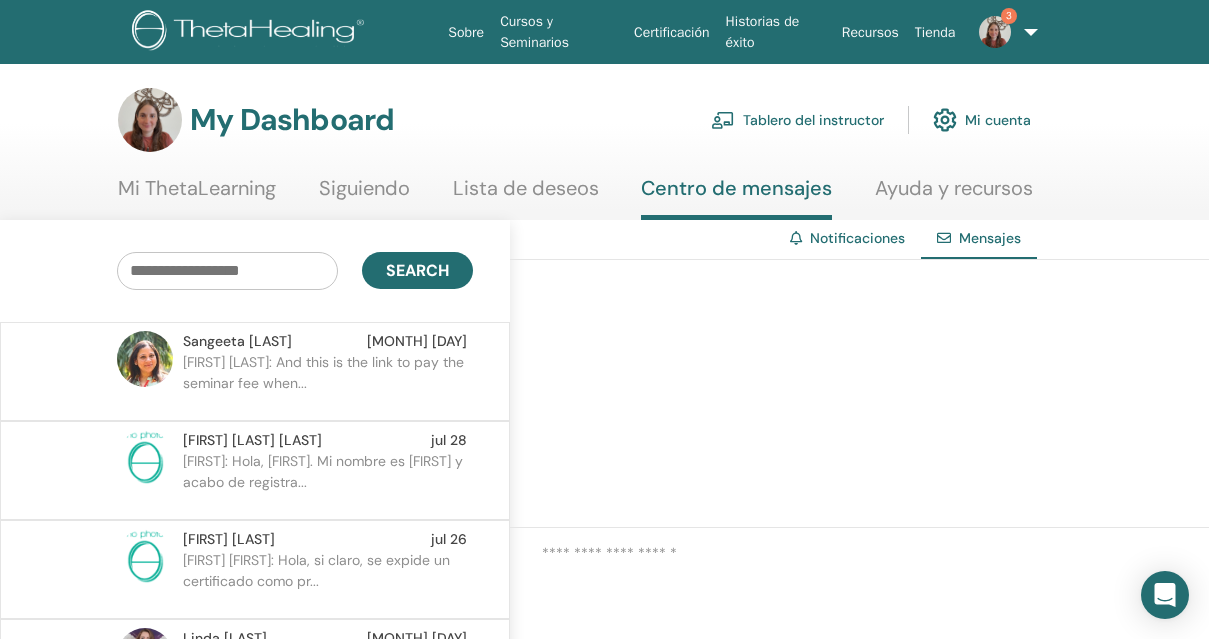 click at bounding box center (227, 271) 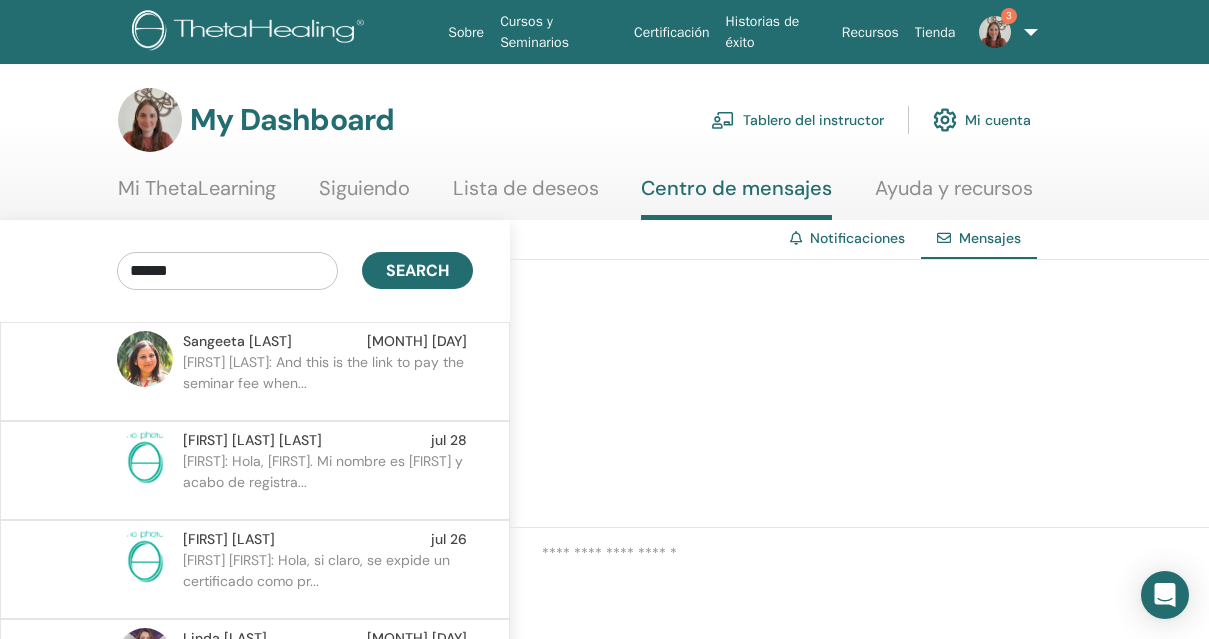 type on "******" 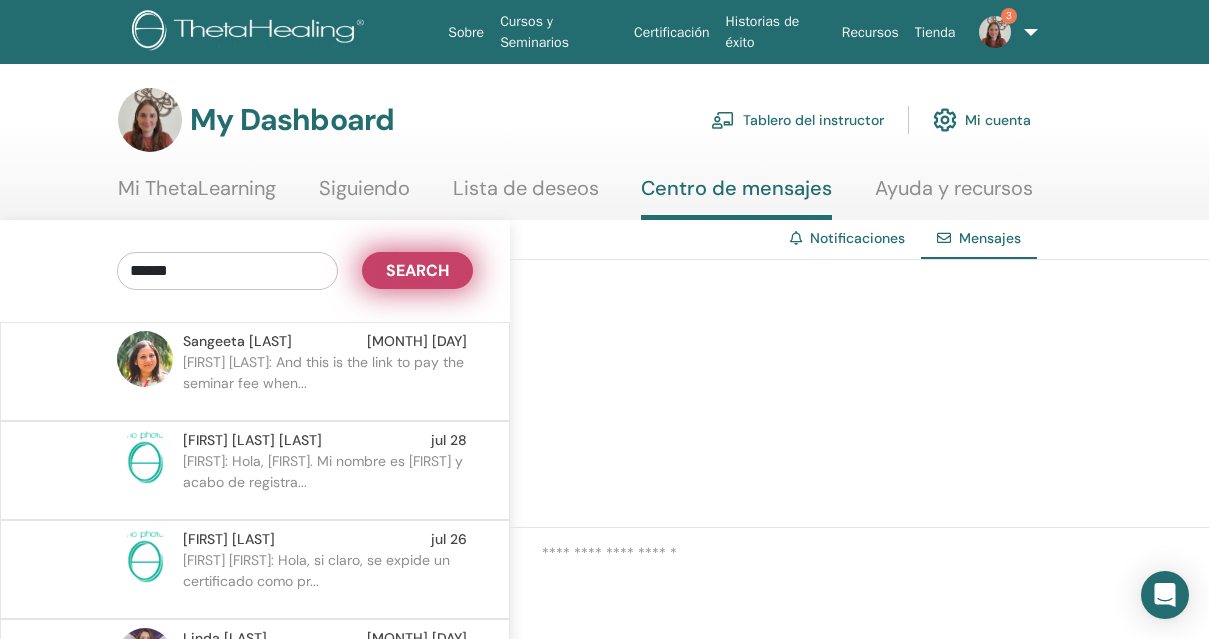 click on "Search" at bounding box center [417, 270] 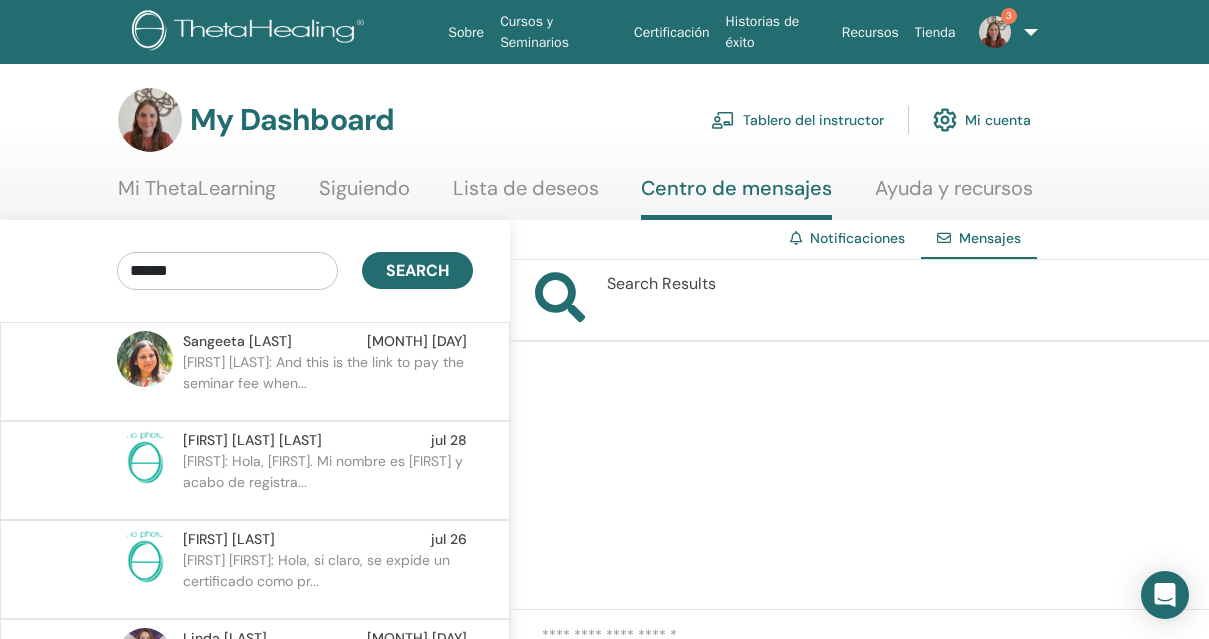 click on "******" at bounding box center [227, 271] 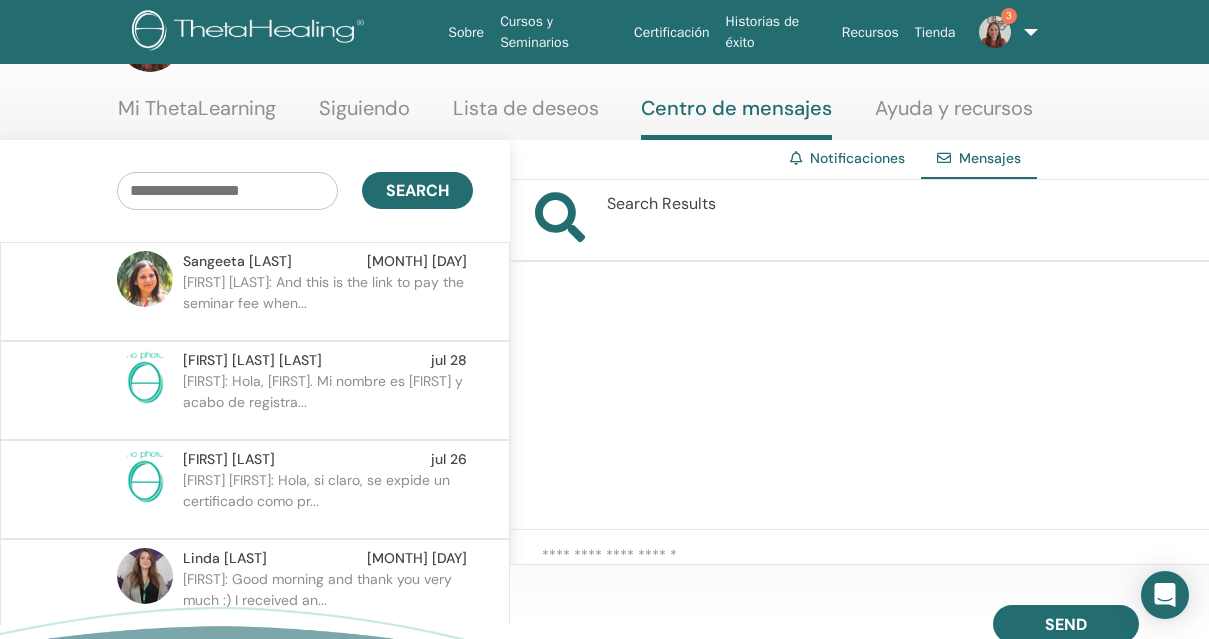 scroll, scrollTop: 0, scrollLeft: 0, axis: both 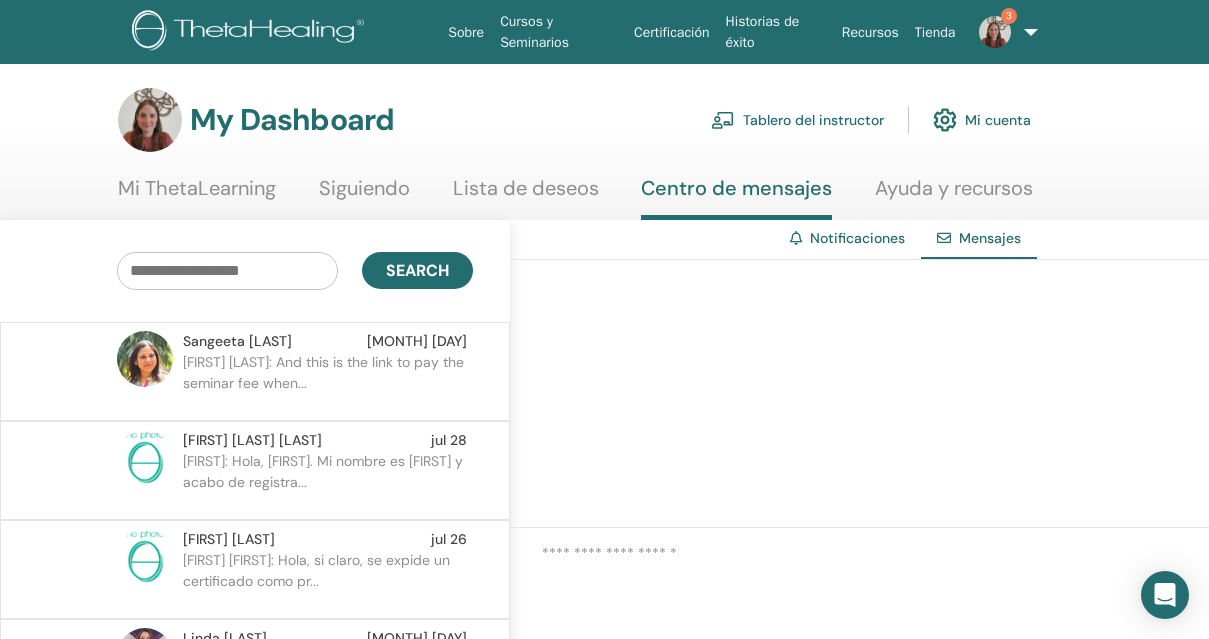 type 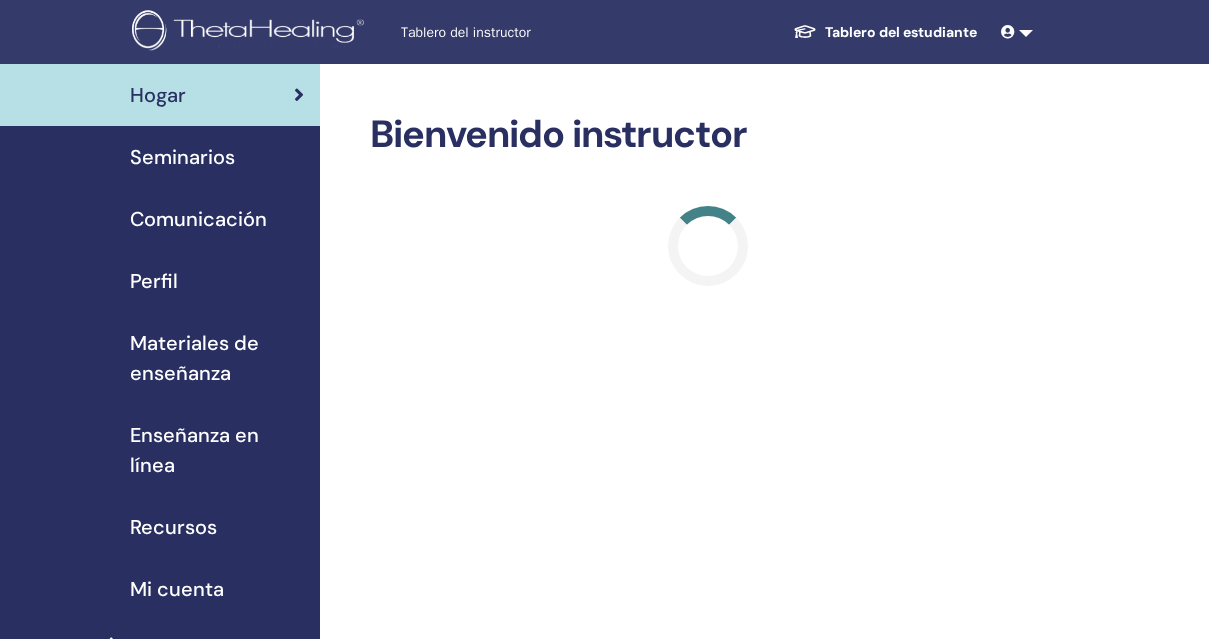 scroll, scrollTop: 0, scrollLeft: 0, axis: both 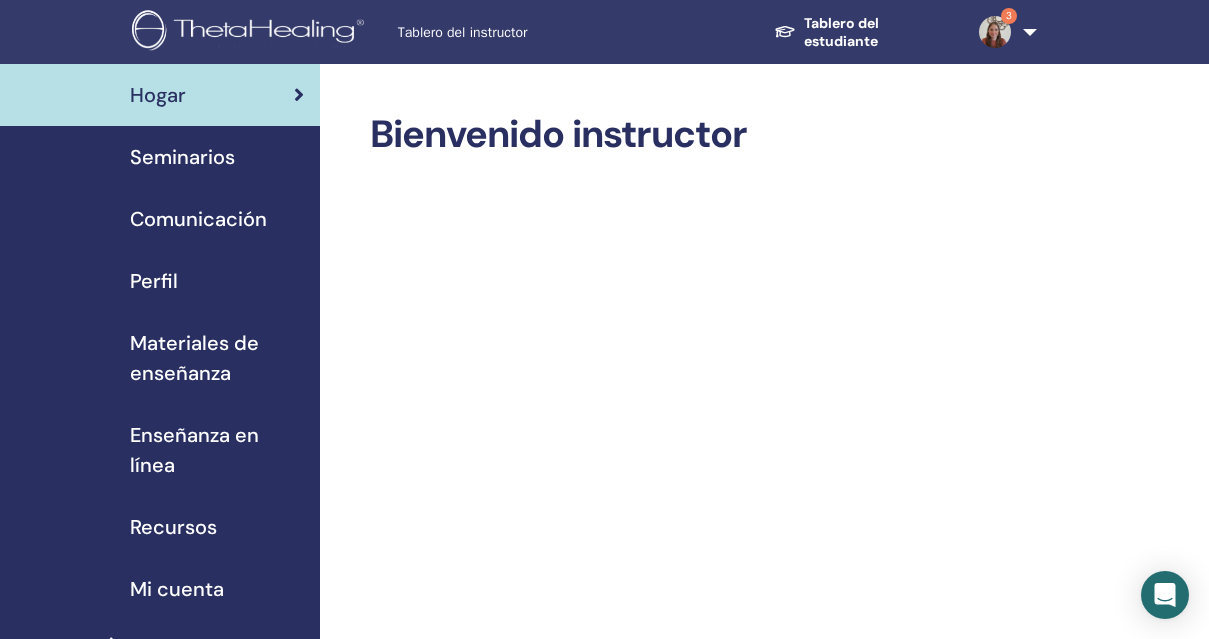 click on "Seminarios" at bounding box center [182, 157] 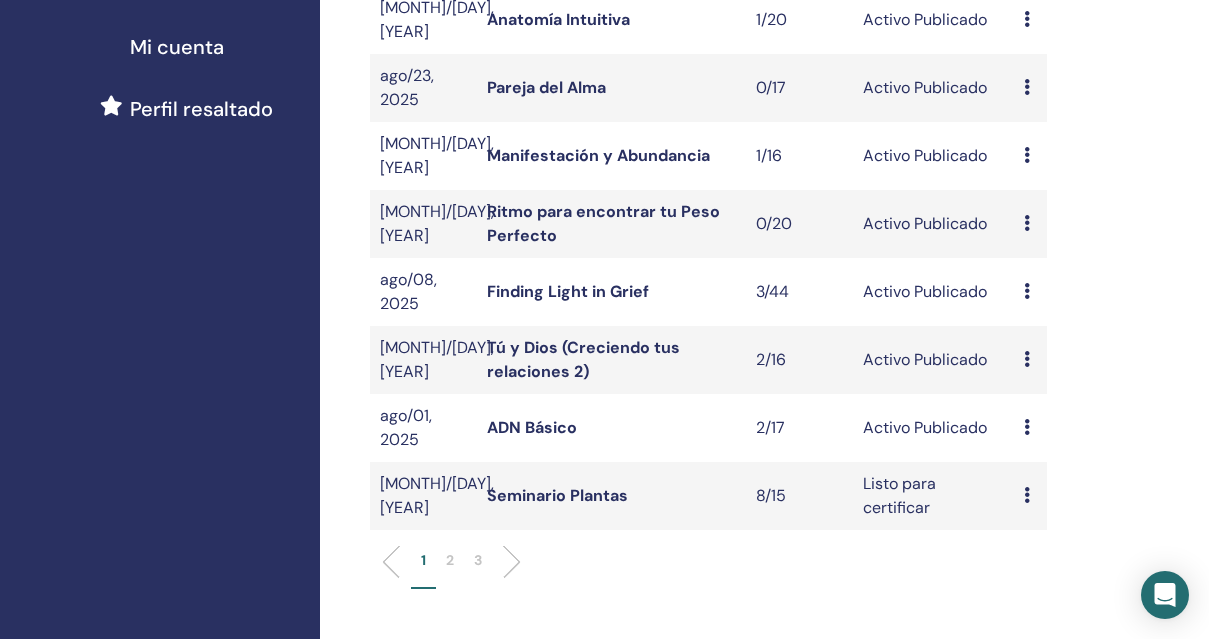 scroll, scrollTop: 592, scrollLeft: 0, axis: vertical 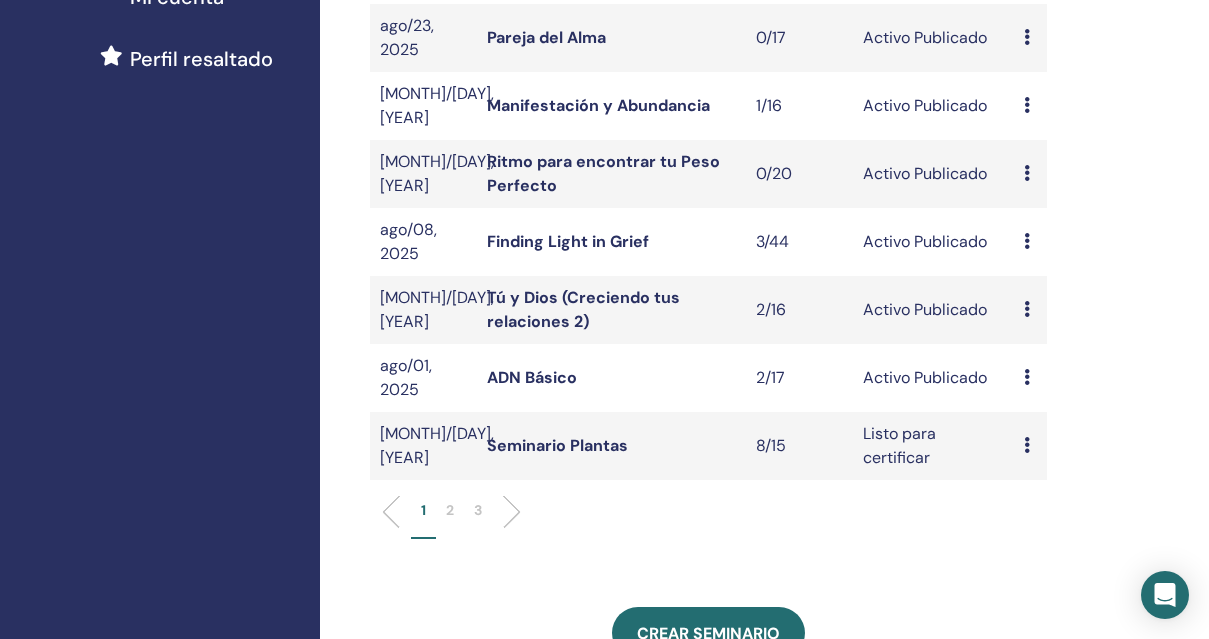 click at bounding box center [1027, 241] 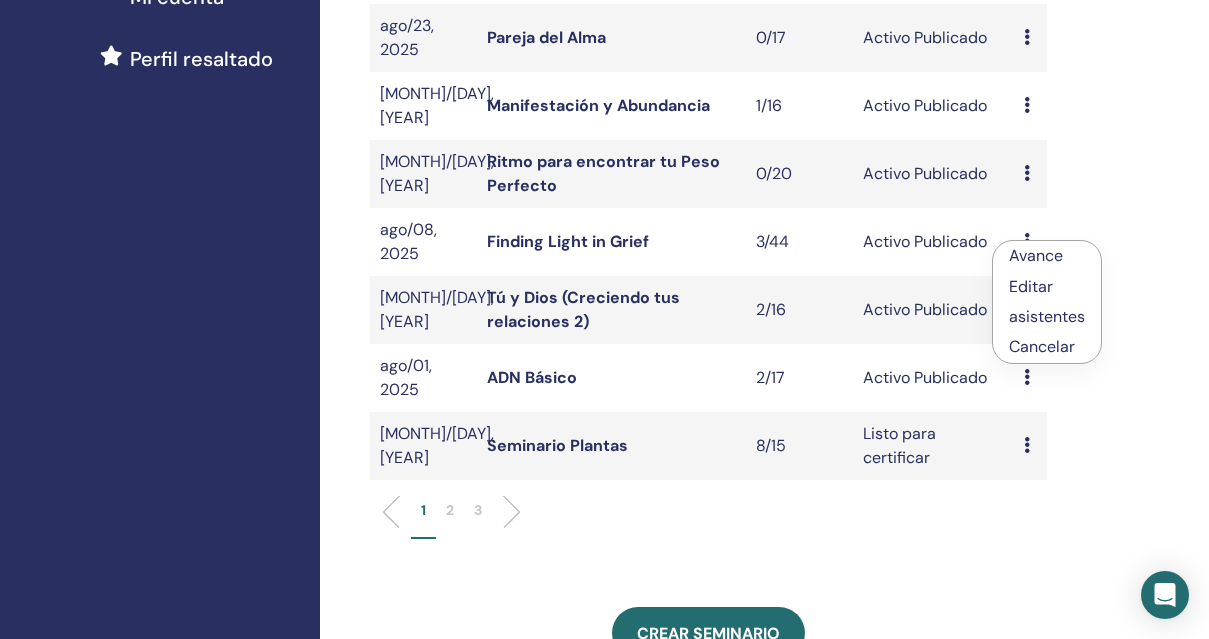 click on "asistentes" at bounding box center (1047, 316) 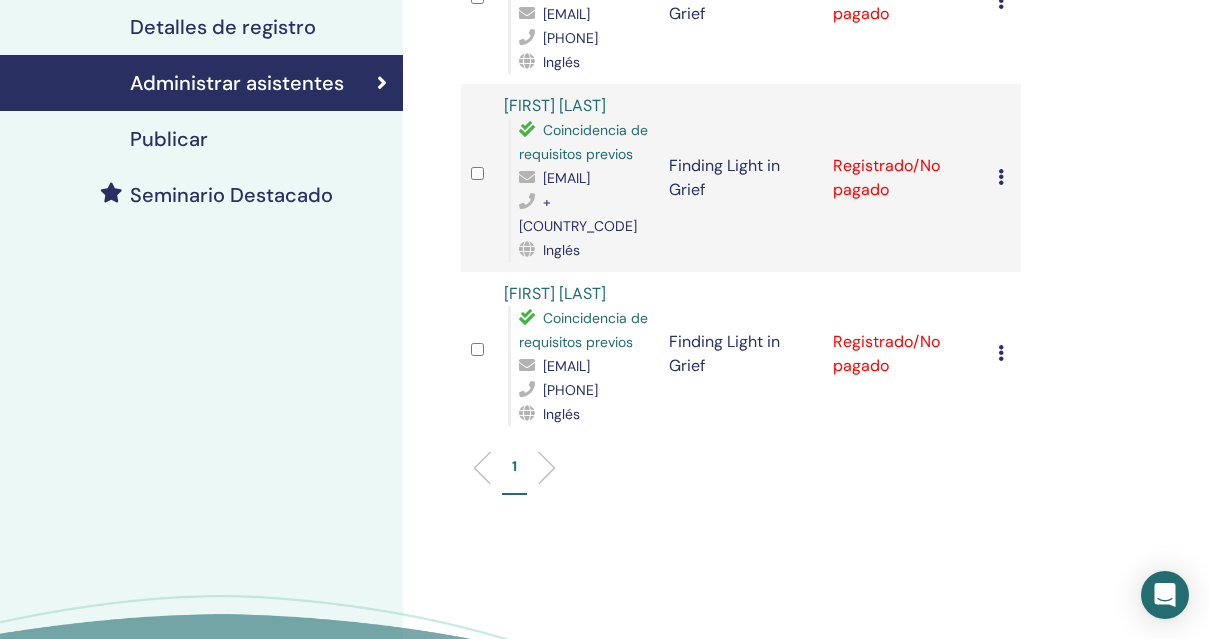 scroll, scrollTop: 430, scrollLeft: 0, axis: vertical 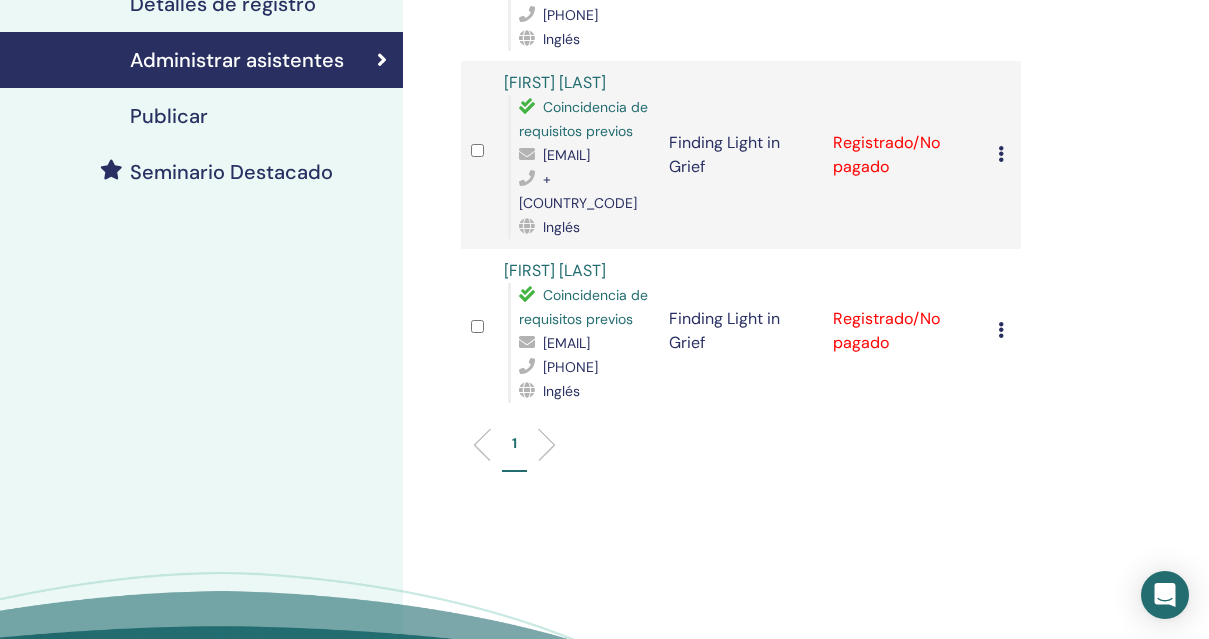 drag, startPoint x: 679, startPoint y: 207, endPoint x: 520, endPoint y: 210, distance: 159.0283 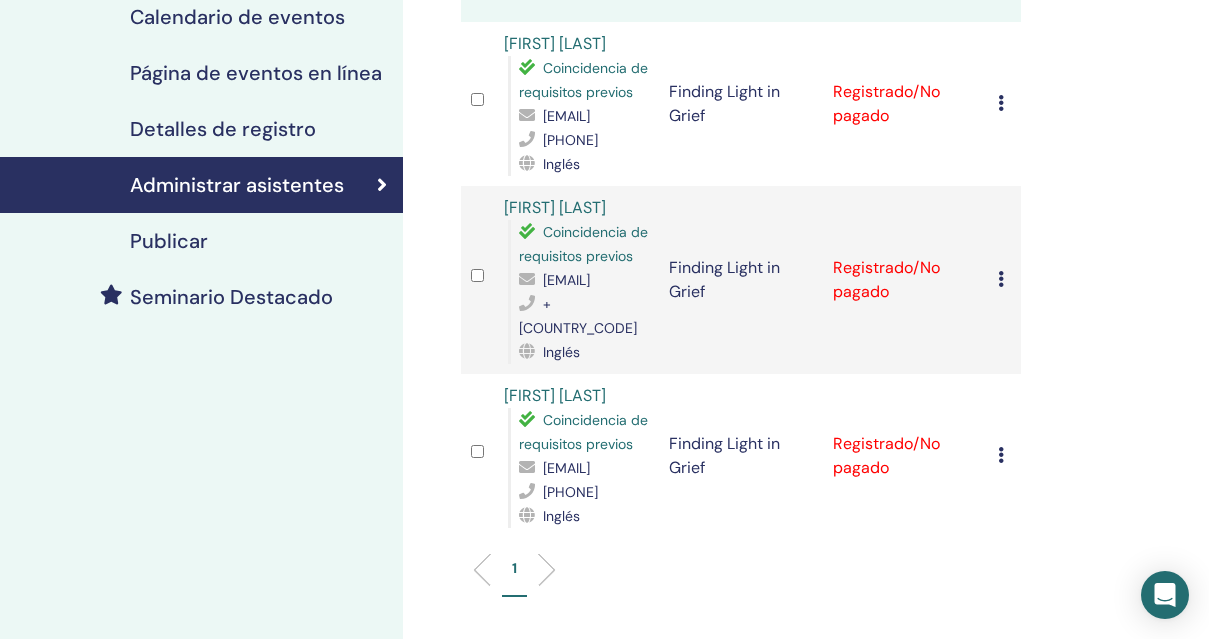 scroll, scrollTop: 306, scrollLeft: 0, axis: vertical 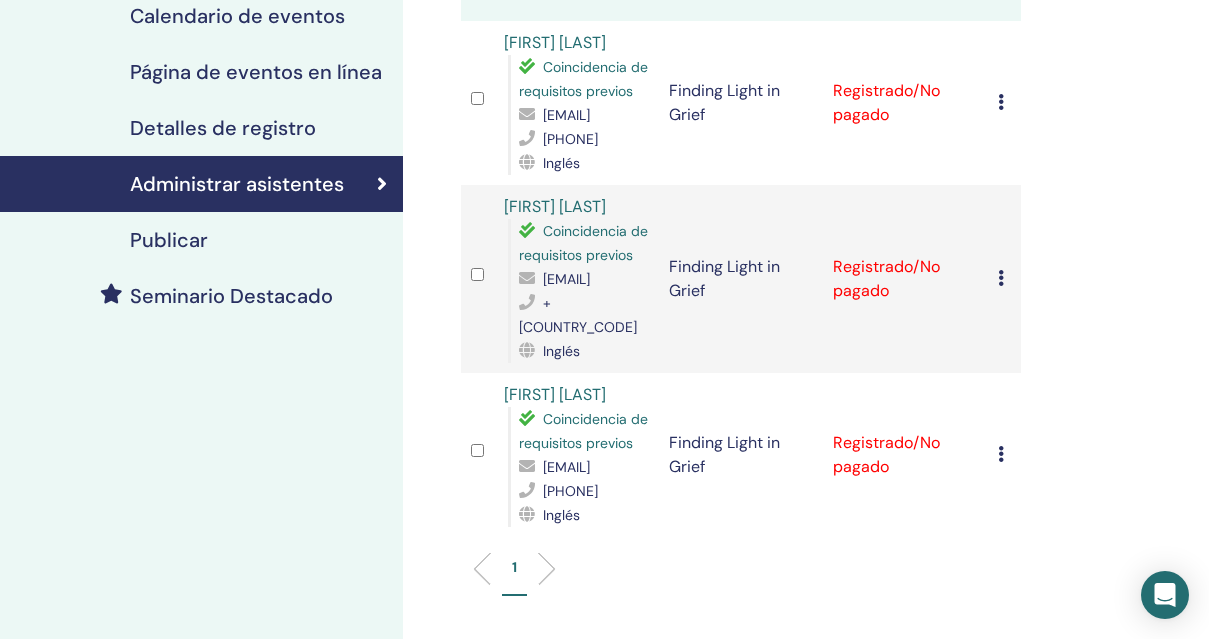 click on "Administrar asistentes Acciones masivas Exportar a CSV asistente Evento Estado [FIRST] [LAST] Coincidencia de requisitos previos [EMAIL] [PHONE] Inglés Finding Light in Grief Registrado/No pagado Cancelar registro No autocertificar Marcar como pagado Marcar como no pagado Marcar como ausente Completar y certificar Descargar Certificado [FIRST] [LAST] Coincidencia de requisitos previos [EMAIL] [PHONE] Inglés Finding Light in Grief Registrado/No pagado Cancelar registro No autocertificar Marcar como pagado Marcar como no pagado Marcar como ausente Completar y certificar Descargar Certificado [FIRST] [LAST] Coincidencia de requisitos previos [EMAIL] [PHONE] Inglés Finding Light in Grief Registrado/No pagado Cancelar registro No autocertificar Marcar como pagado Marcar como no pagado Marcar como ausente Completar y certificar Descargar Certificado [NUMBER]" at bounding box center (806, 327) 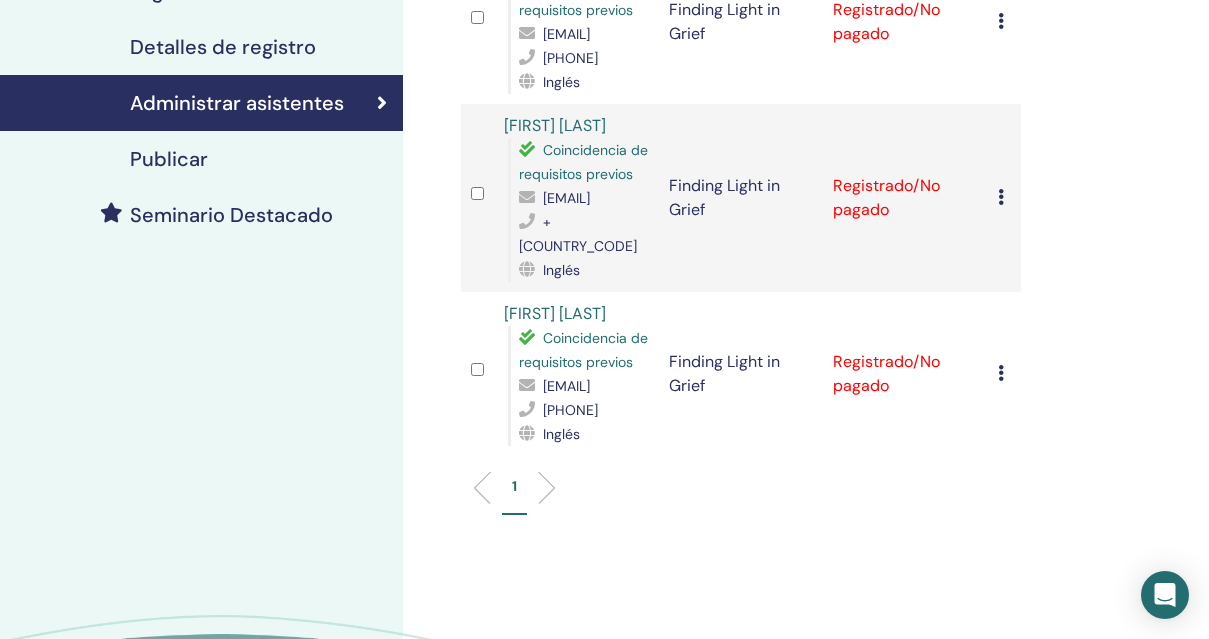 scroll, scrollTop: 385, scrollLeft: 0, axis: vertical 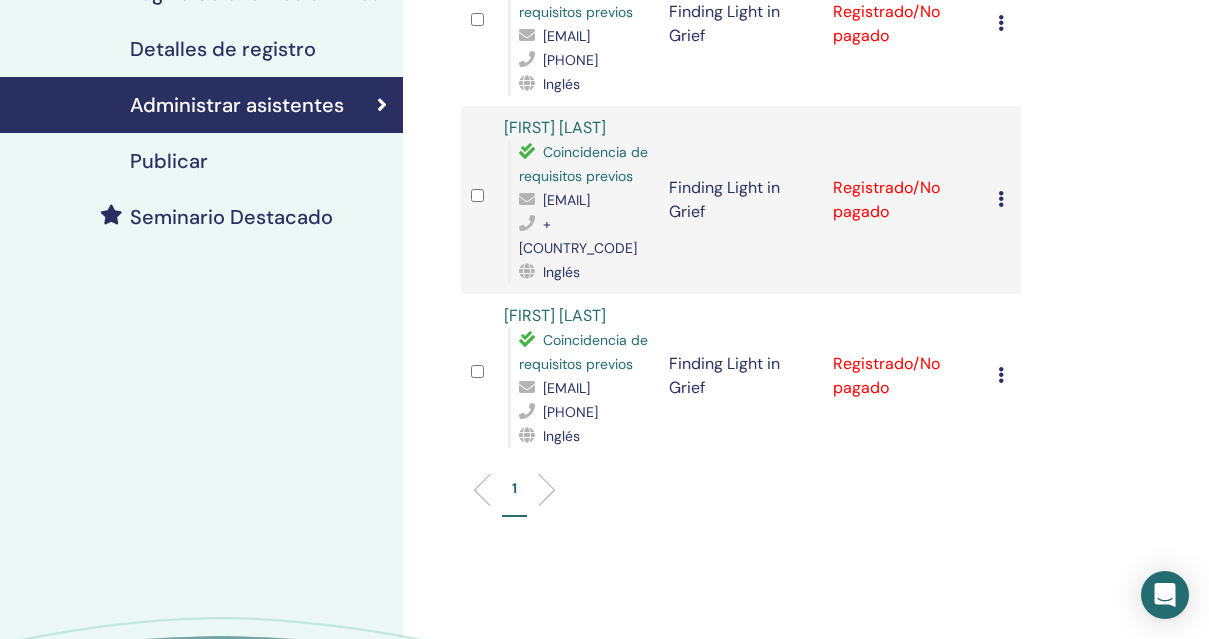 drag, startPoint x: 519, startPoint y: 248, endPoint x: 679, endPoint y: 254, distance: 160.11246 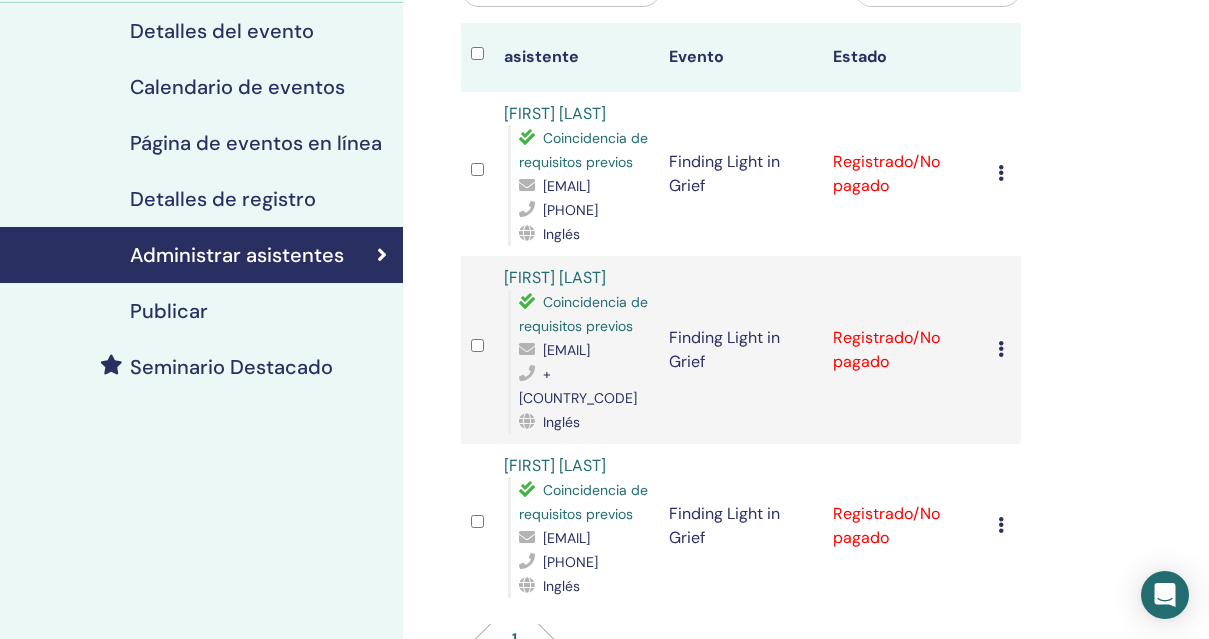 scroll, scrollTop: 231, scrollLeft: 0, axis: vertical 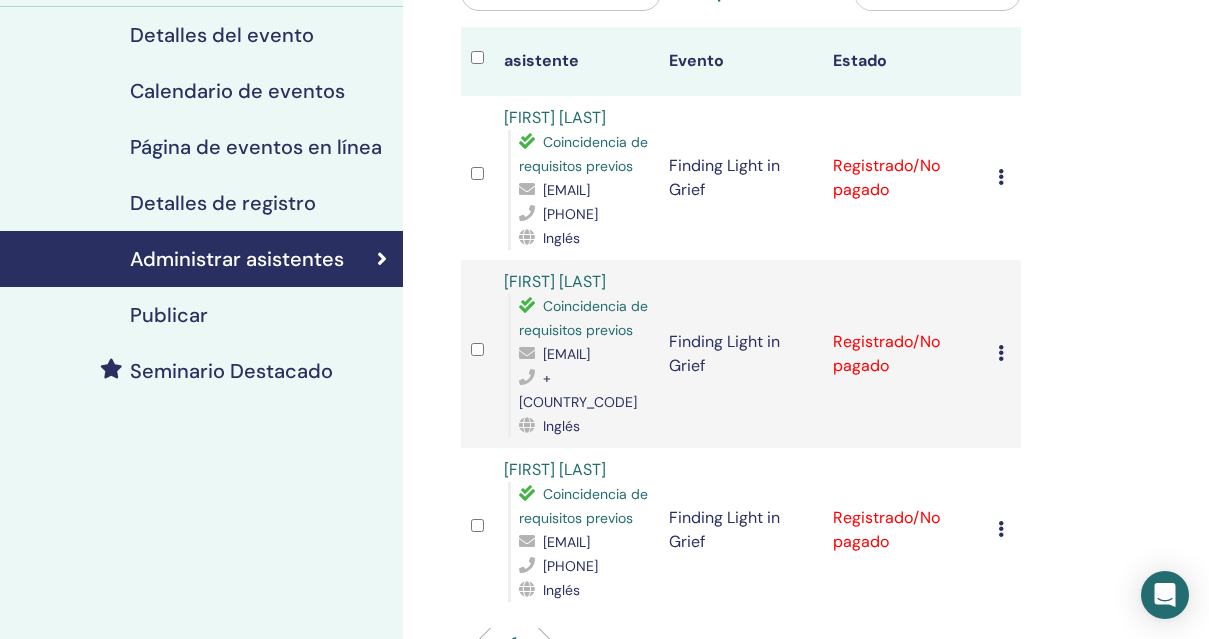 click on "[FIRST] [LAST]" at bounding box center [555, 281] 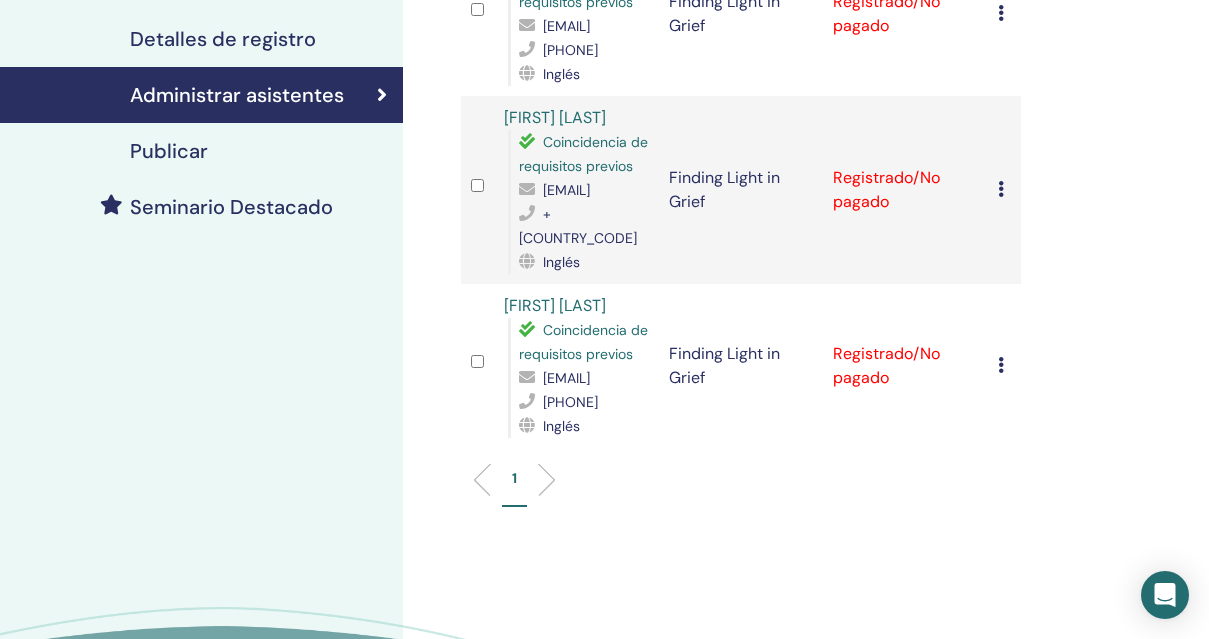 scroll, scrollTop: 414, scrollLeft: 0, axis: vertical 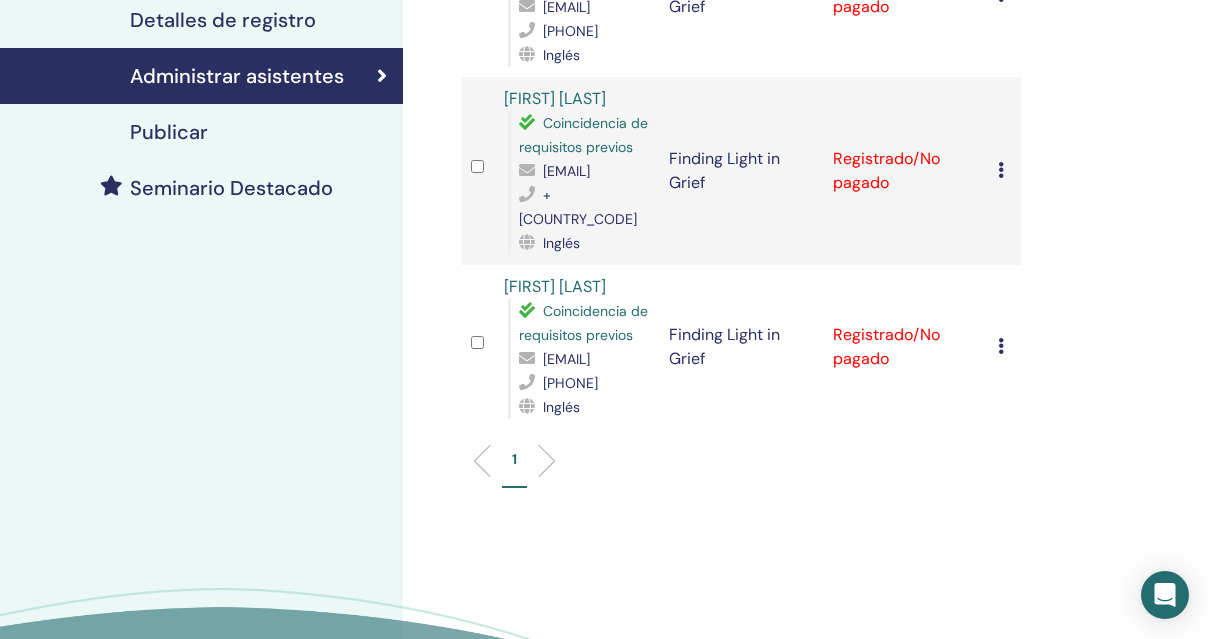 click on "Administrar asistentes Acciones masivas Exportar a CSV asistente Evento Estado [FIRST] [LAST] Coincidencia de requisitos previos [EMAIL] [PHONE] Inglés Finding Light in Grief Registrado/No pagado Cancelar registro No autocertificar Marcar como pagado Marcar como no pagado Marcar como ausente Completar y certificar Descargar Certificado [FIRST] [LAST] Coincidencia de requisitos previos [EMAIL] [PHONE] Inglés Finding Light in Grief Registrado/No pagado Cancelar registro No autocertificar Marcar como pagado Marcar como no pagado Marcar como ausente Completar y certificar Descargar Certificado [FIRST] [LAST] Coincidencia de requisitos previos [EMAIL] [PHONE] Inglés Finding Light in Grief Registrado/No pagado Cancelar registro No autocertificar Marcar como pagado Marcar como no pagado Marcar como ausente Completar y certificar Descargar Certificado [NUMBER]" at bounding box center [806, 219] 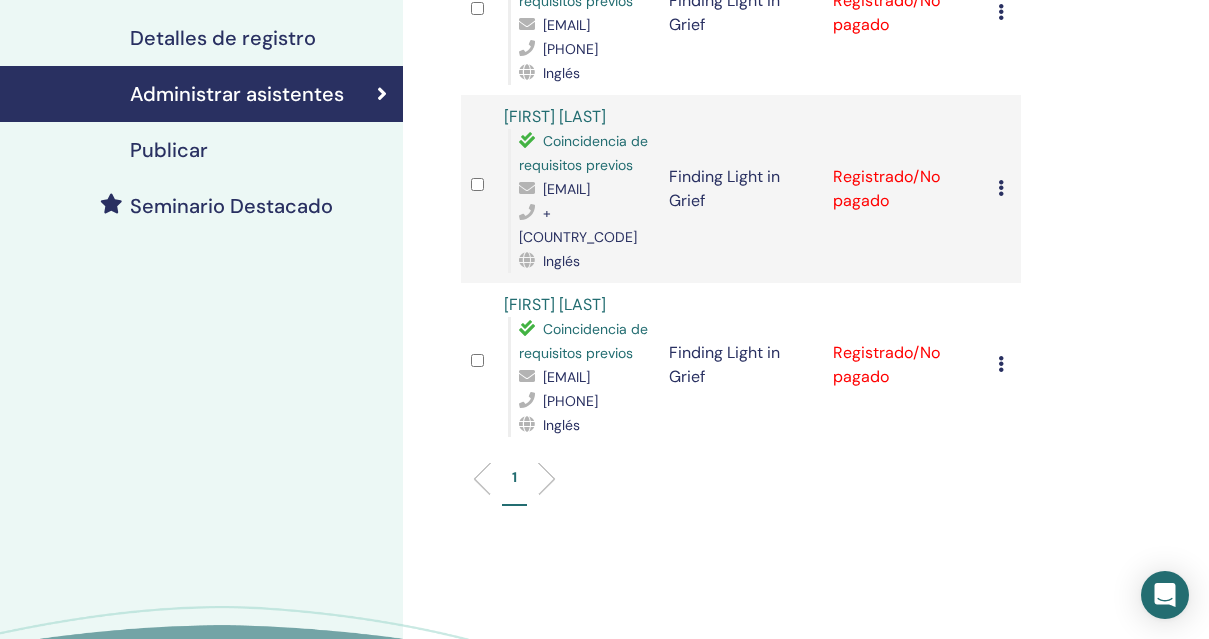 scroll, scrollTop: 0, scrollLeft: 0, axis: both 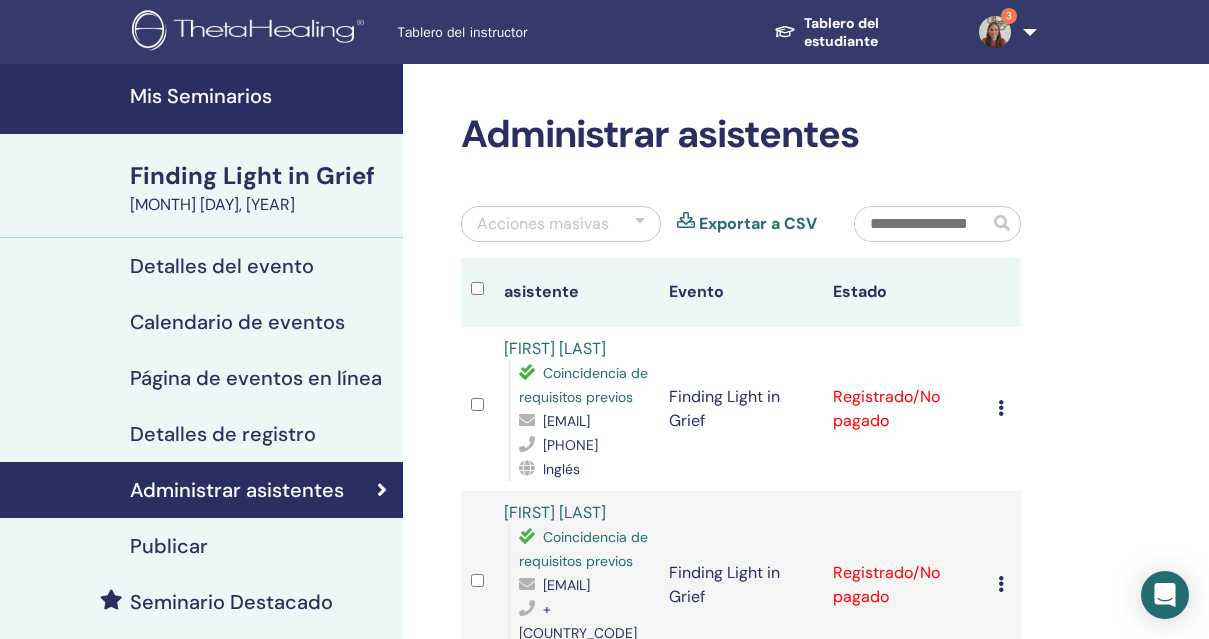 click on "Mis Seminarios" at bounding box center (201, 99) 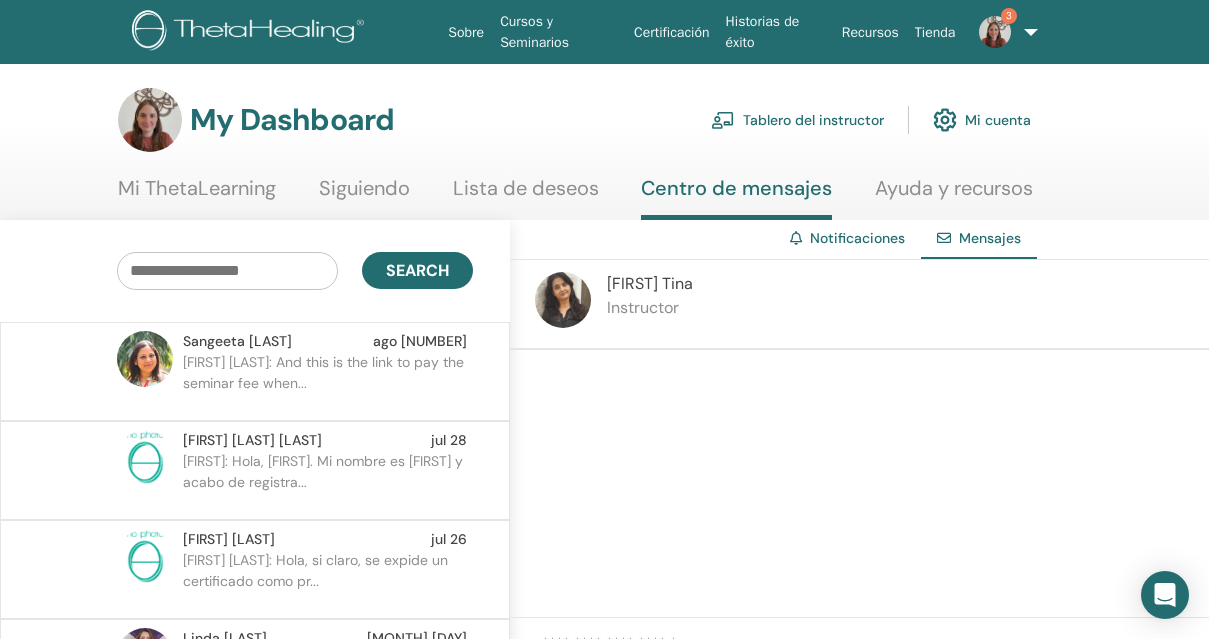 scroll, scrollTop: 66, scrollLeft: 0, axis: vertical 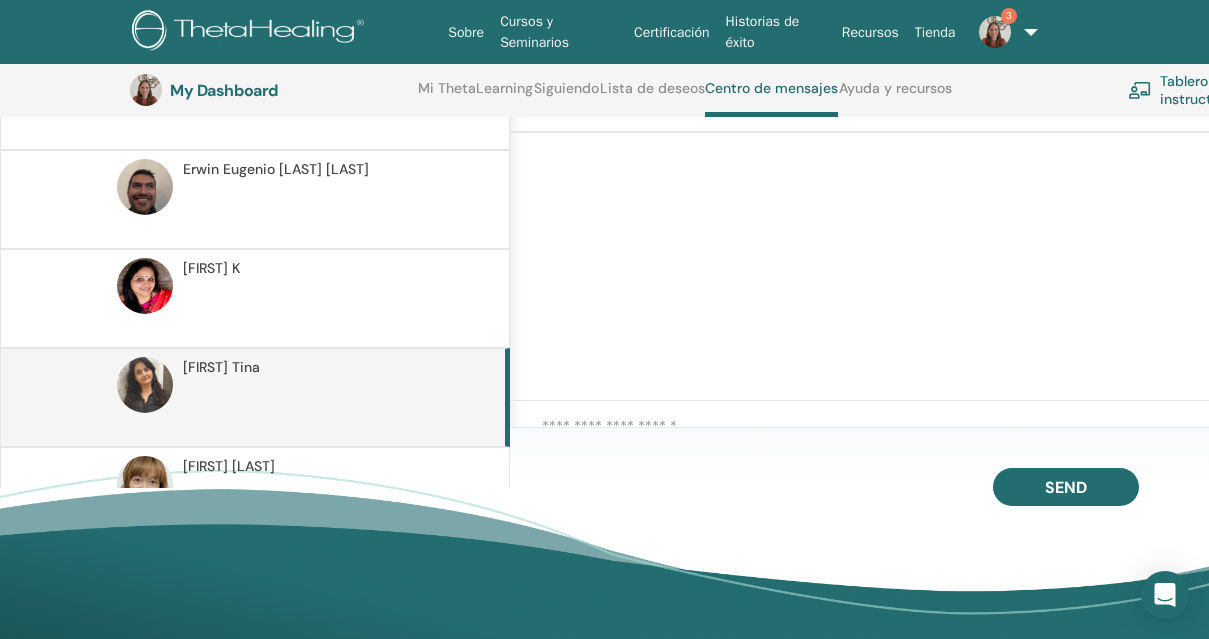 click at bounding box center [875, 433] 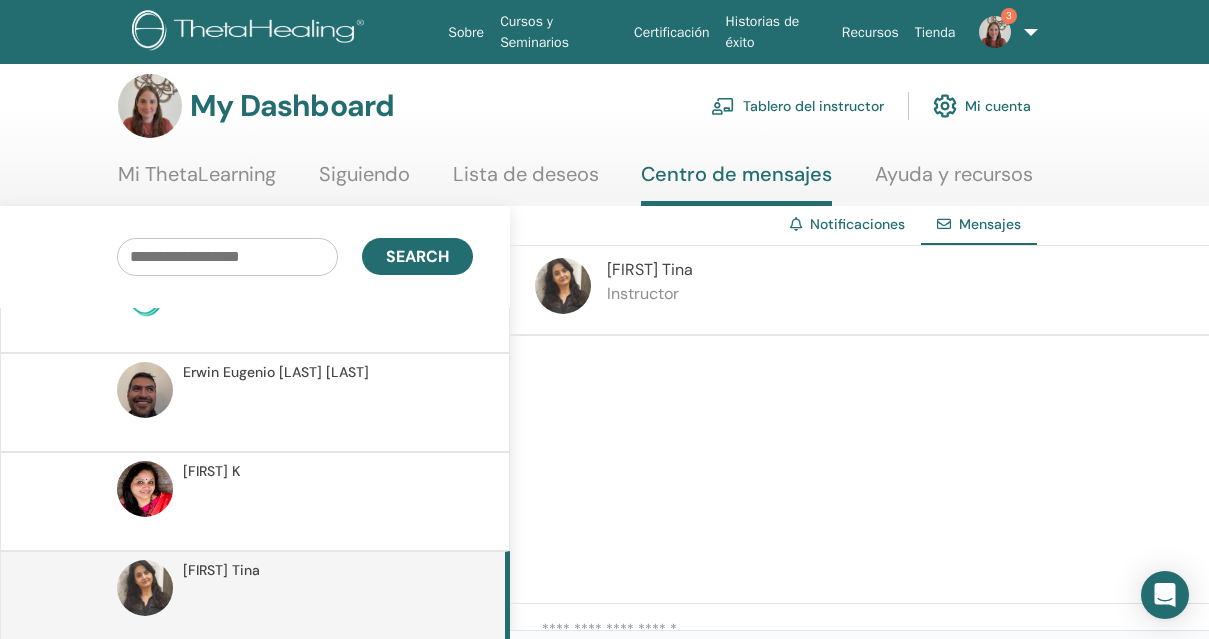 scroll, scrollTop: 0, scrollLeft: 0, axis: both 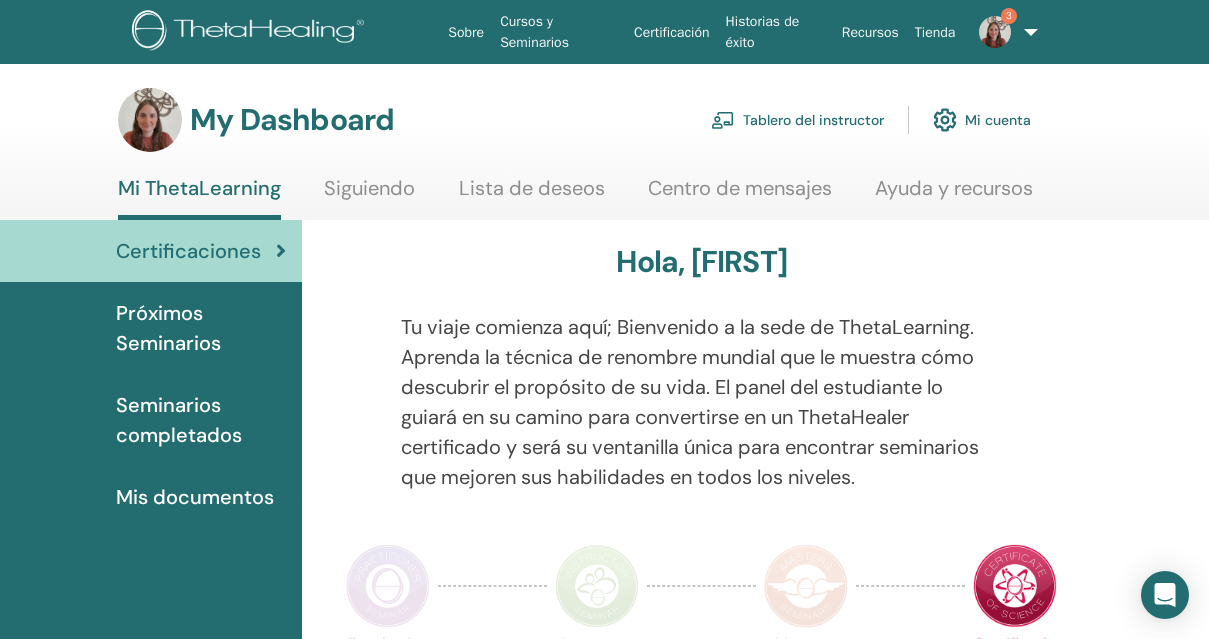 click on "Tablero del instructor" at bounding box center [797, 120] 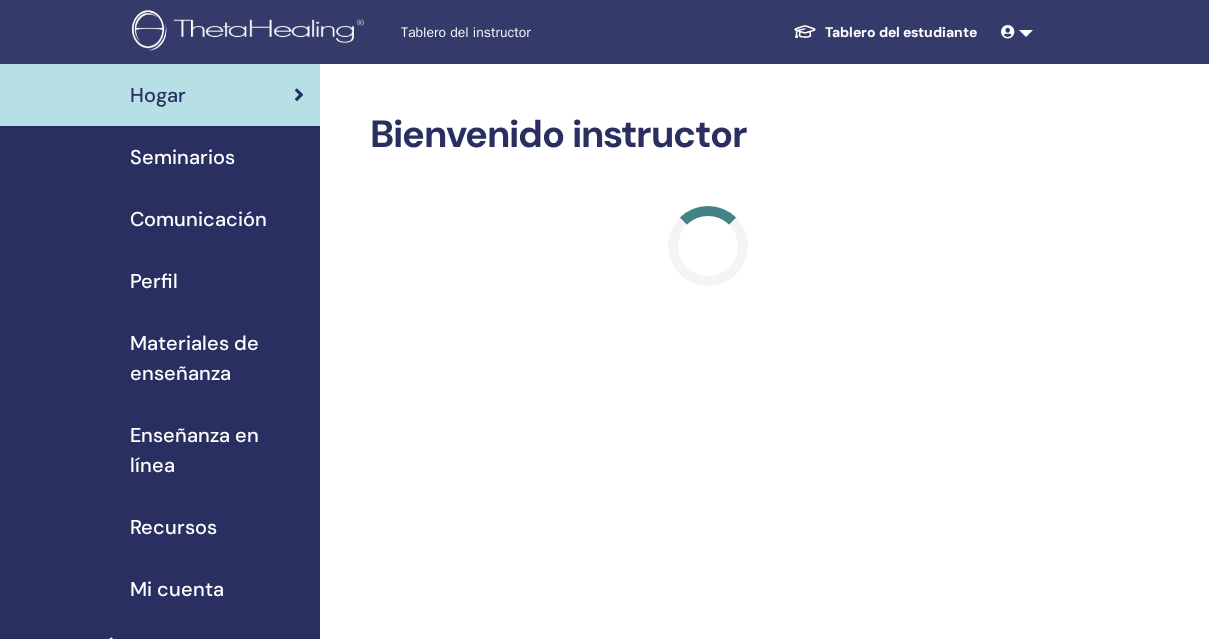 scroll, scrollTop: 0, scrollLeft: 0, axis: both 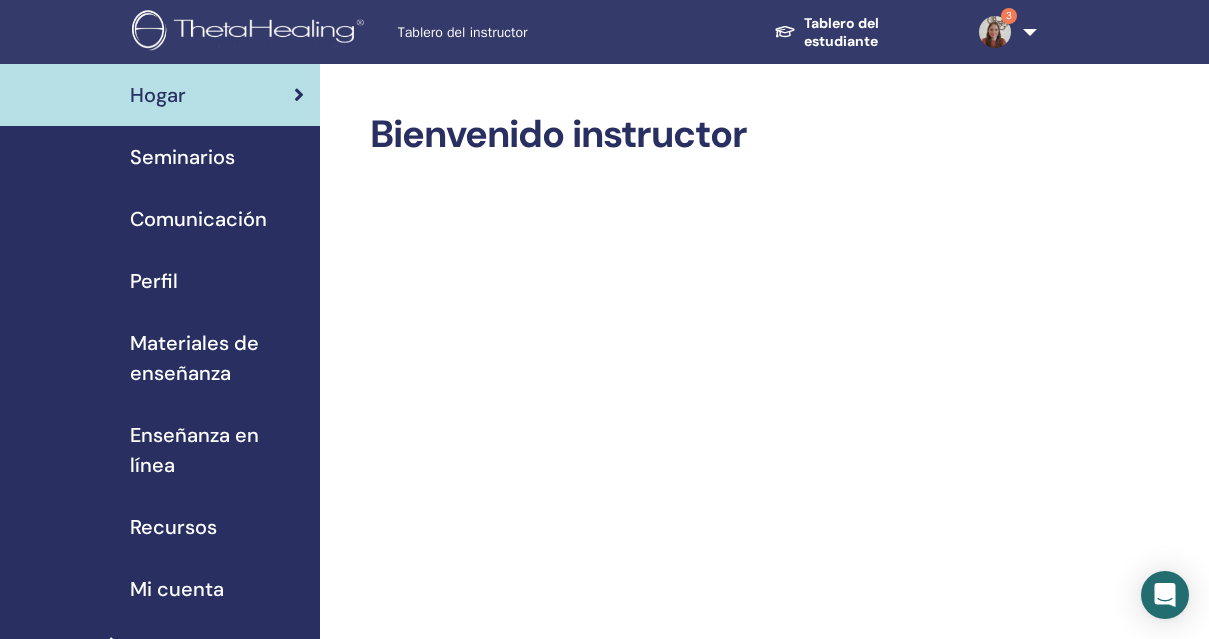 click on "Enseñanza en línea" at bounding box center [217, 450] 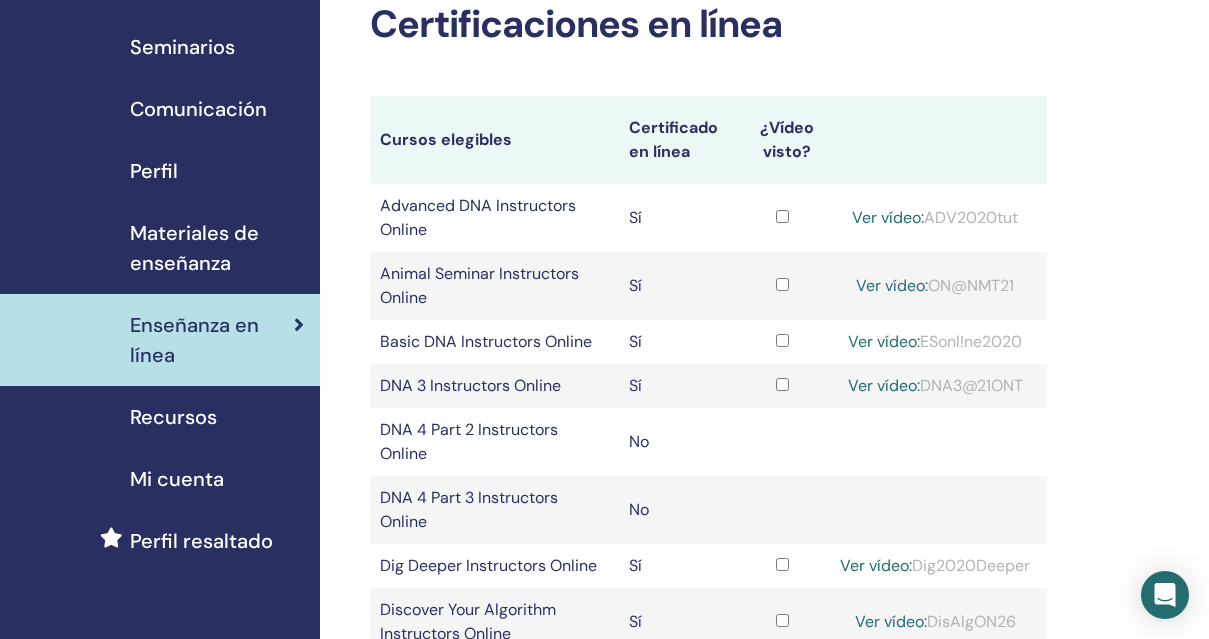 scroll, scrollTop: 111, scrollLeft: 0, axis: vertical 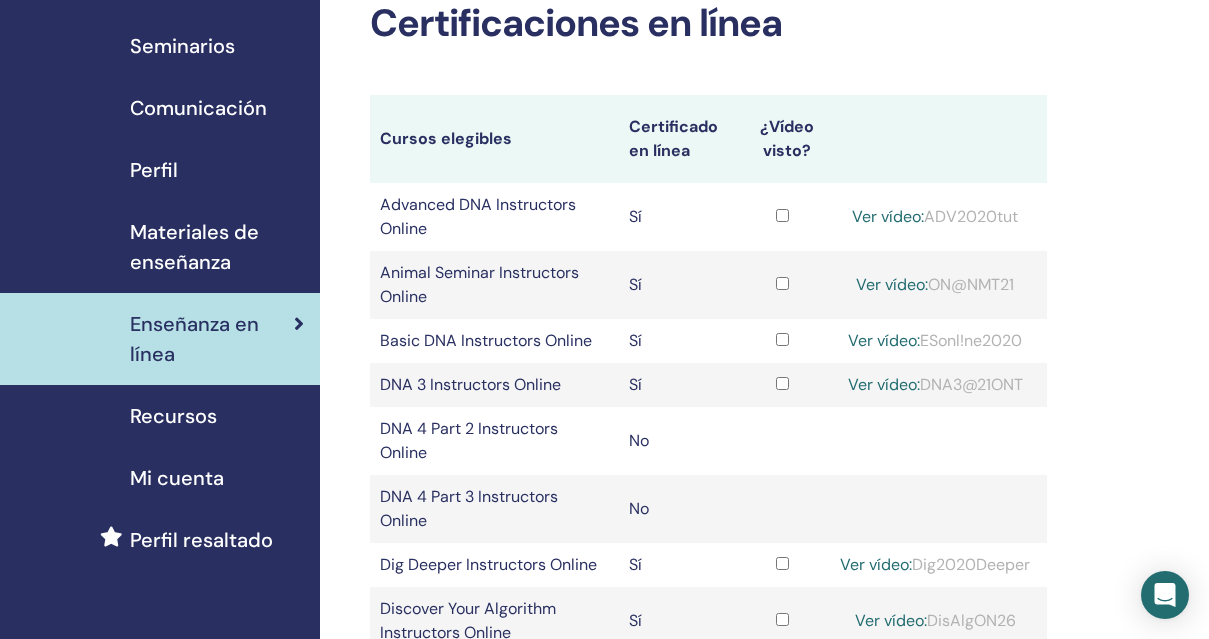 click on "Ver vídeo:" at bounding box center (884, 340) 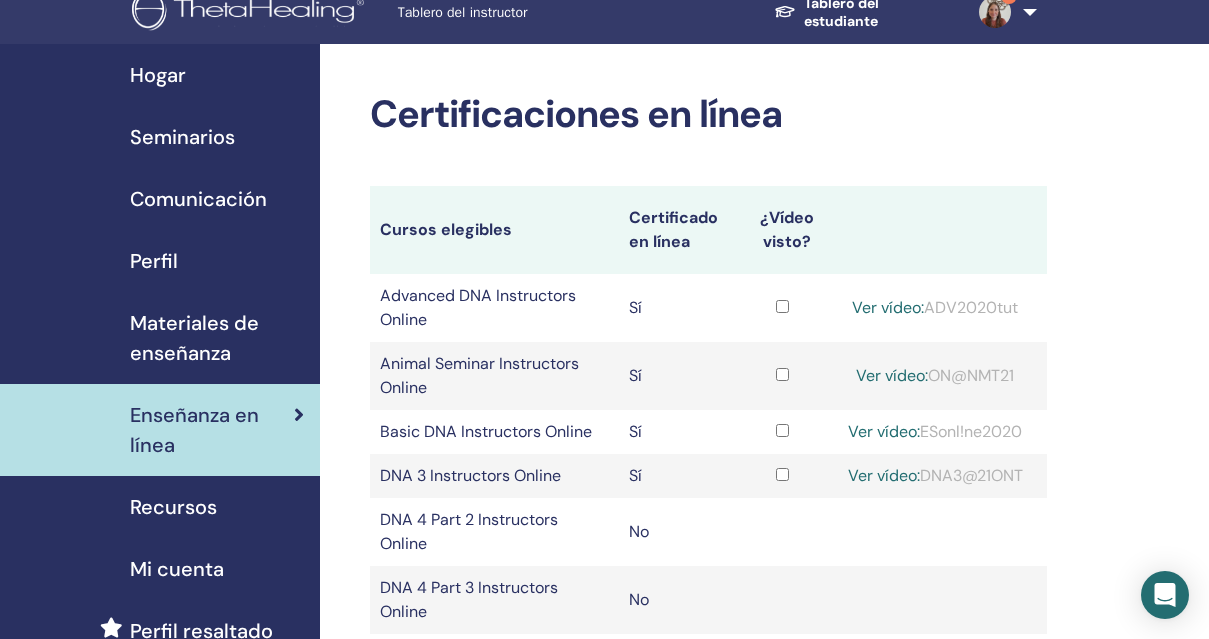 scroll, scrollTop: 0, scrollLeft: 0, axis: both 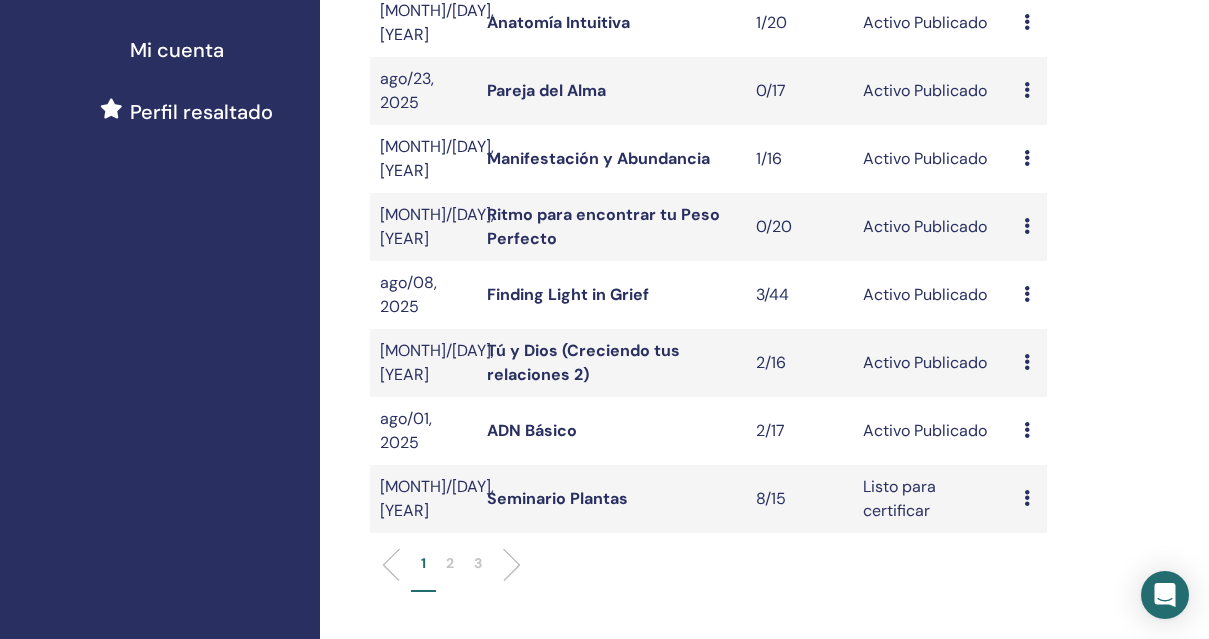 click at bounding box center (1027, 430) 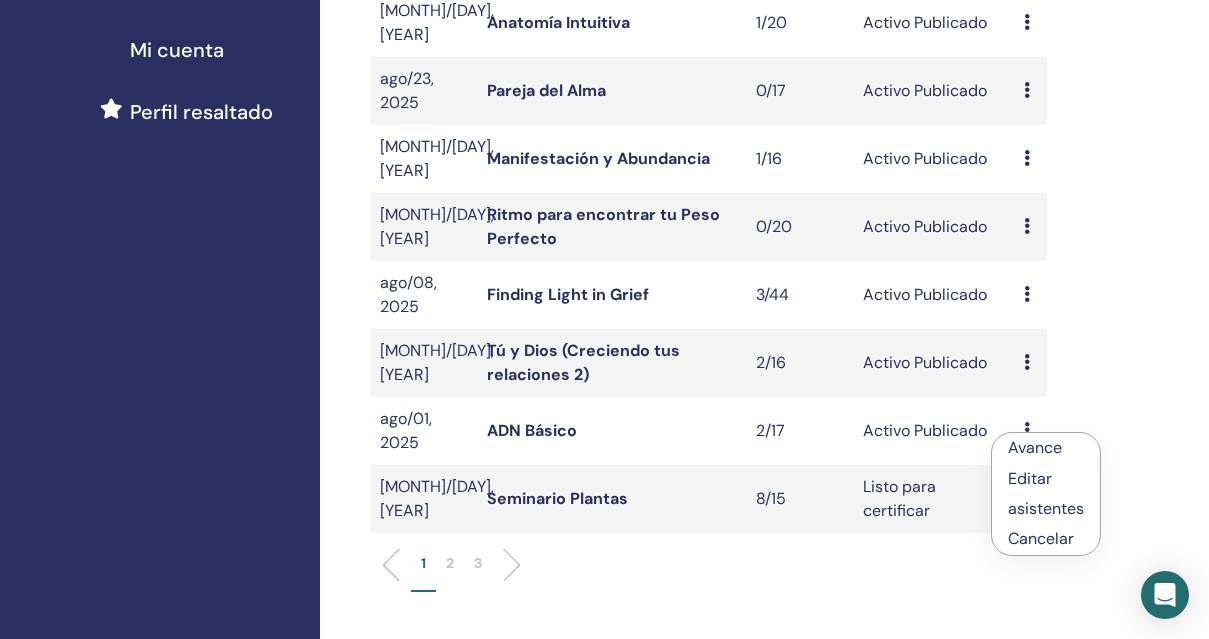click on "asistentes" at bounding box center (1046, 508) 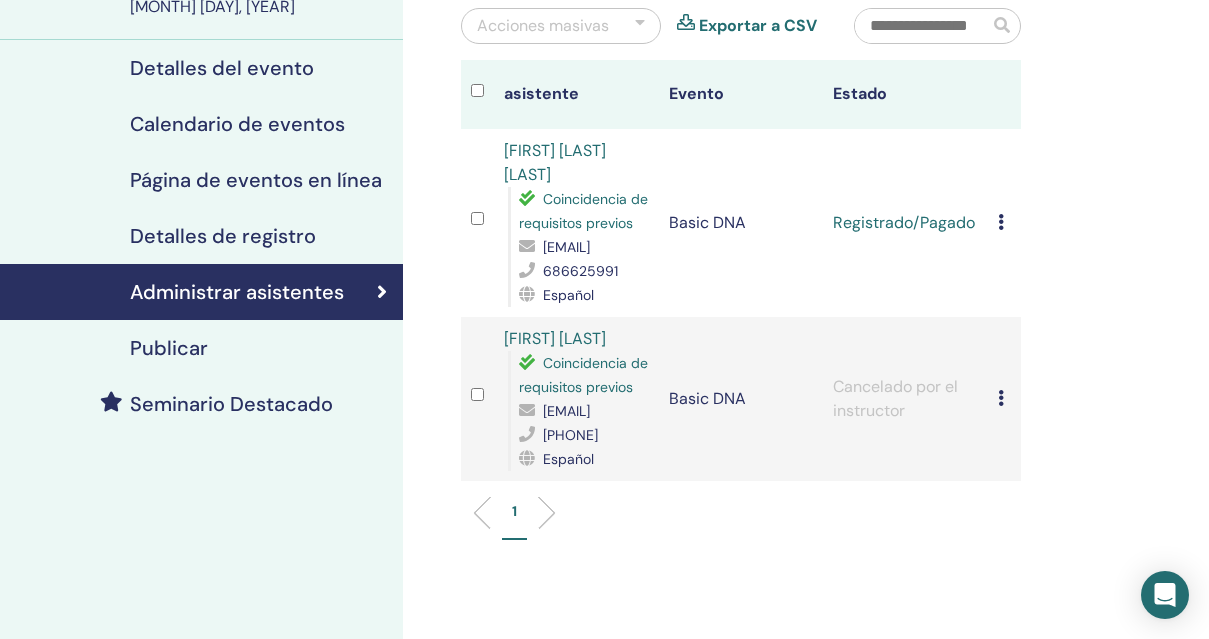 scroll, scrollTop: 196, scrollLeft: 0, axis: vertical 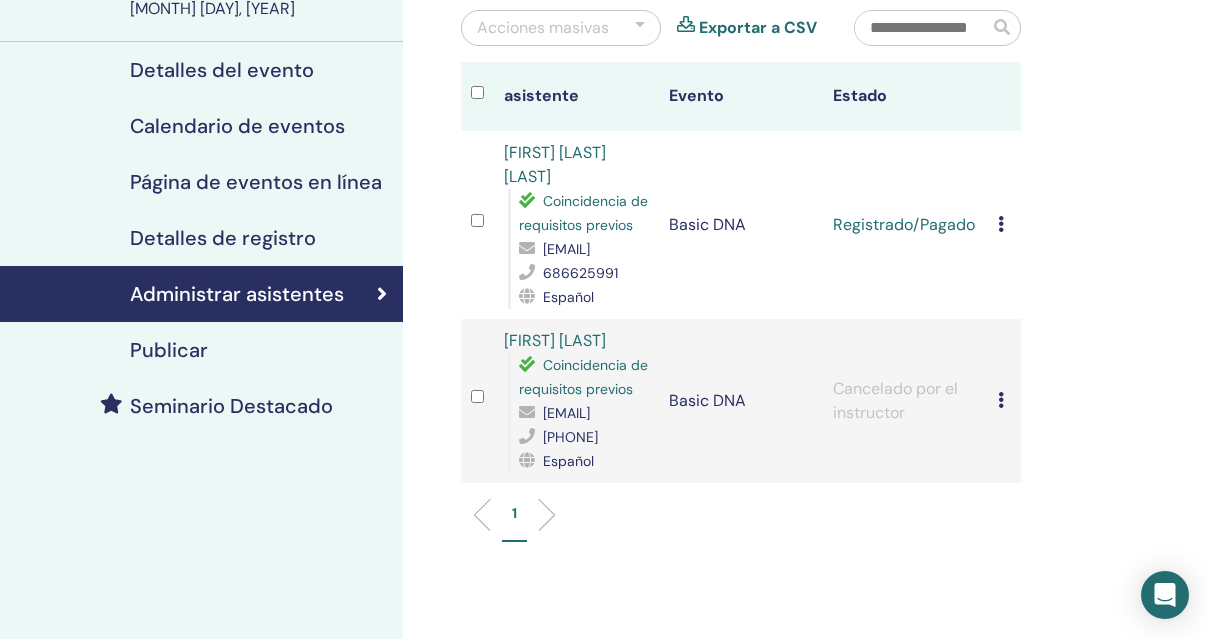 click on "Publicar" at bounding box center (169, 350) 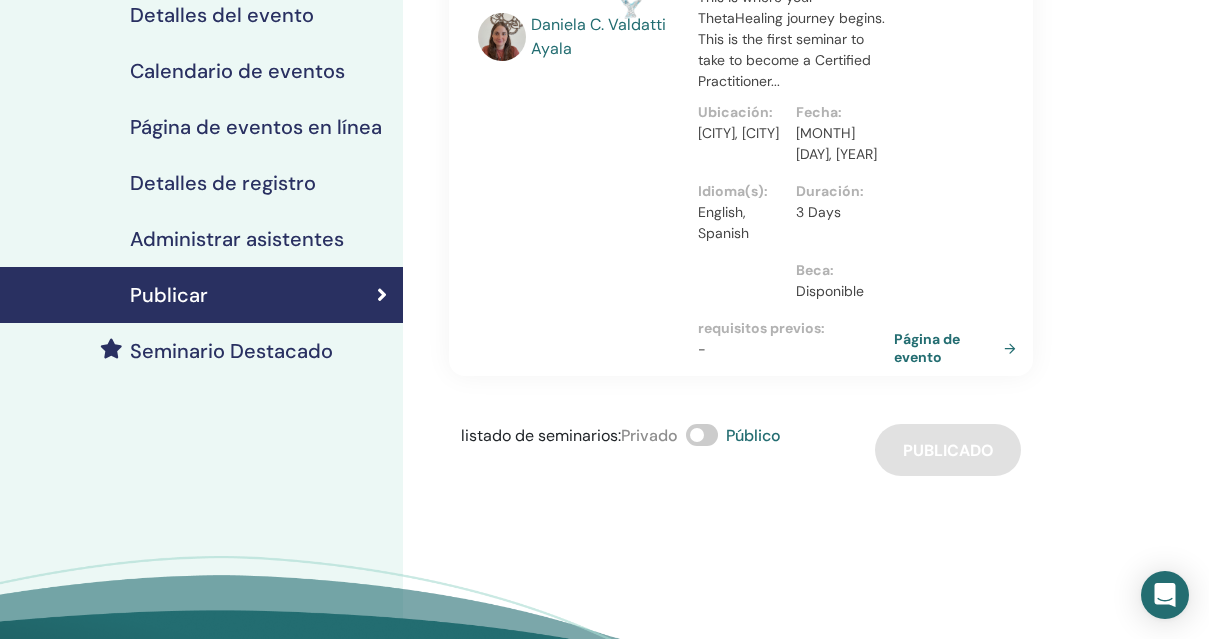 scroll, scrollTop: 254, scrollLeft: 0, axis: vertical 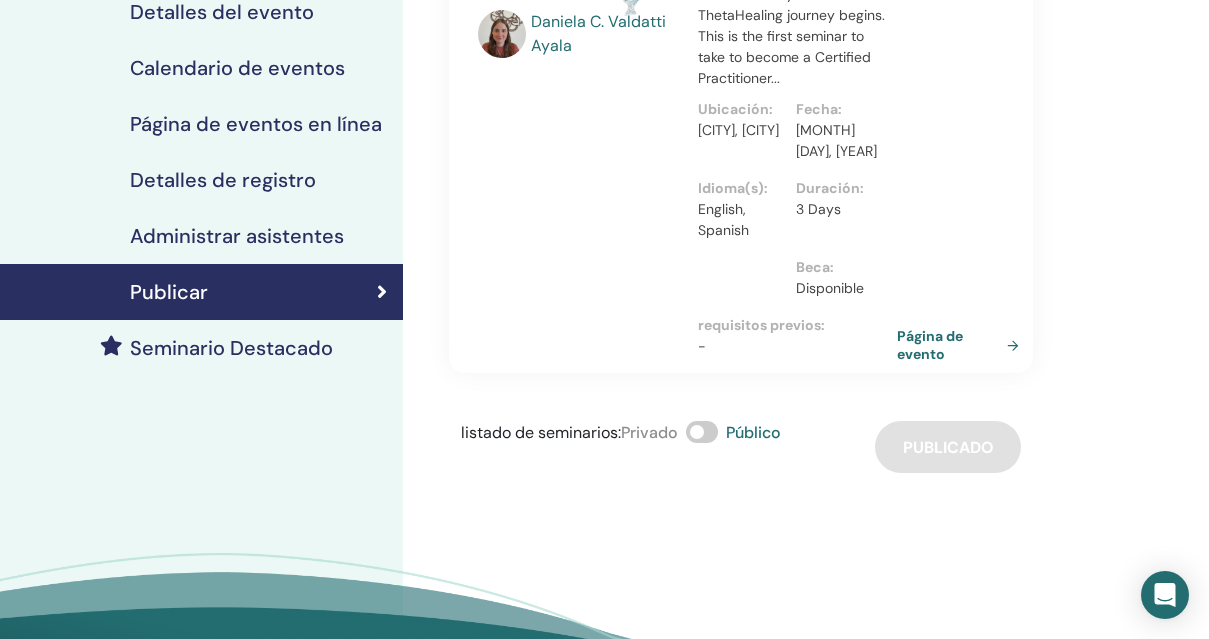 click on "Página de evento" at bounding box center [962, 345] 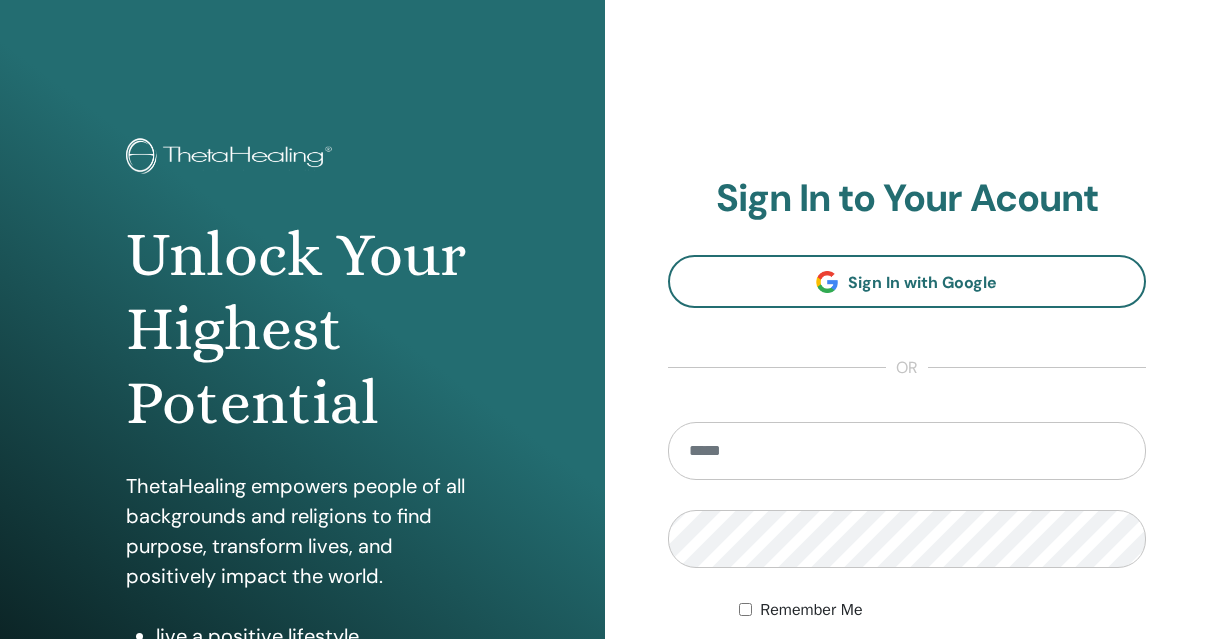 scroll, scrollTop: 173, scrollLeft: 0, axis: vertical 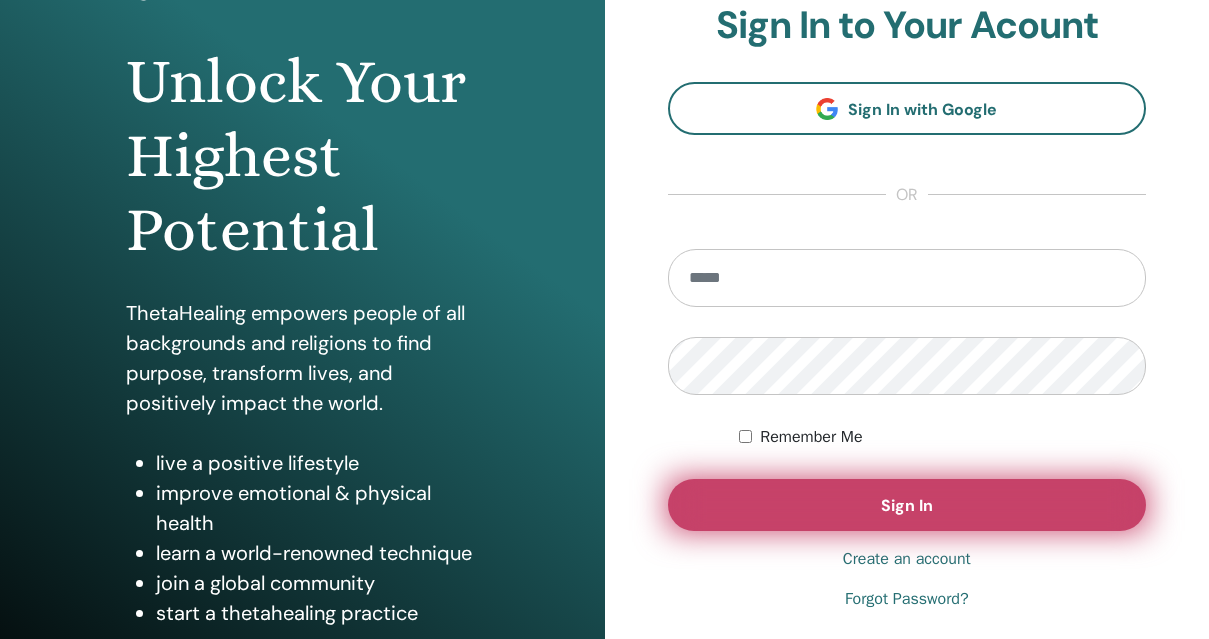 type on "**********" 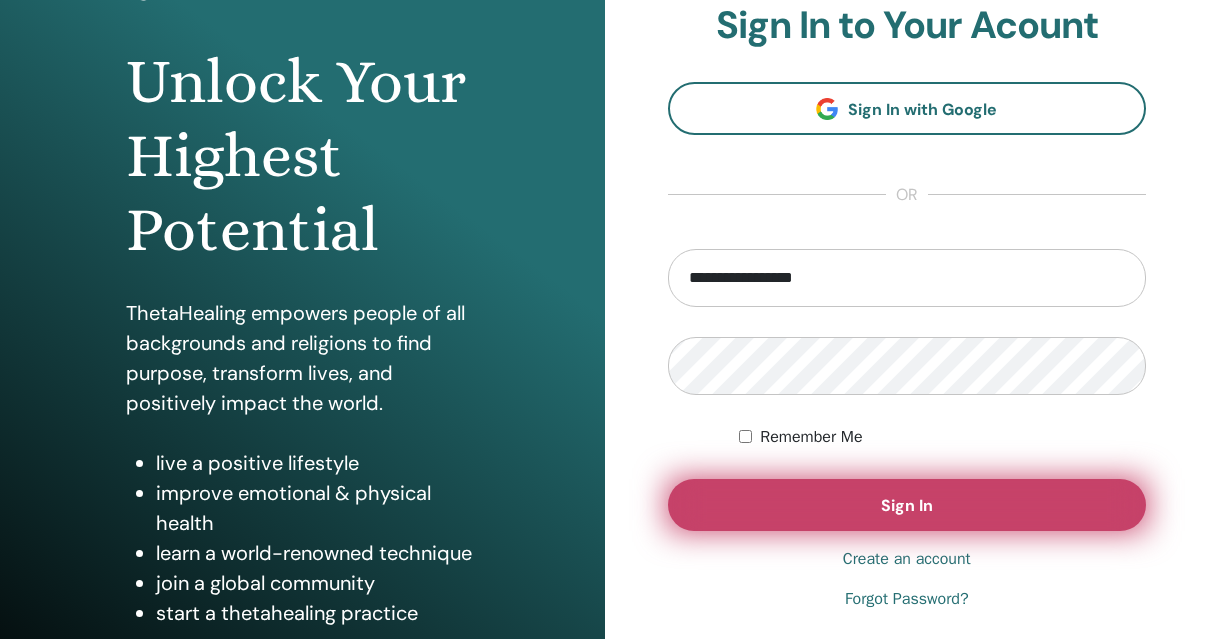 click on "Sign In" at bounding box center [907, 505] 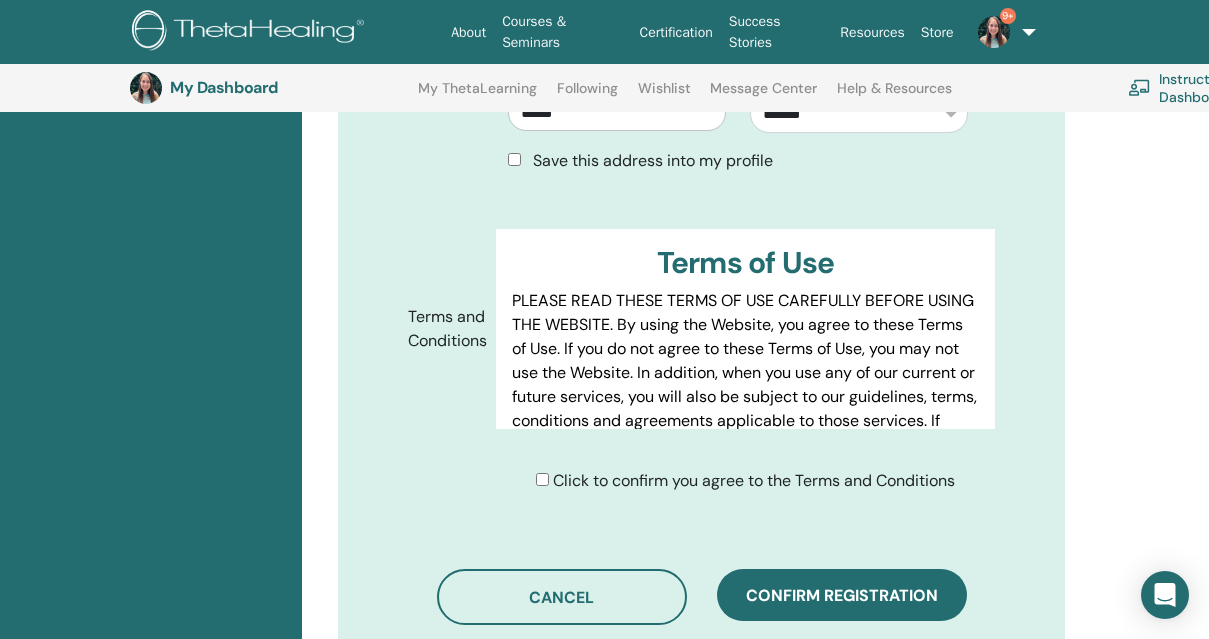 scroll, scrollTop: 952, scrollLeft: 0, axis: vertical 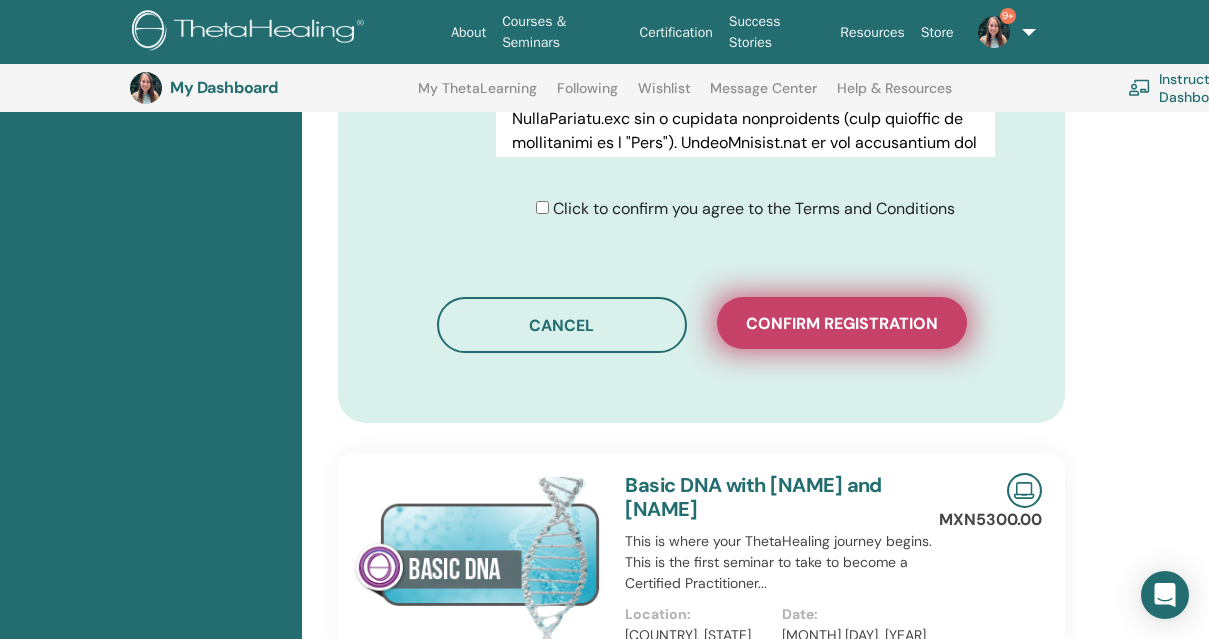 click on "Confirm registration" at bounding box center (842, 323) 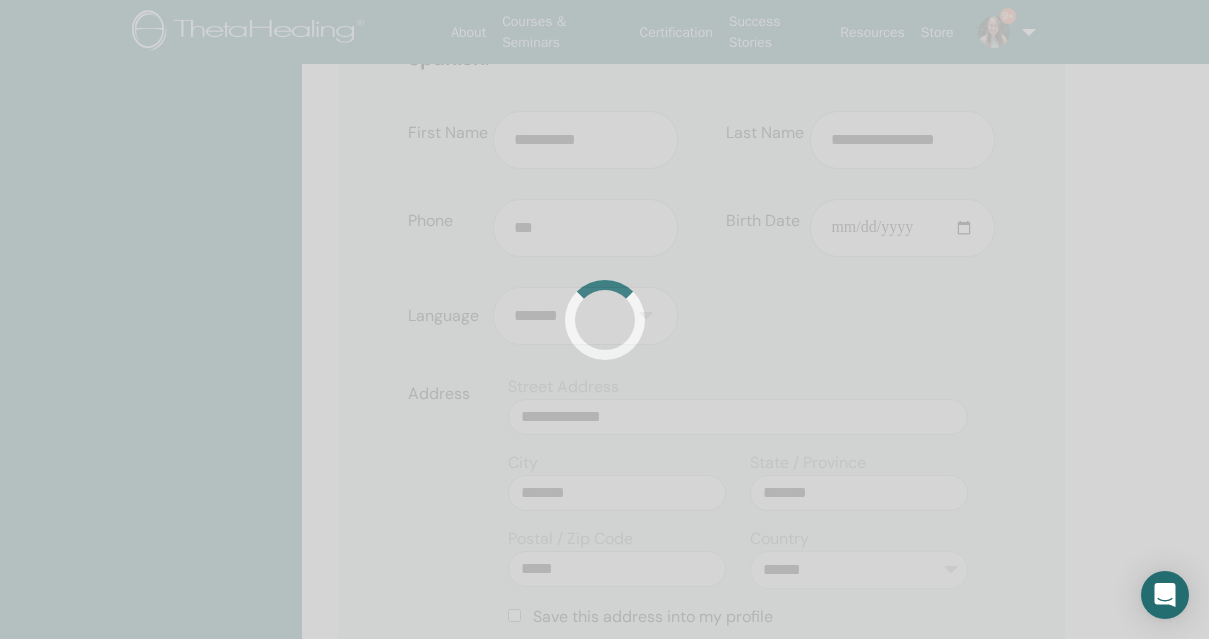 scroll, scrollTop: 0, scrollLeft: 0, axis: both 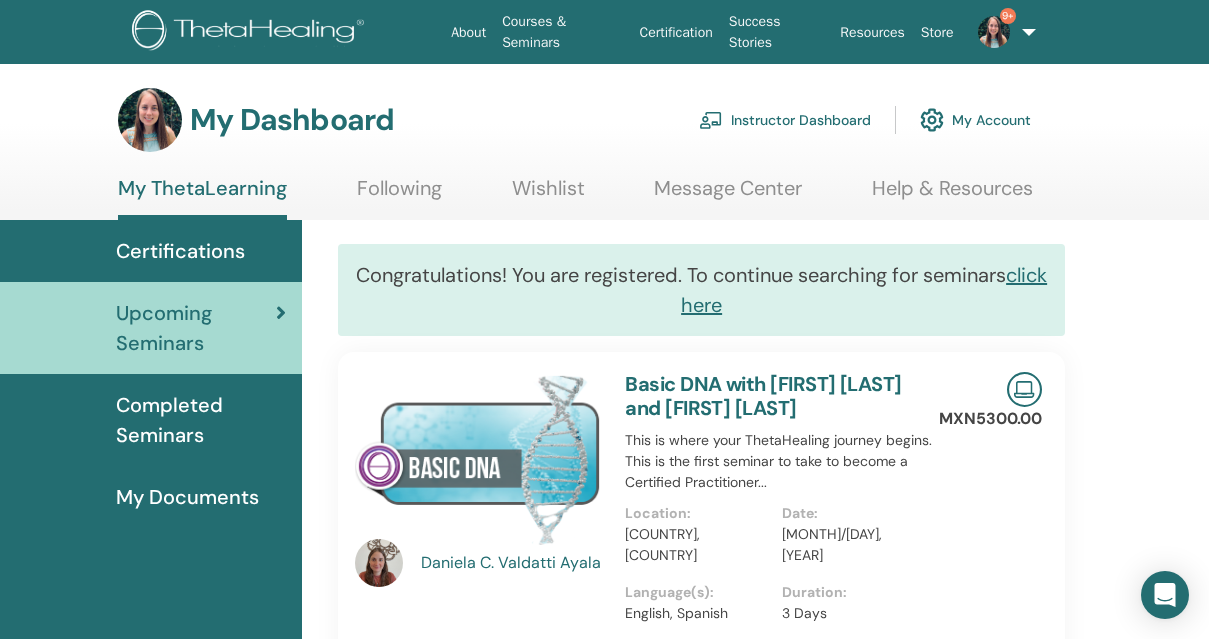 click on "9+" at bounding box center [1001, 32] 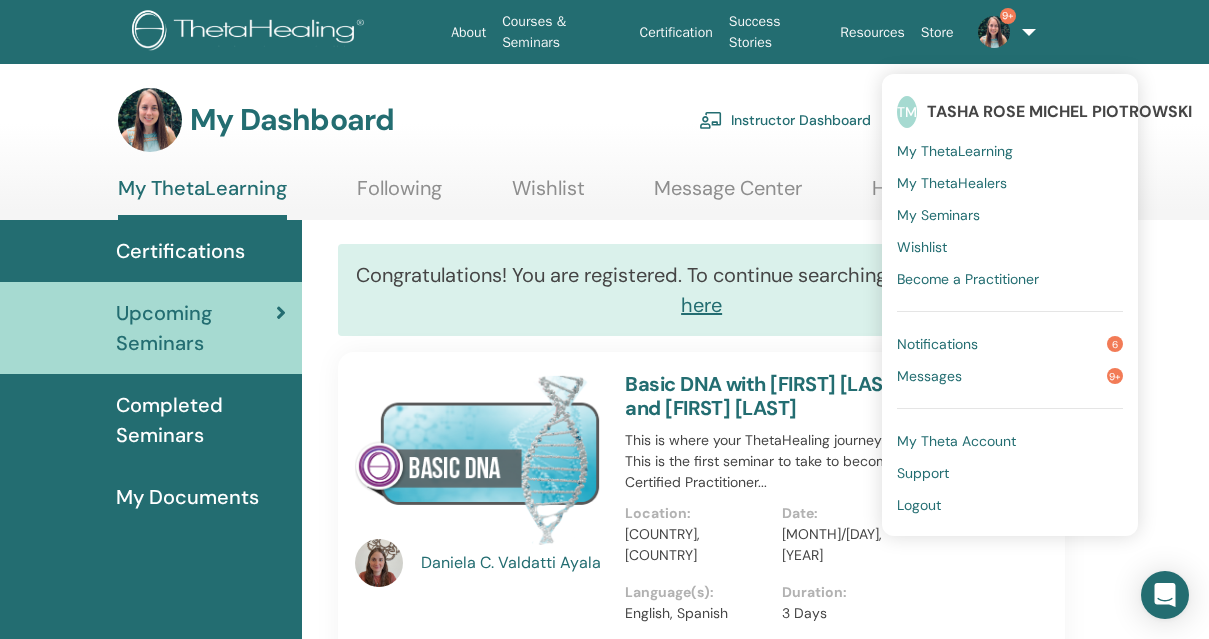 click on "Logout" at bounding box center [919, 505] 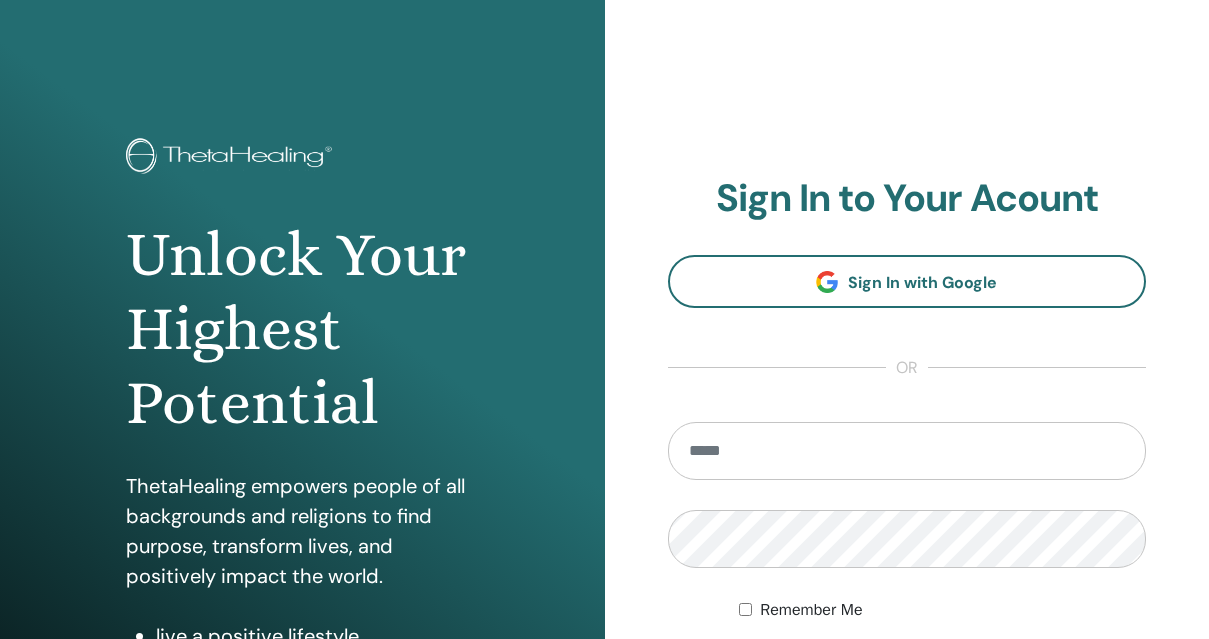 scroll, scrollTop: 0, scrollLeft: 0, axis: both 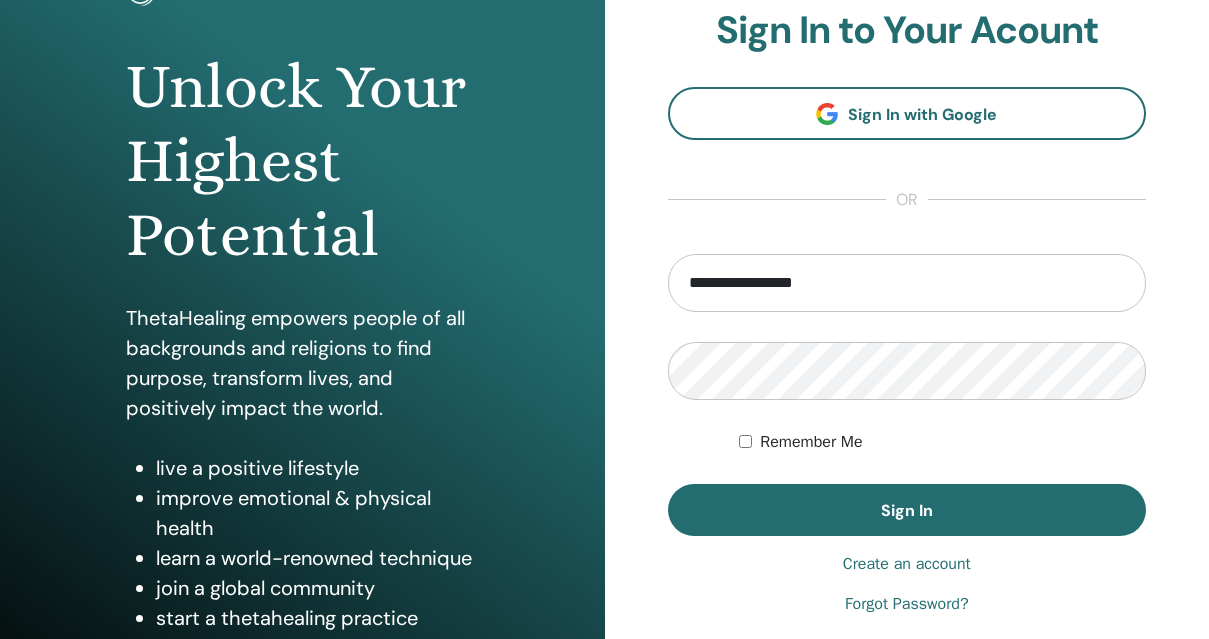 click on "**********" at bounding box center [907, 283] 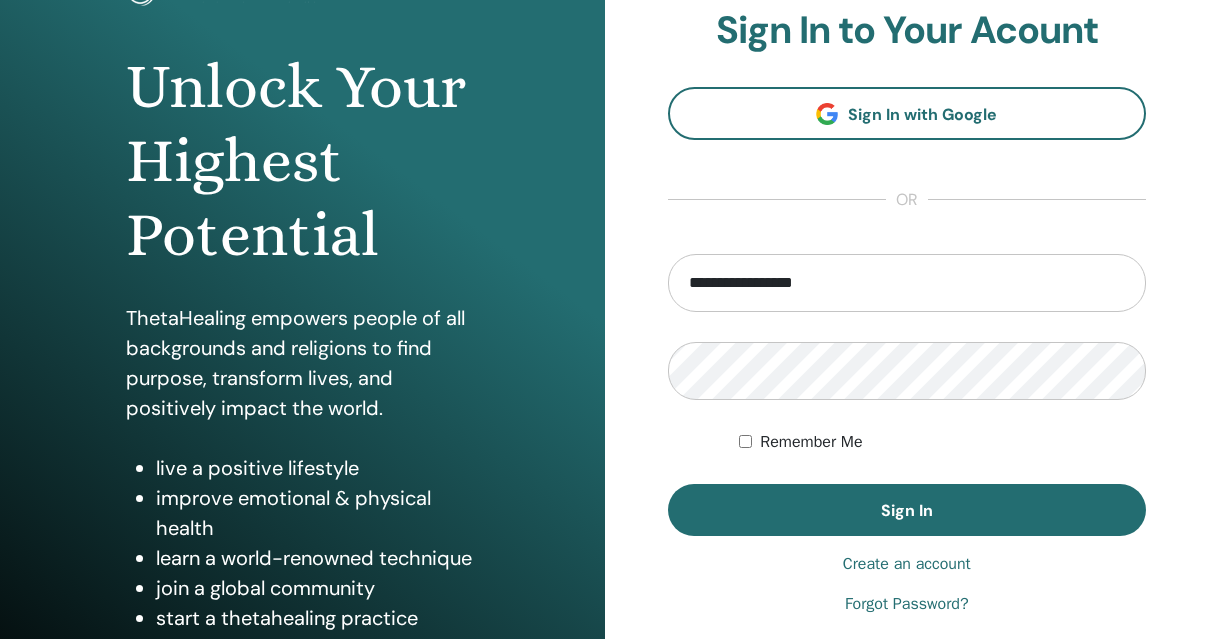 drag, startPoint x: 732, startPoint y: 286, endPoint x: 633, endPoint y: 281, distance: 99.12618 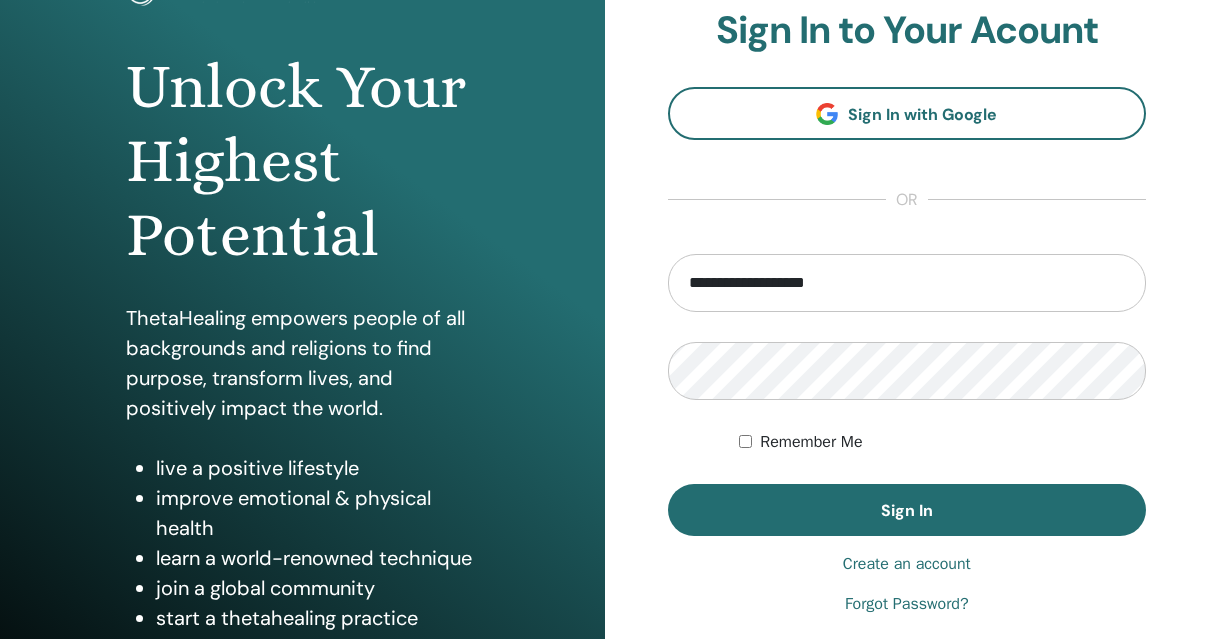 type on "**********" 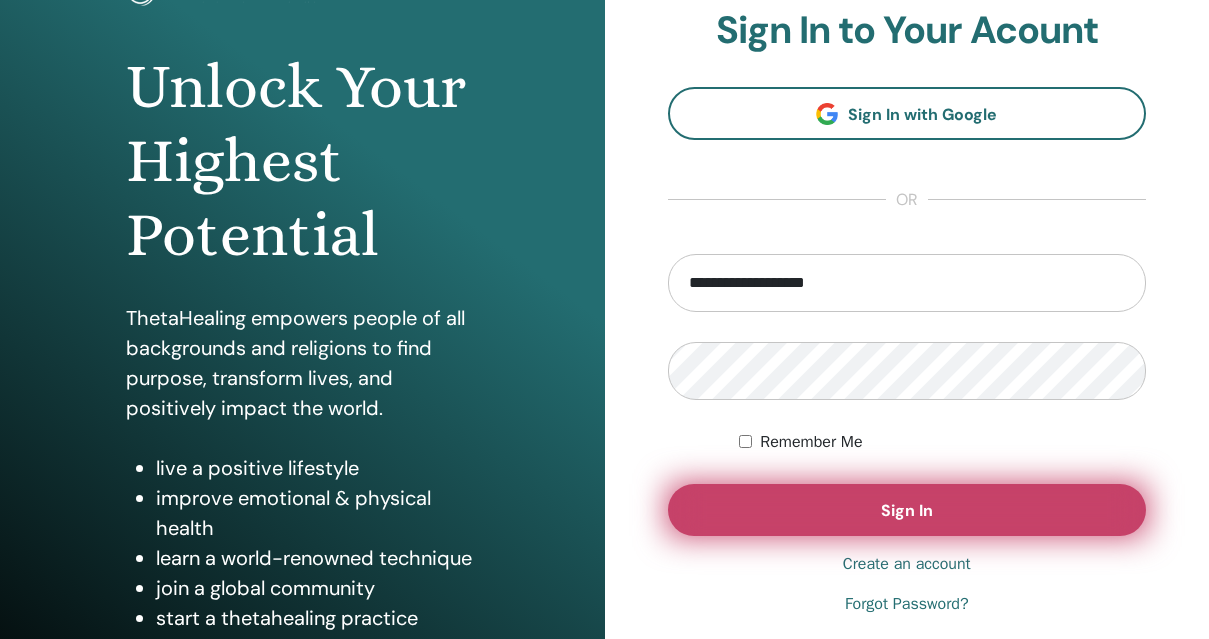 click on "Sign In" at bounding box center (907, 510) 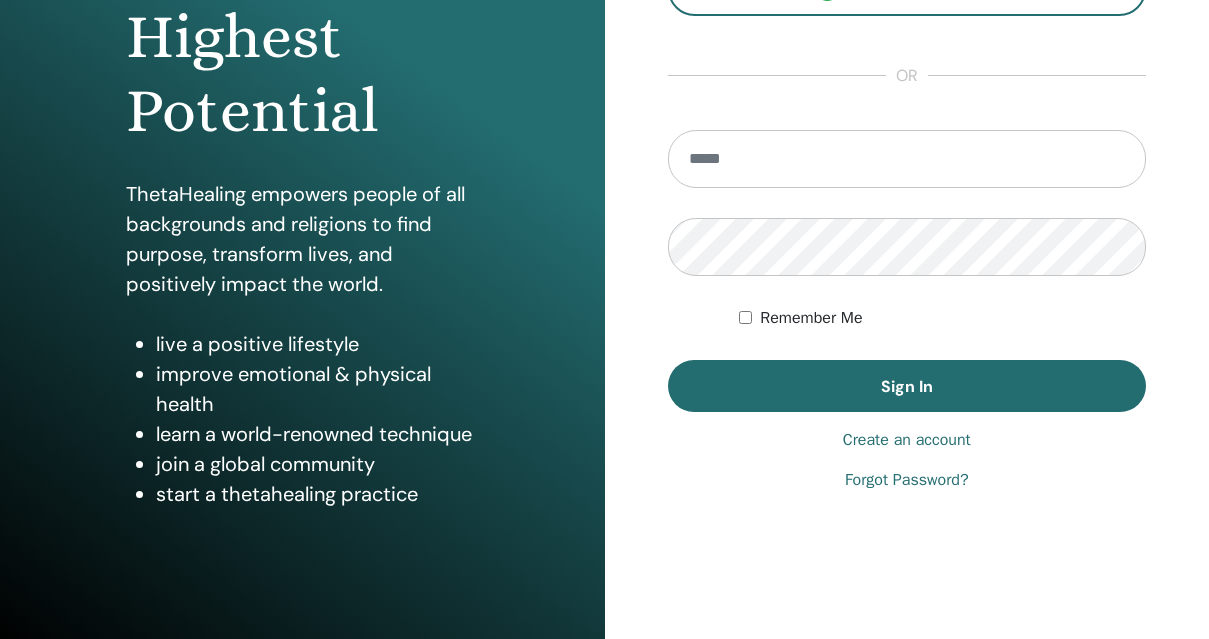 scroll, scrollTop: 290, scrollLeft: 0, axis: vertical 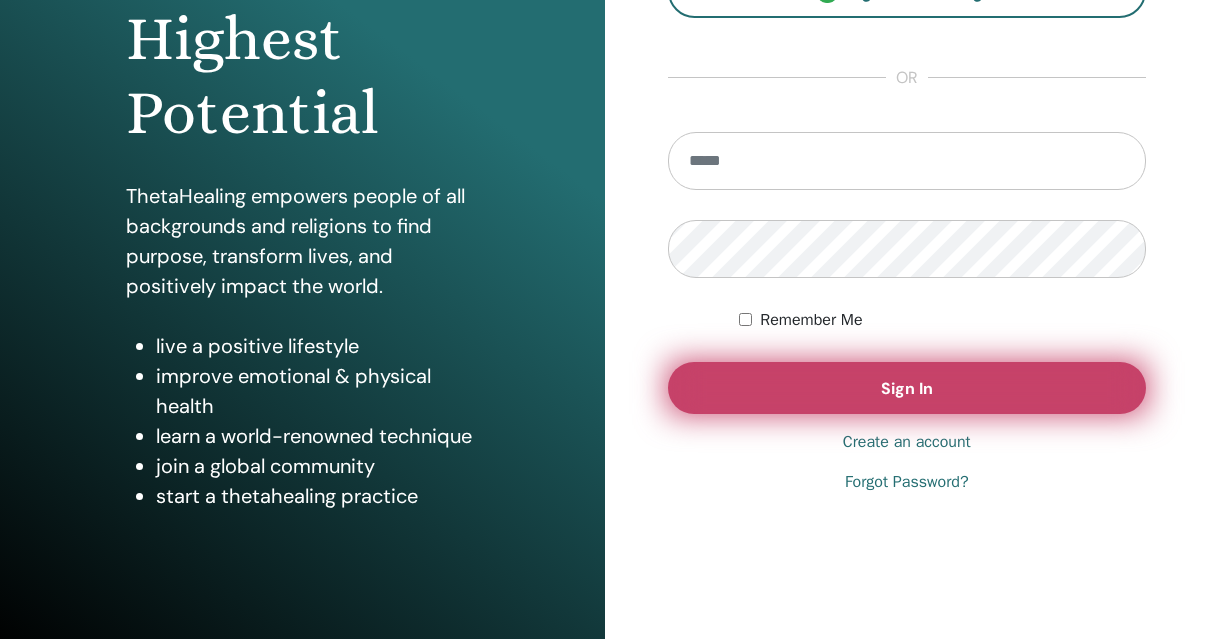 type on "**********" 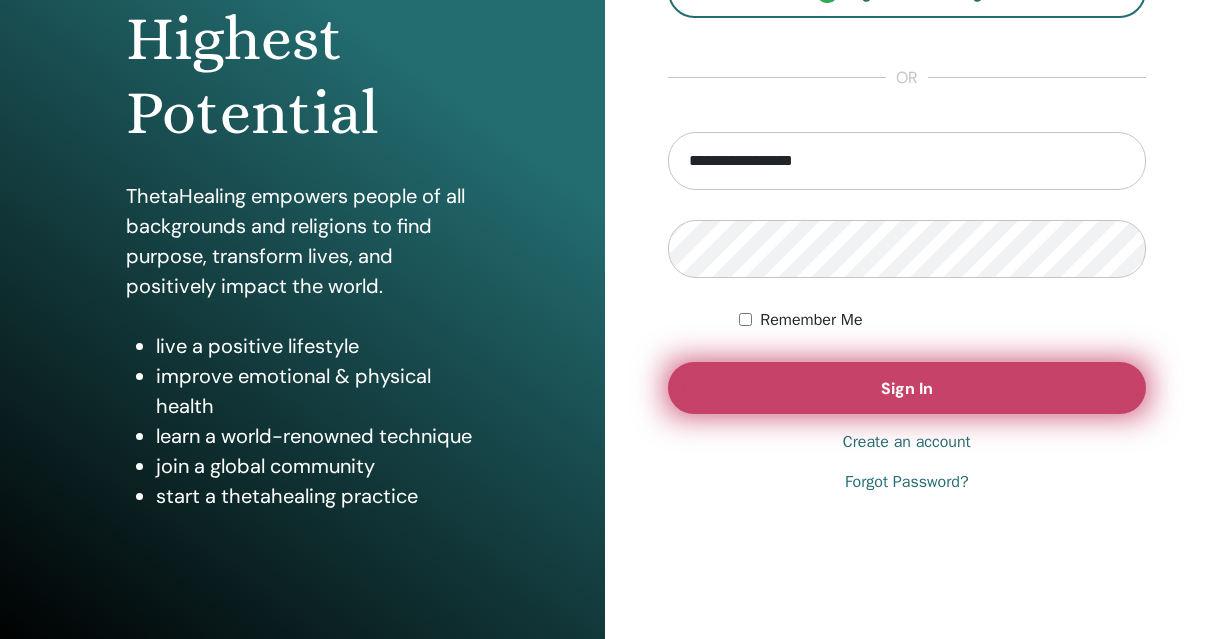 click on "Sign In" at bounding box center [907, 388] 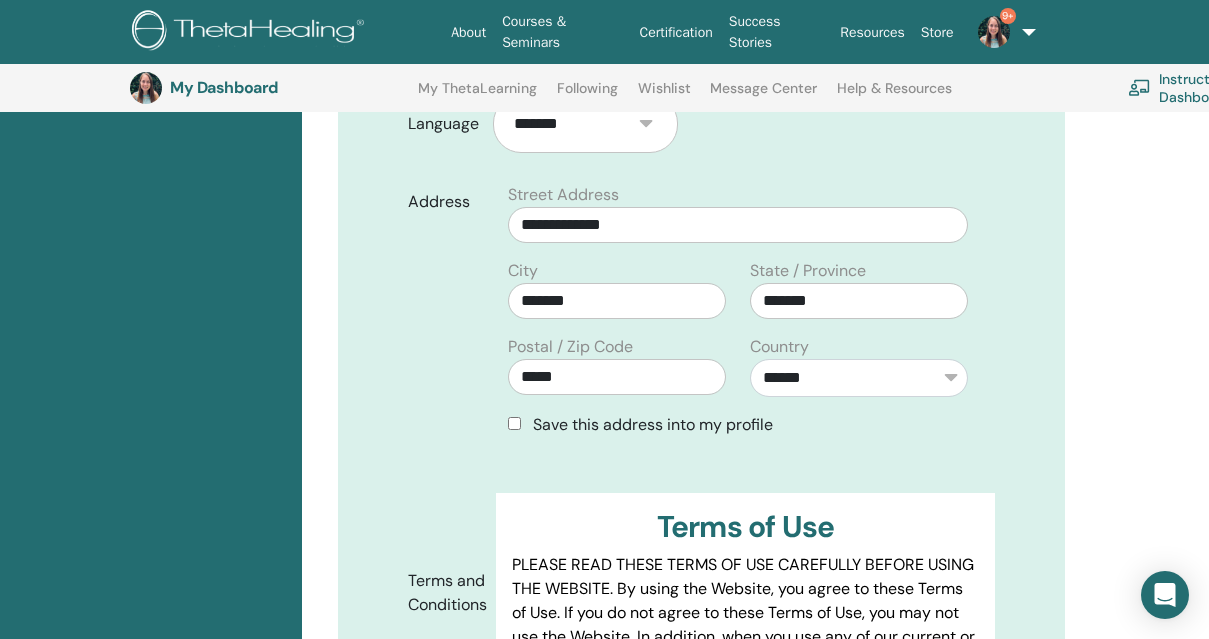 scroll, scrollTop: 869, scrollLeft: 0, axis: vertical 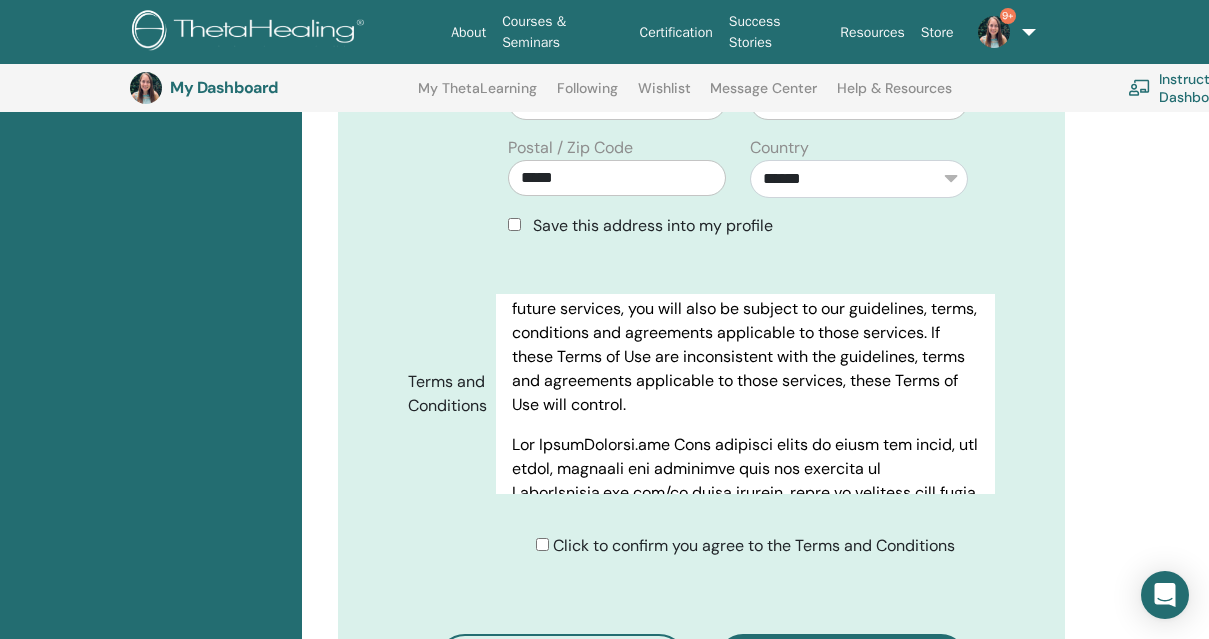 click on "Click to confirm you agree to the Terms and Conditions" at bounding box center (745, 546) 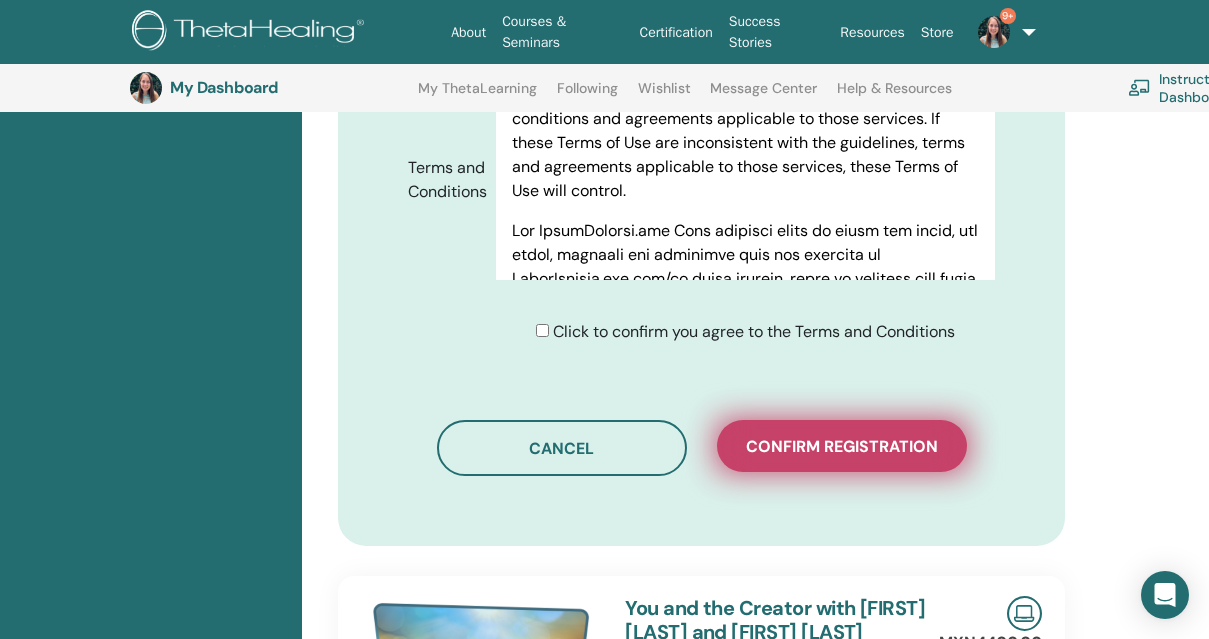 click on "Confirm registration" at bounding box center (842, 446) 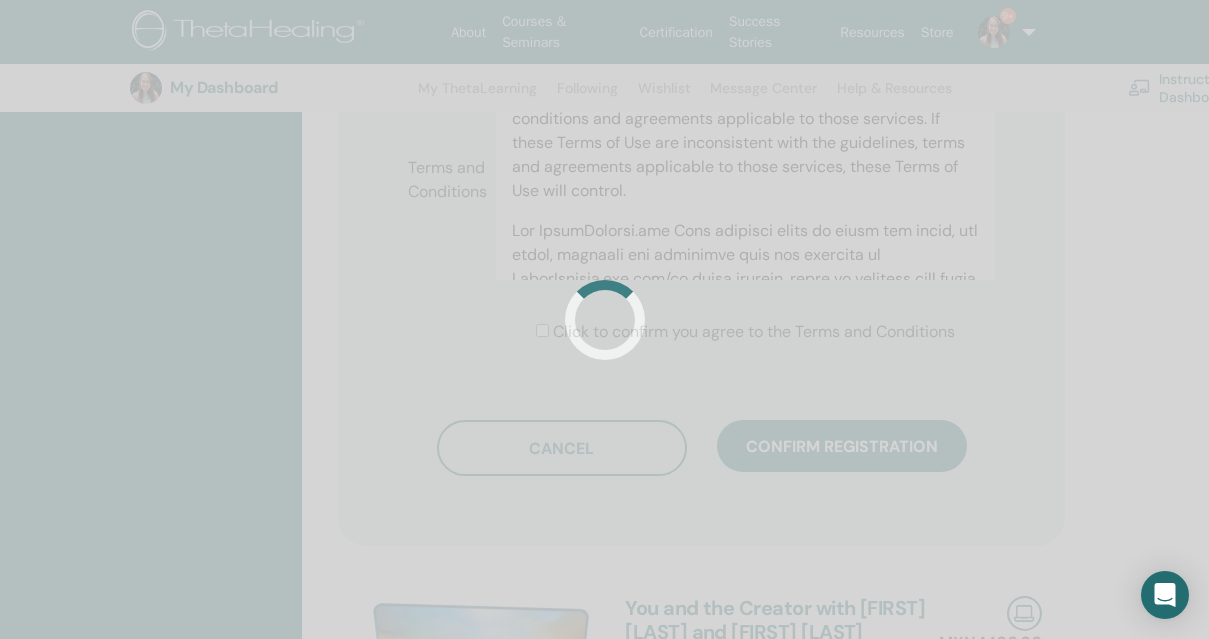 scroll, scrollTop: 0, scrollLeft: 0, axis: both 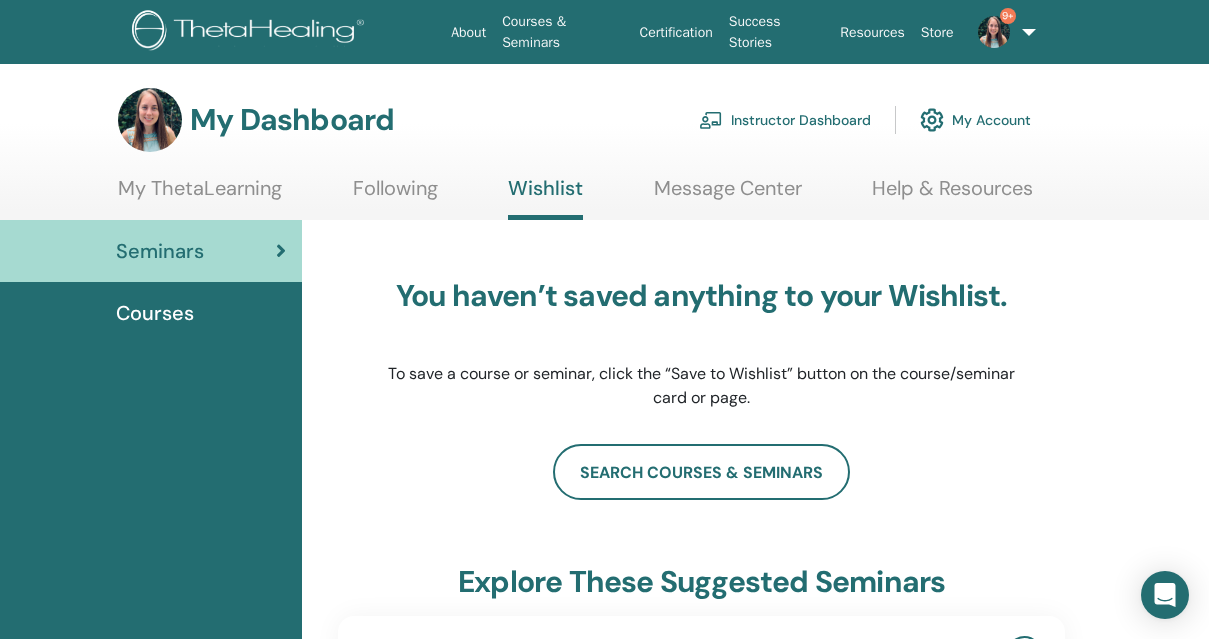 click on "Instructor Dashboard" at bounding box center [785, 120] 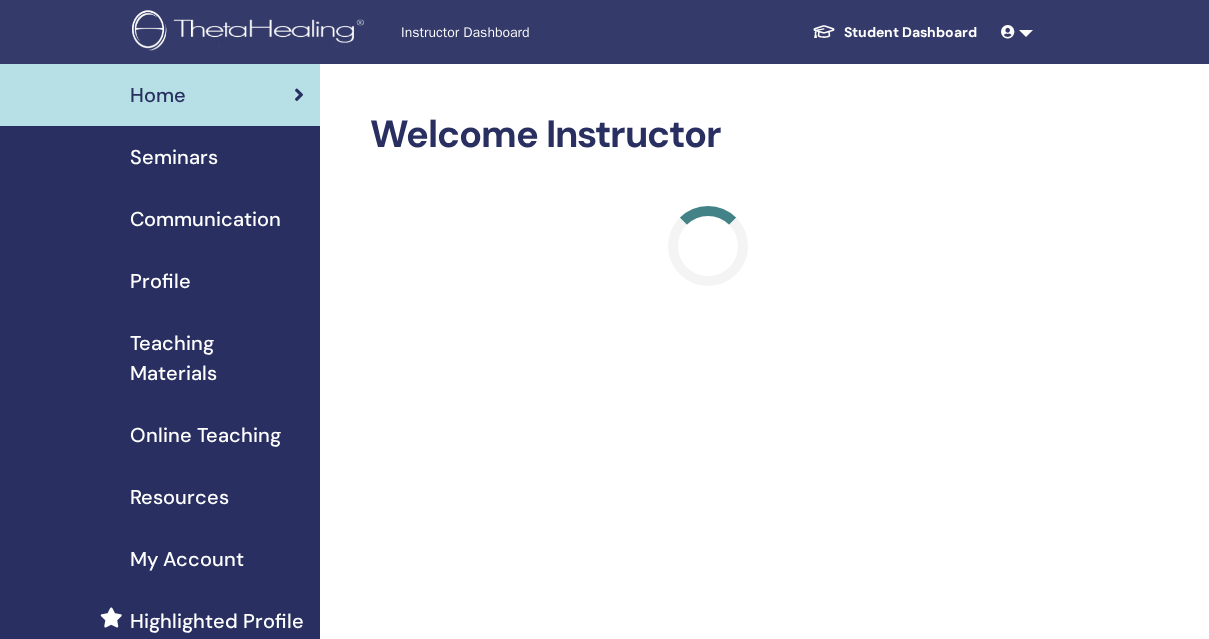 scroll, scrollTop: 0, scrollLeft: 0, axis: both 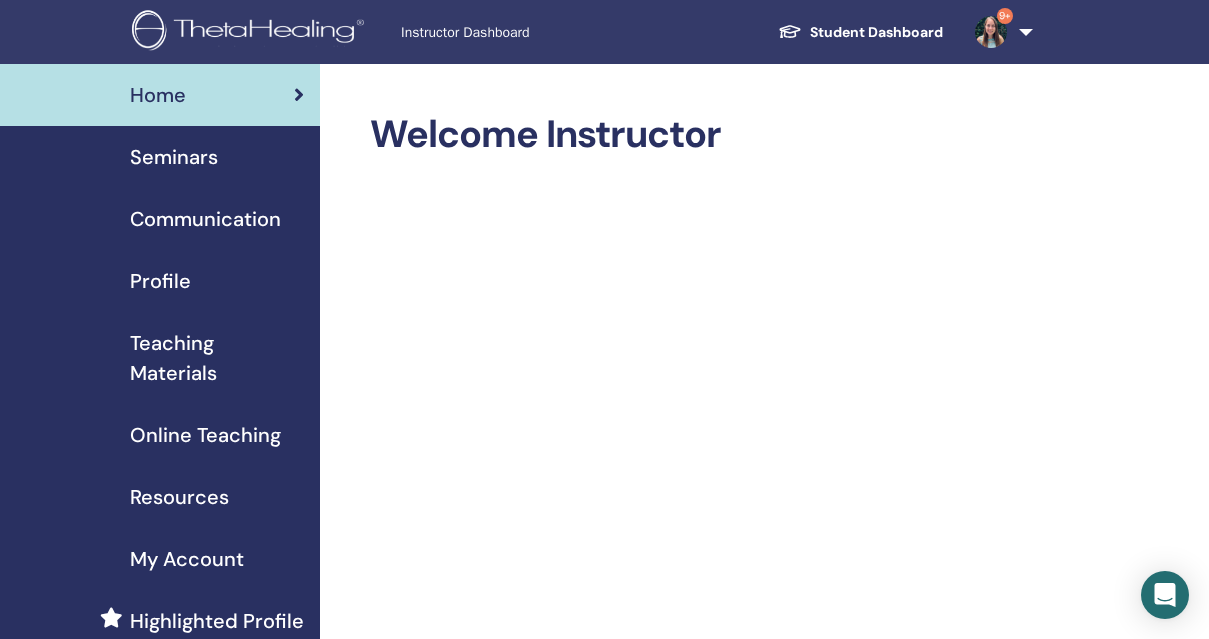 click on "Seminars" at bounding box center [160, 157] 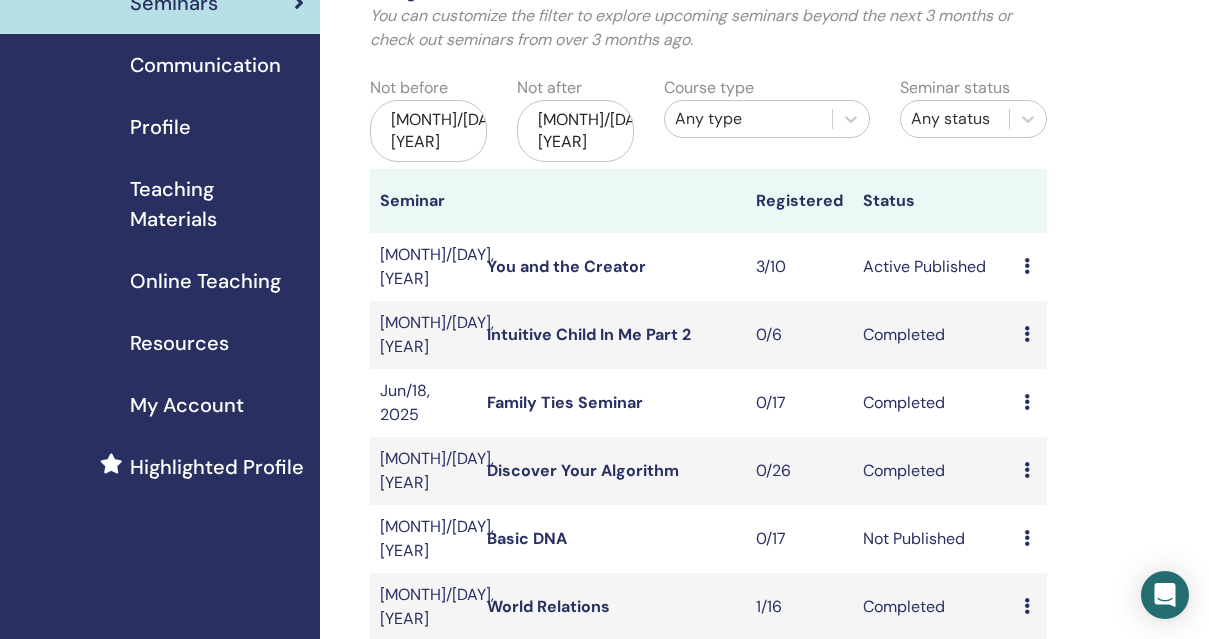 scroll, scrollTop: 155, scrollLeft: 0, axis: vertical 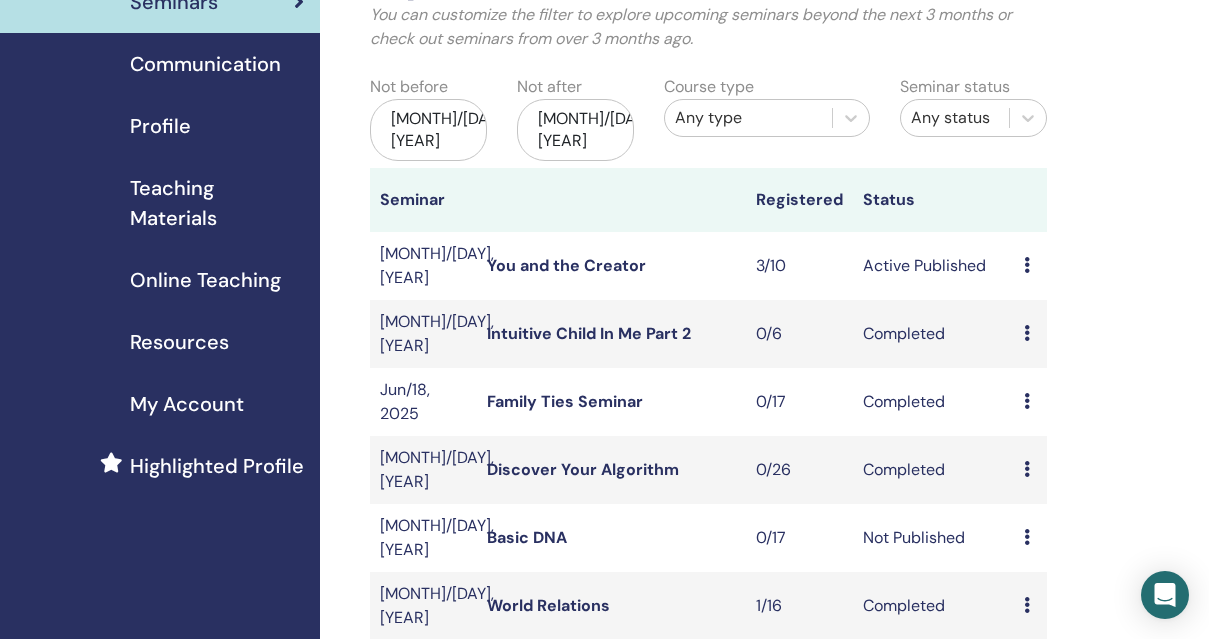 click at bounding box center [1027, 265] 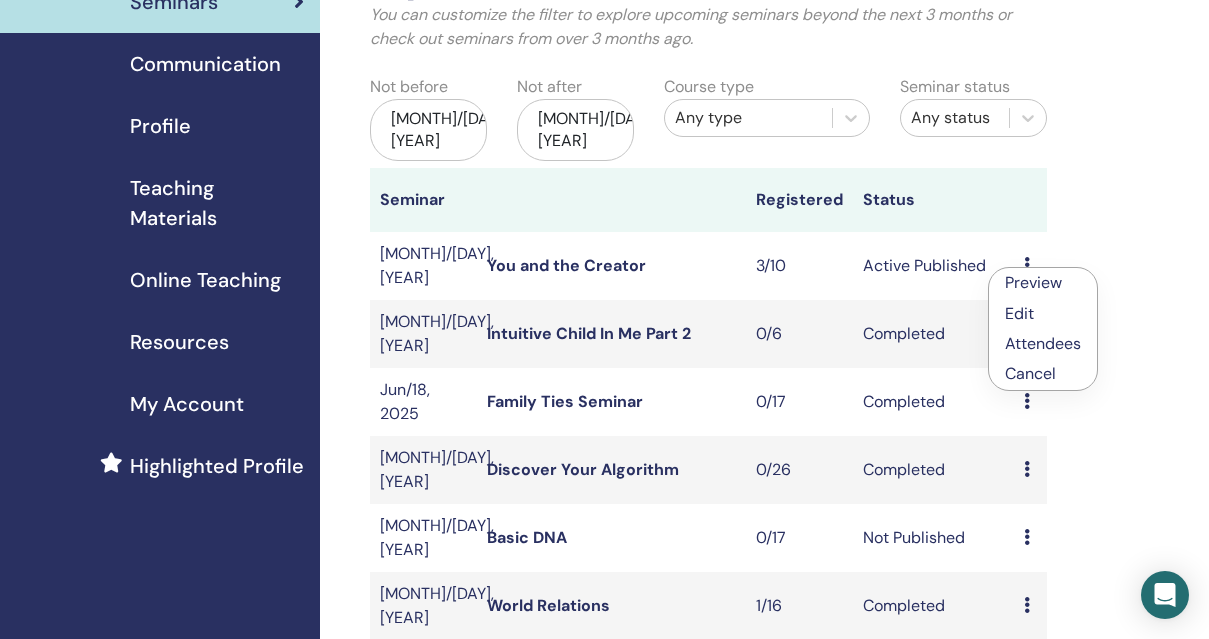 click on "Attendees" at bounding box center [1043, 343] 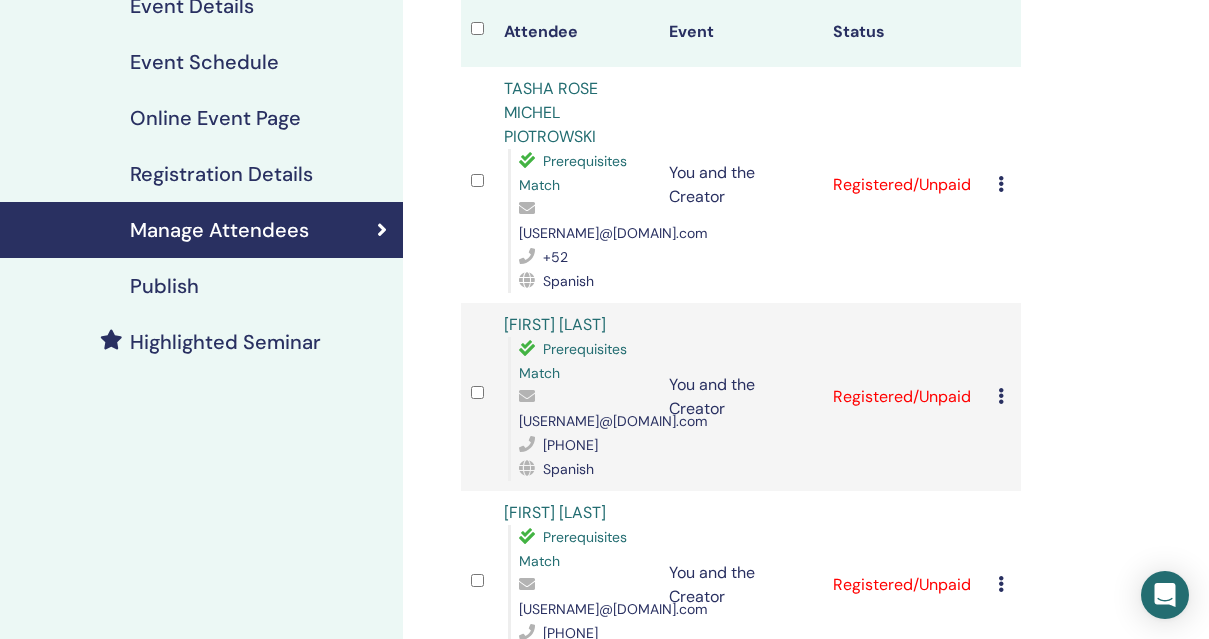 scroll, scrollTop: 259, scrollLeft: 0, axis: vertical 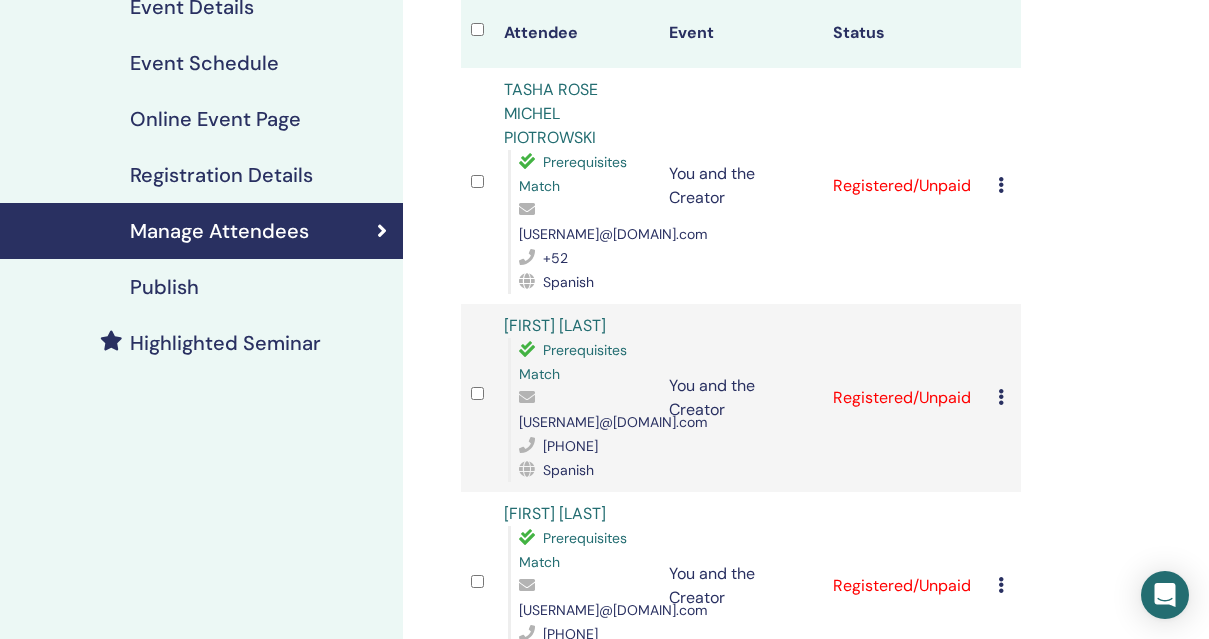 click at bounding box center (1001, 185) 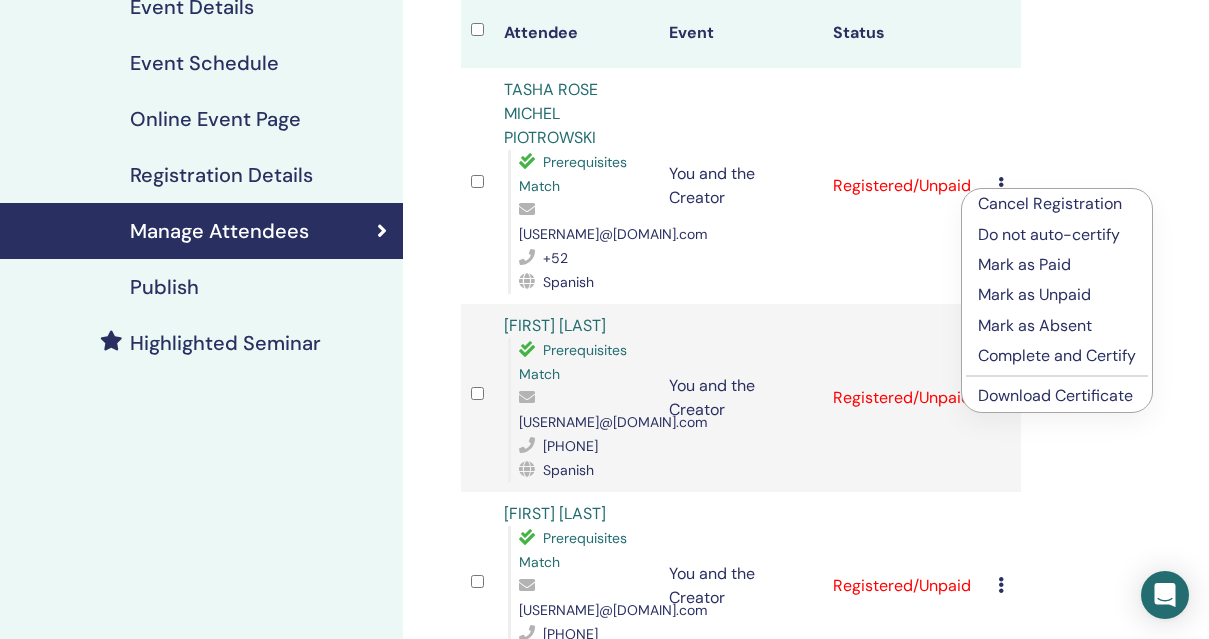 click on "Cancel Registration" at bounding box center (1057, 204) 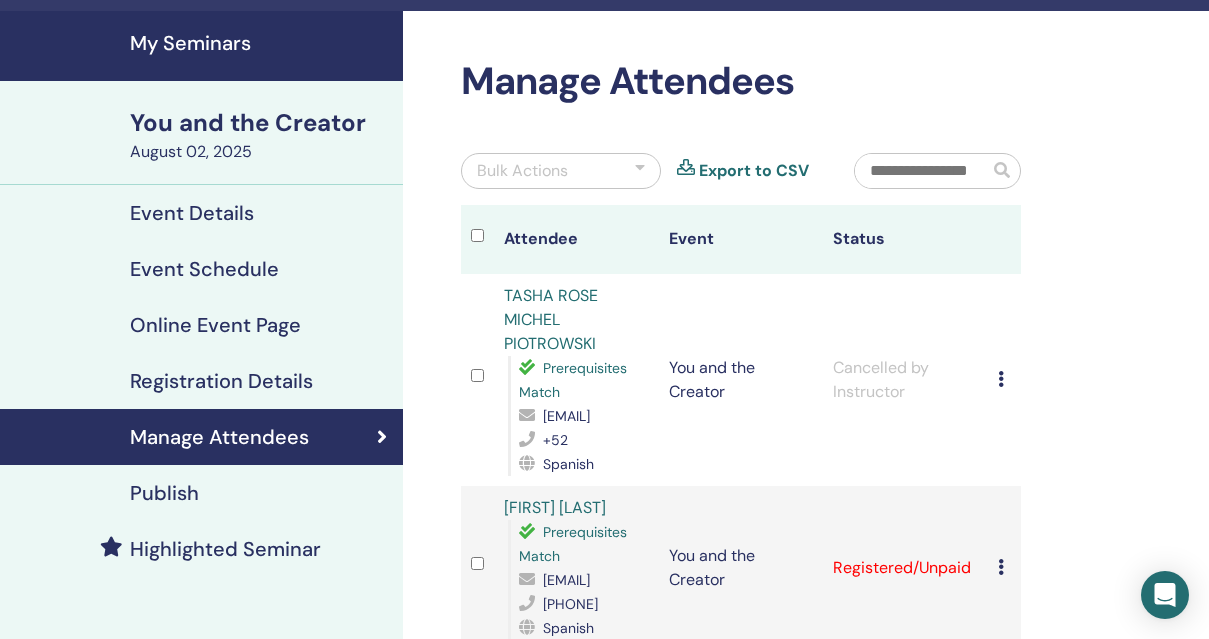 scroll, scrollTop: 0, scrollLeft: 0, axis: both 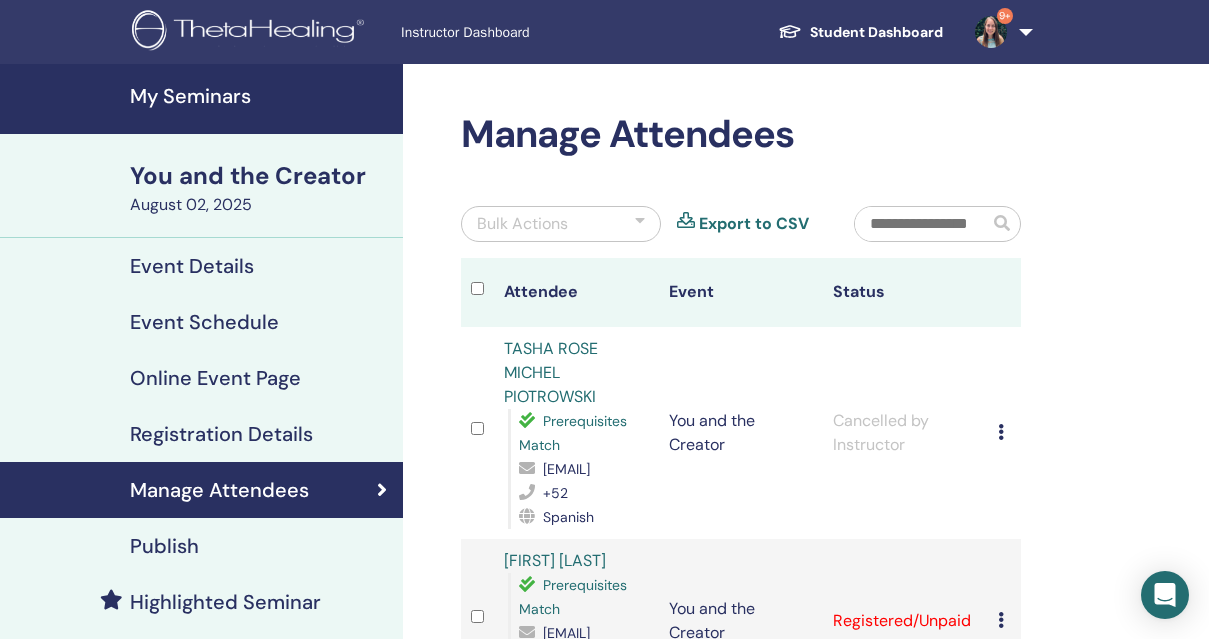 click on "9+" at bounding box center (1000, 32) 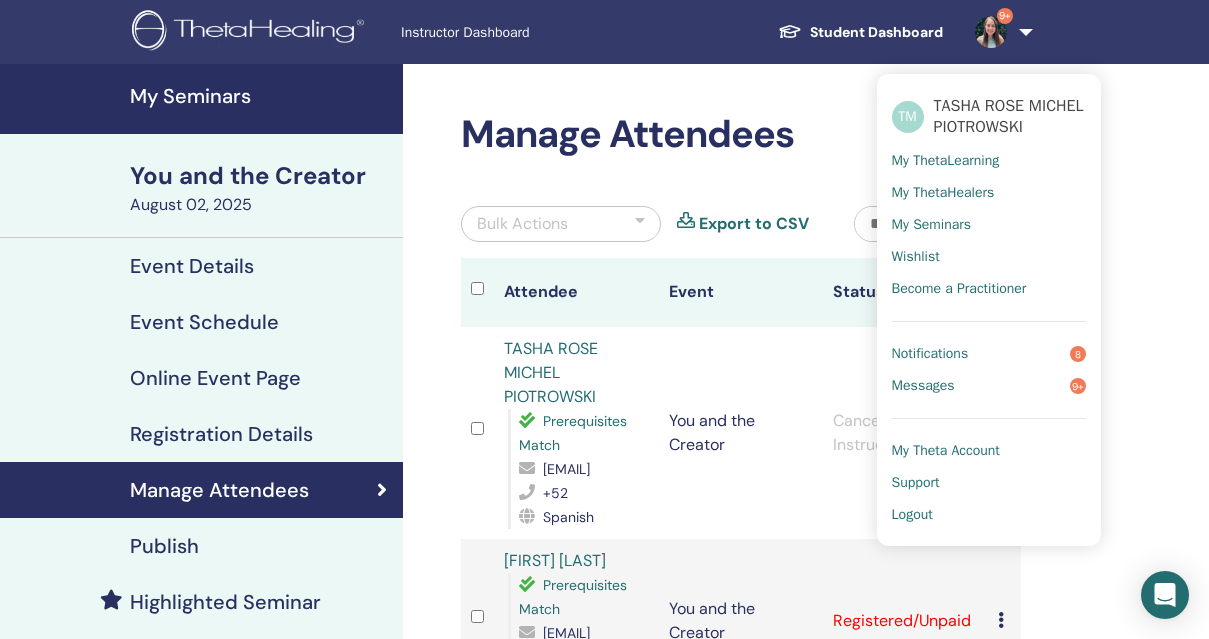 click on "Logout" at bounding box center (912, 515) 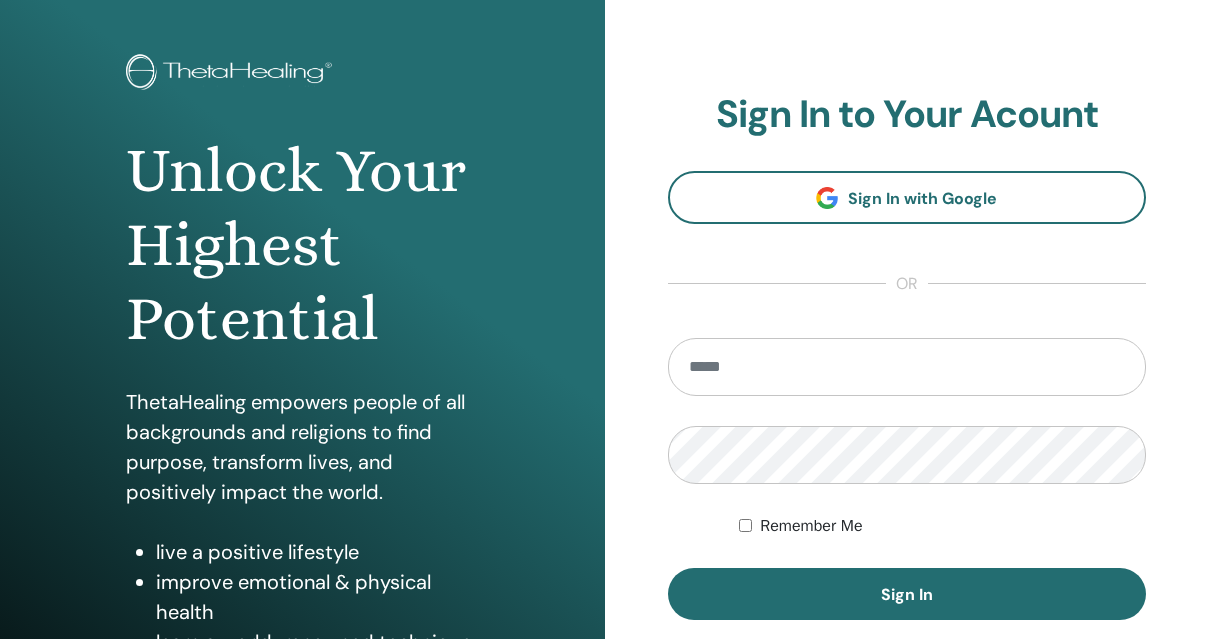 scroll, scrollTop: 103, scrollLeft: 0, axis: vertical 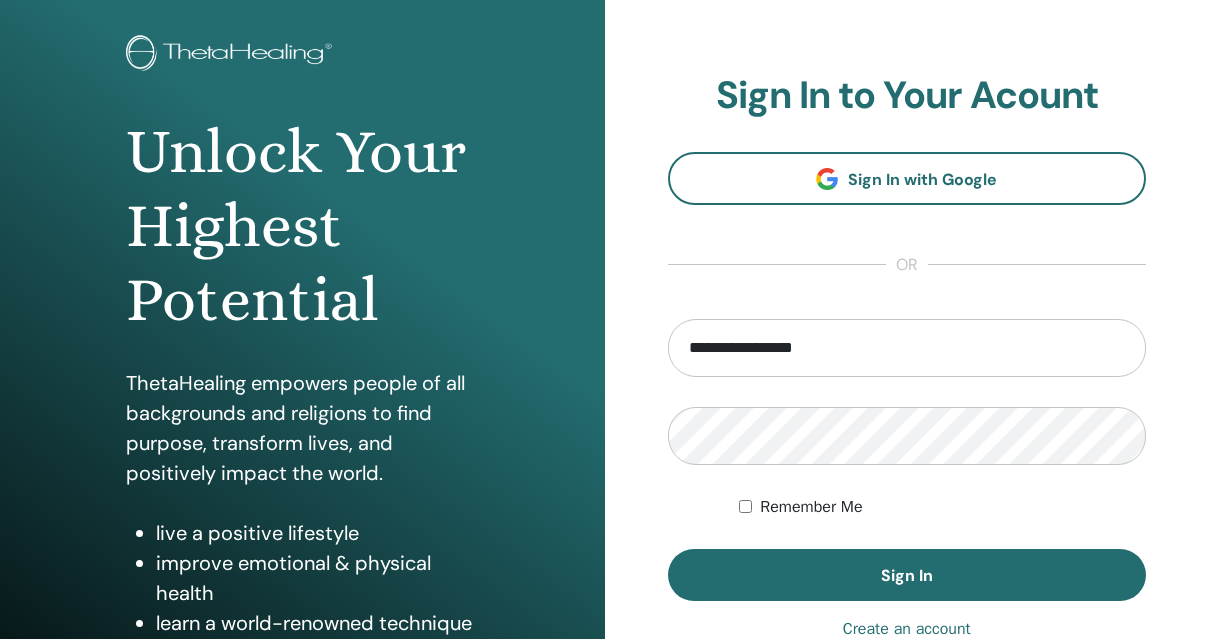 click on "**********" at bounding box center [907, 348] 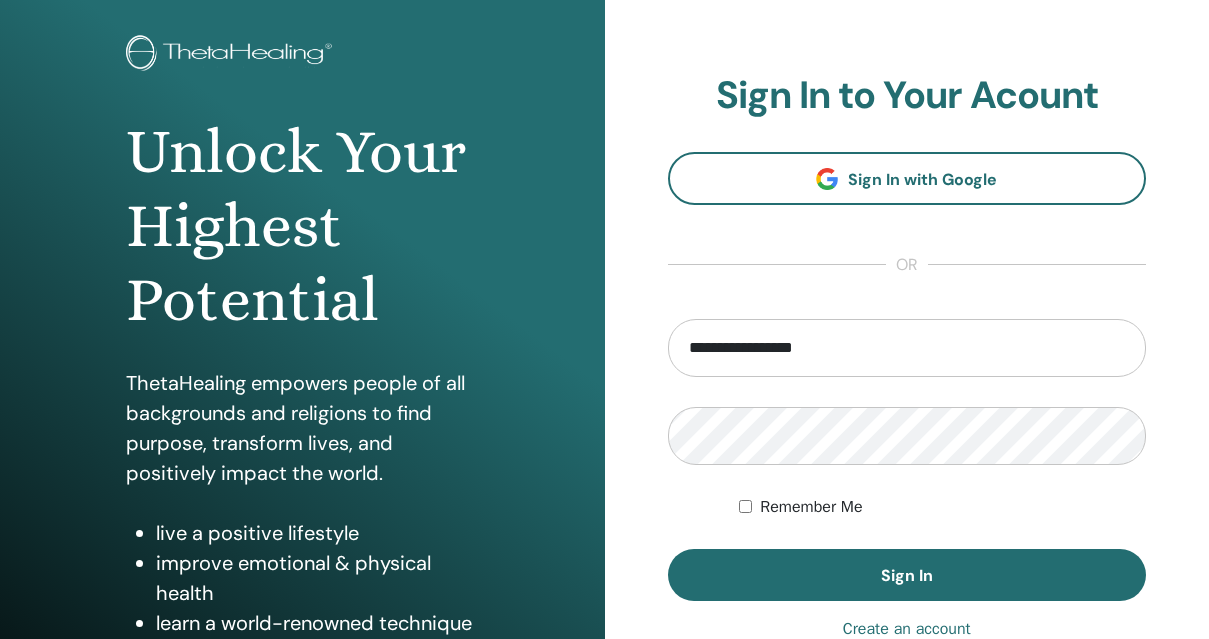 drag, startPoint x: 729, startPoint y: 348, endPoint x: 643, endPoint y: 340, distance: 86.37129 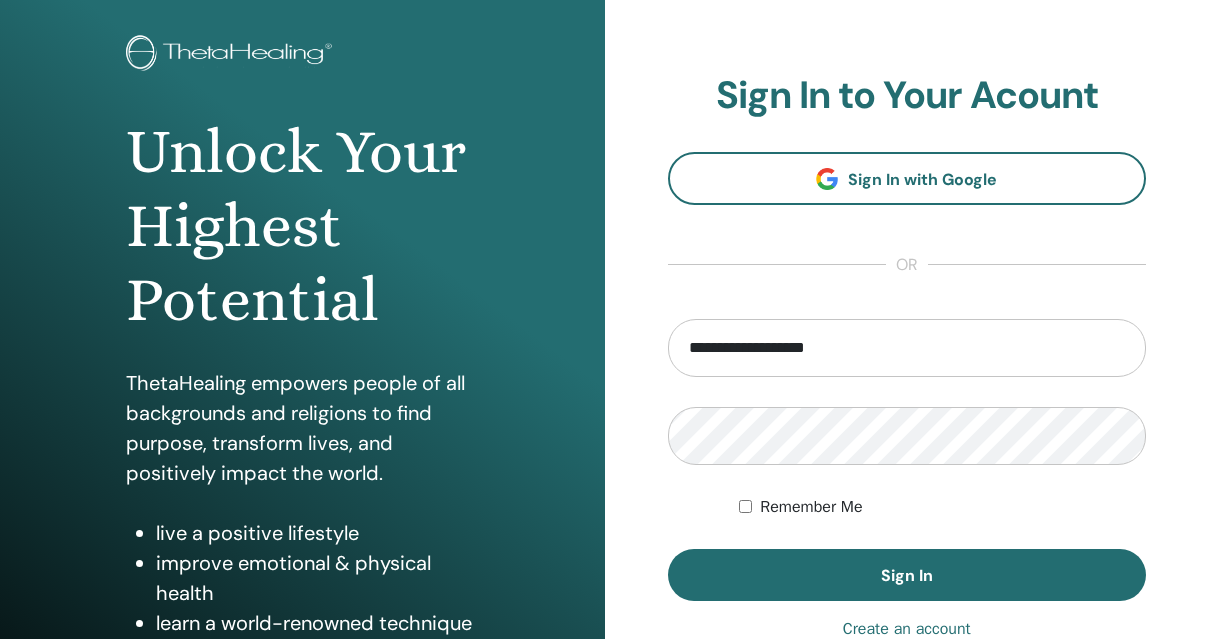 type on "**********" 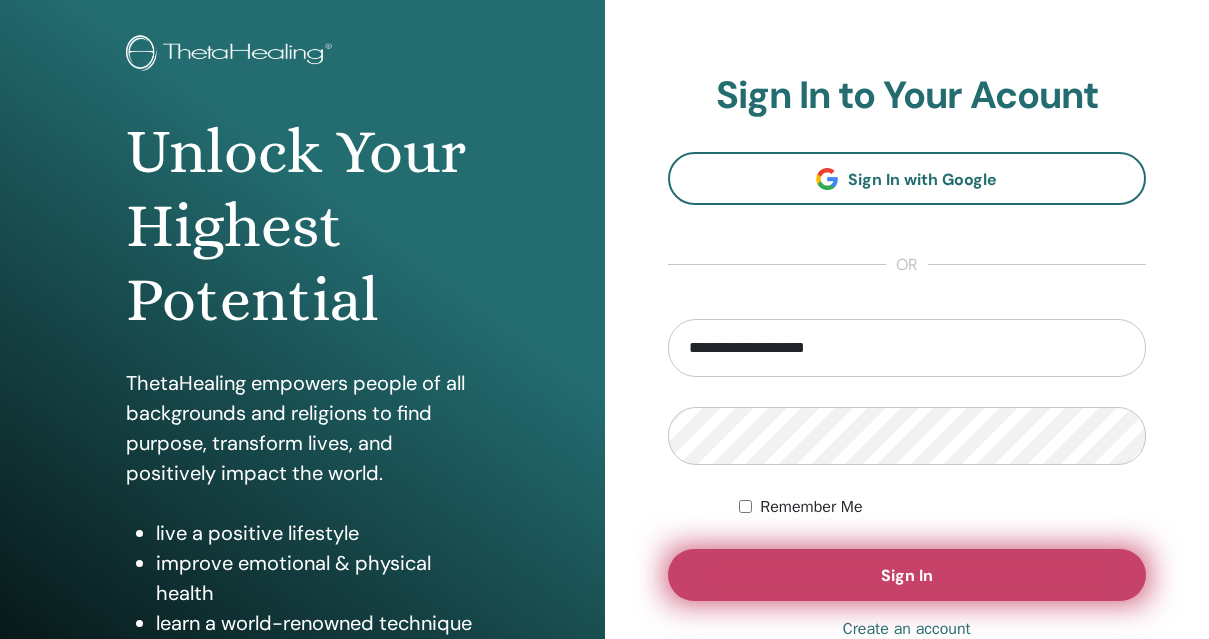 click on "Sign In" at bounding box center (907, 575) 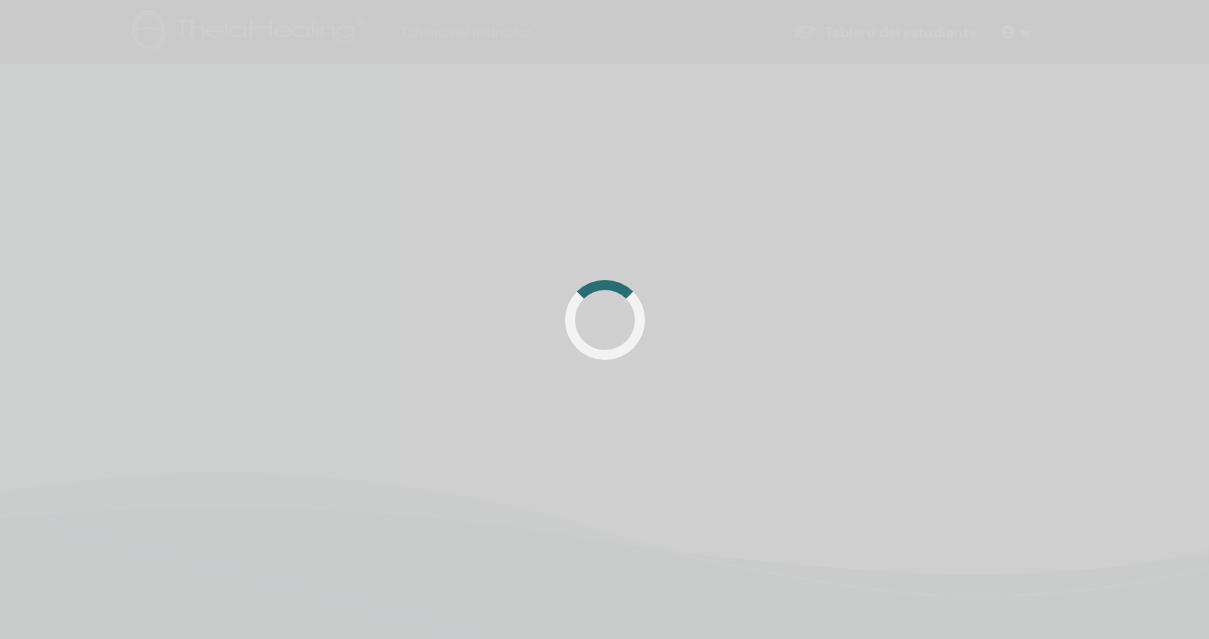 scroll, scrollTop: 0, scrollLeft: 0, axis: both 